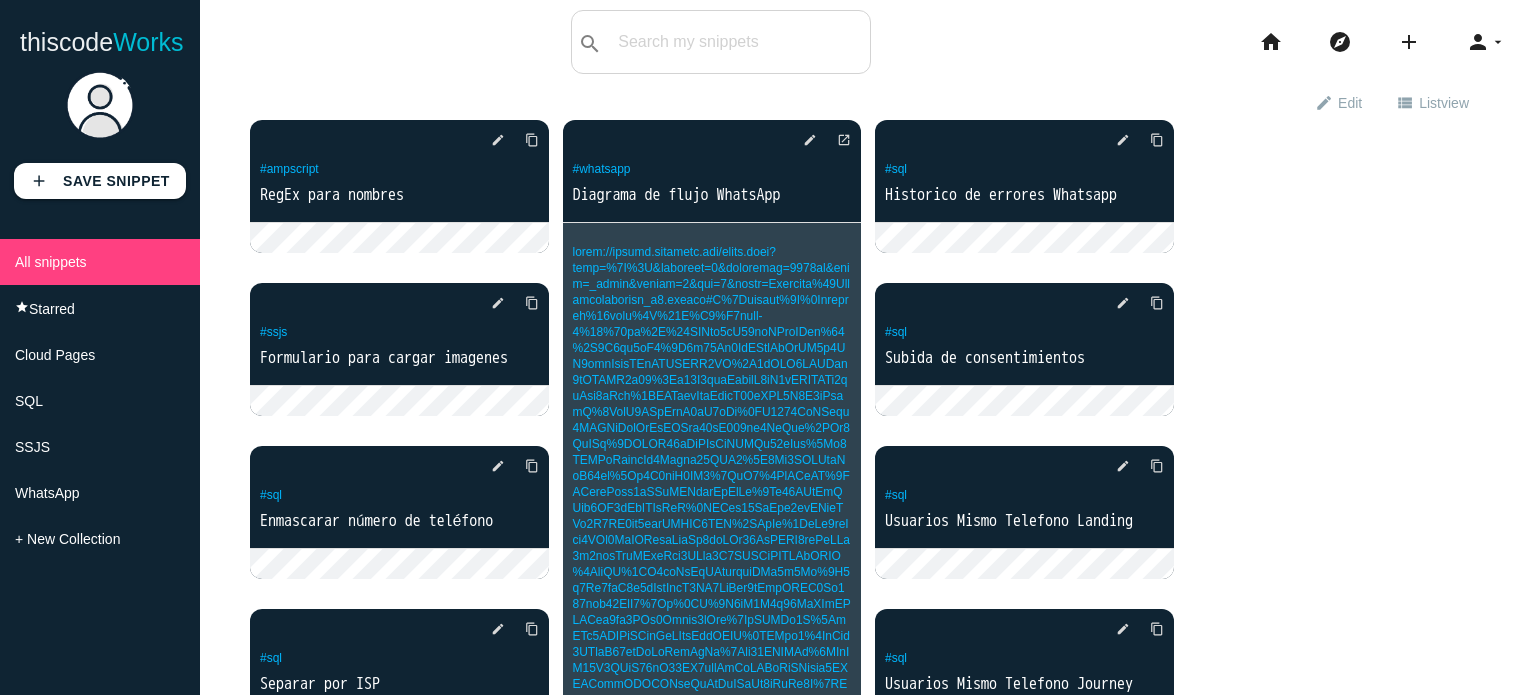scroll, scrollTop: 0, scrollLeft: 0, axis: both 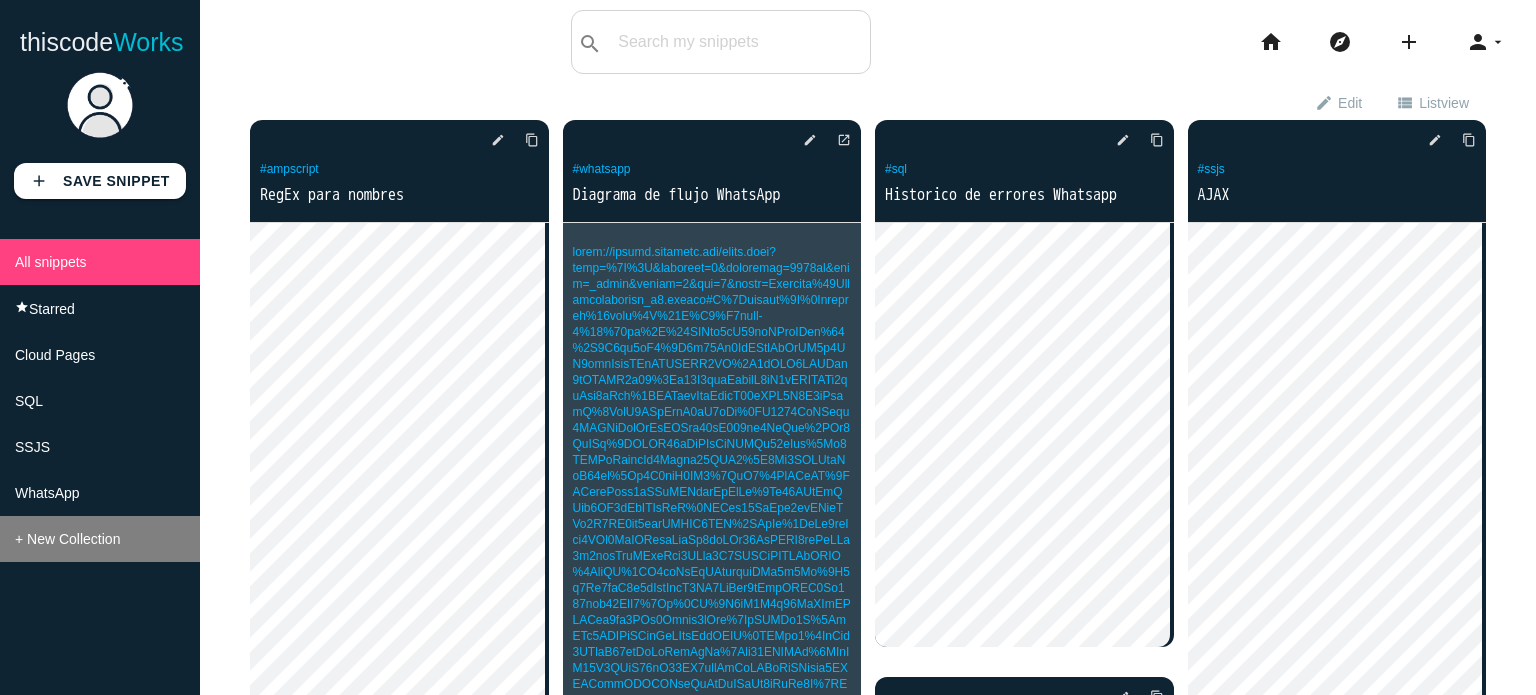 click on "+ New Collection" at bounding box center (67, 539) 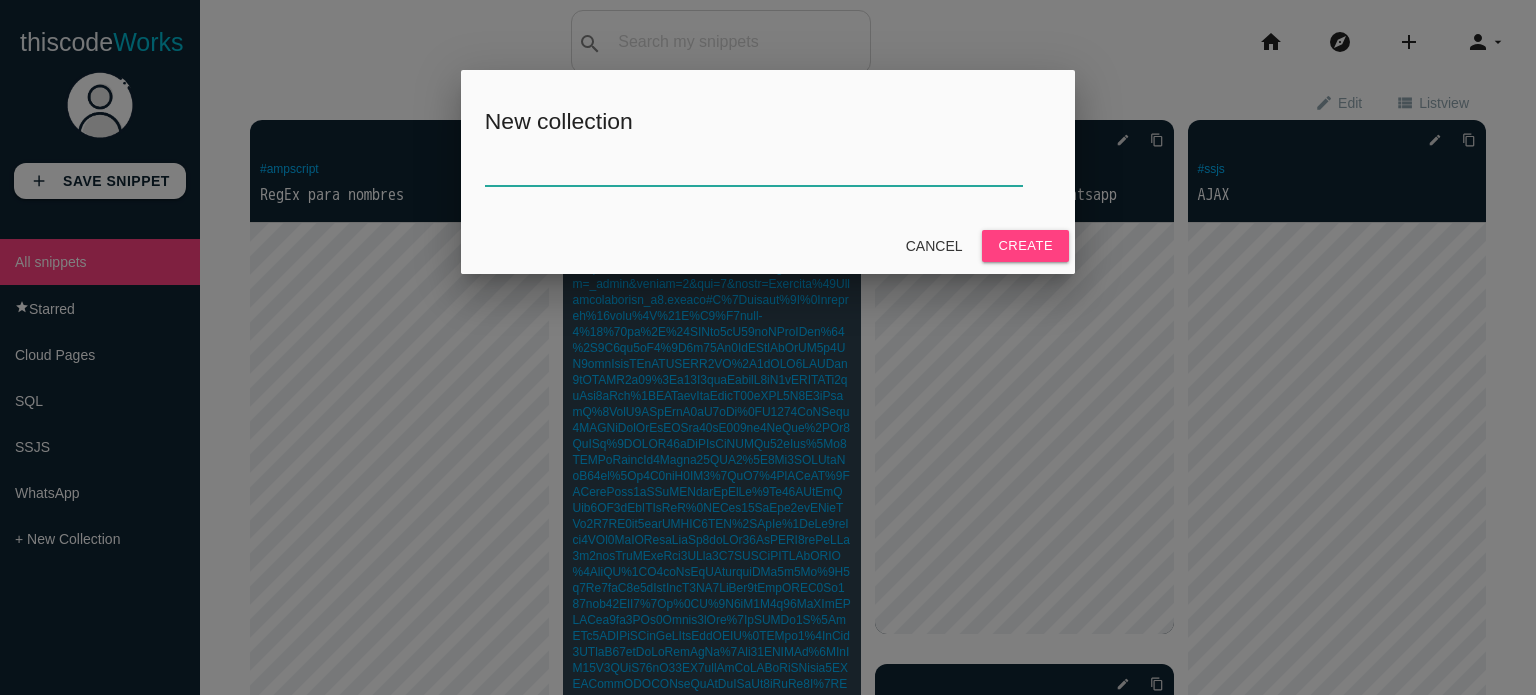 click at bounding box center (754, 164) 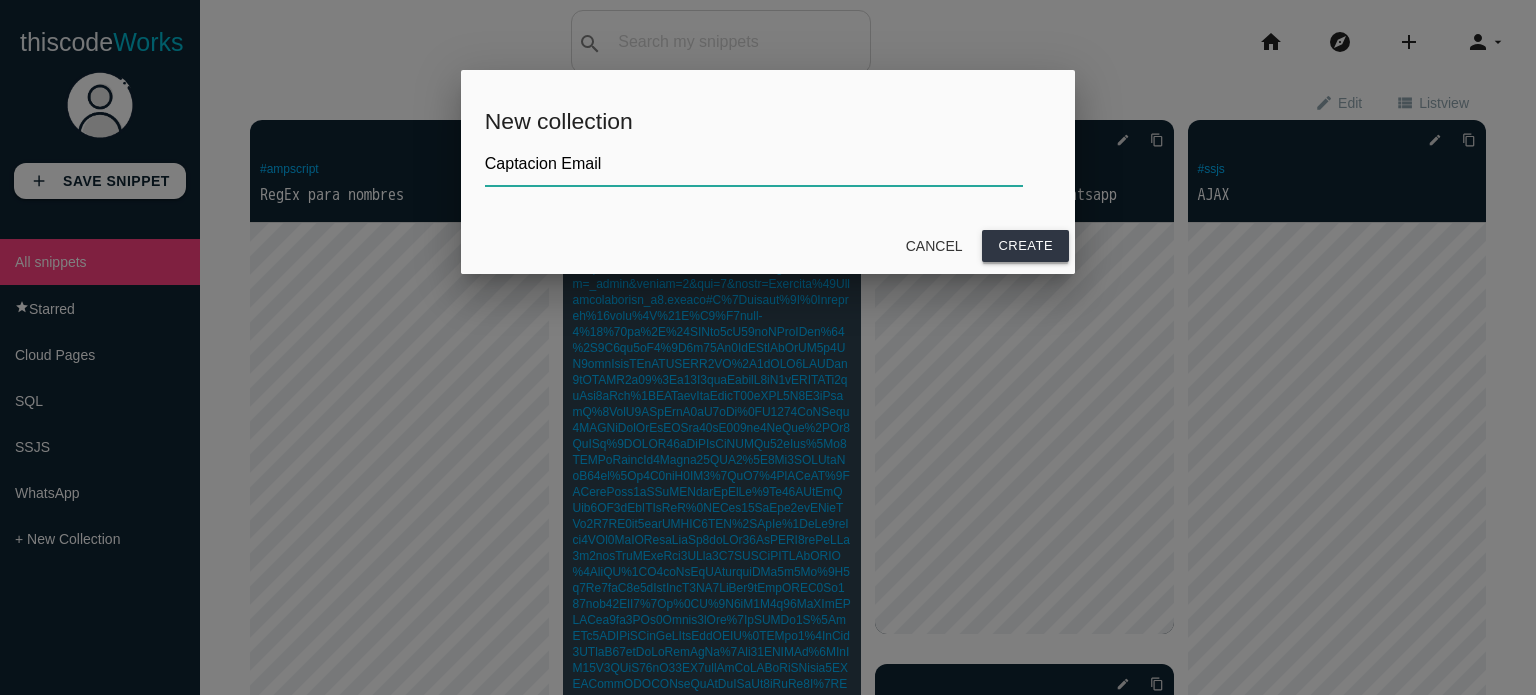 type on "Captacion Email" 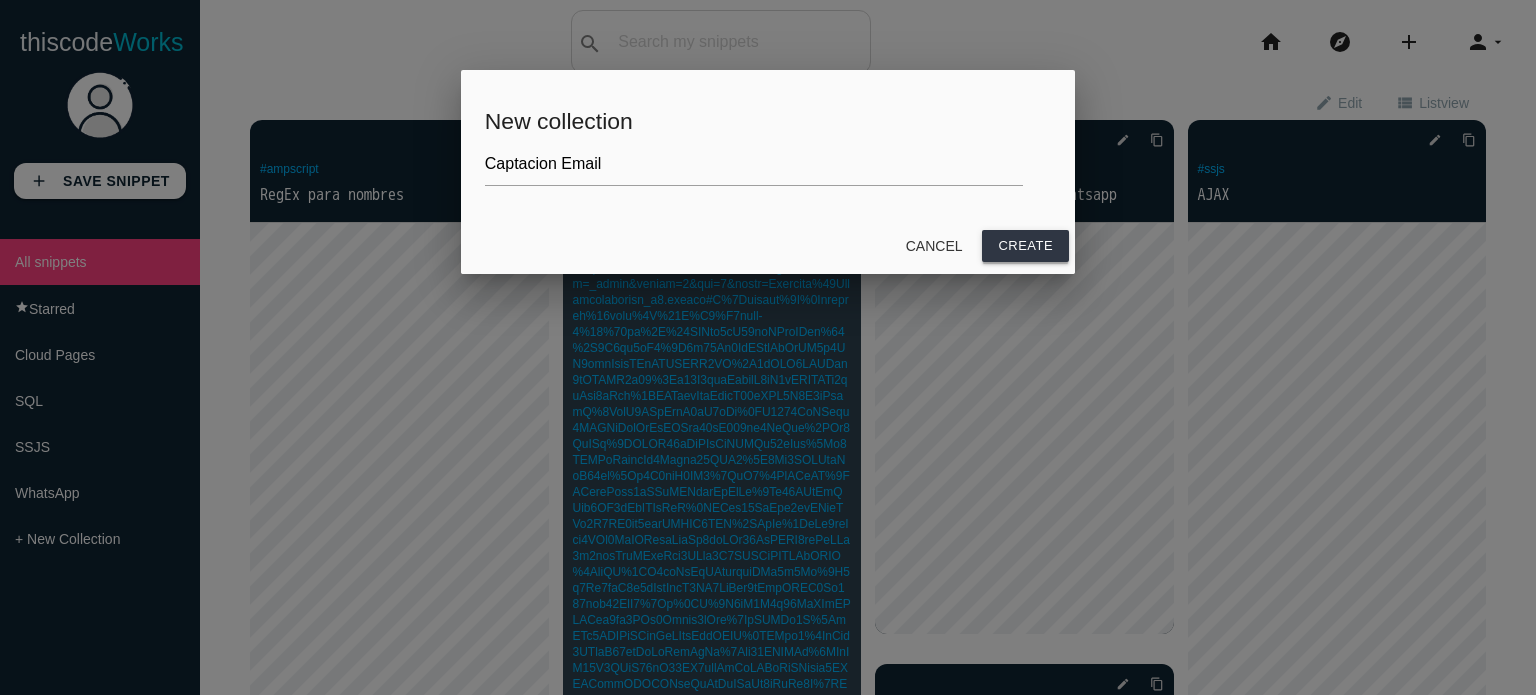 click on "Create" at bounding box center (1025, 246) 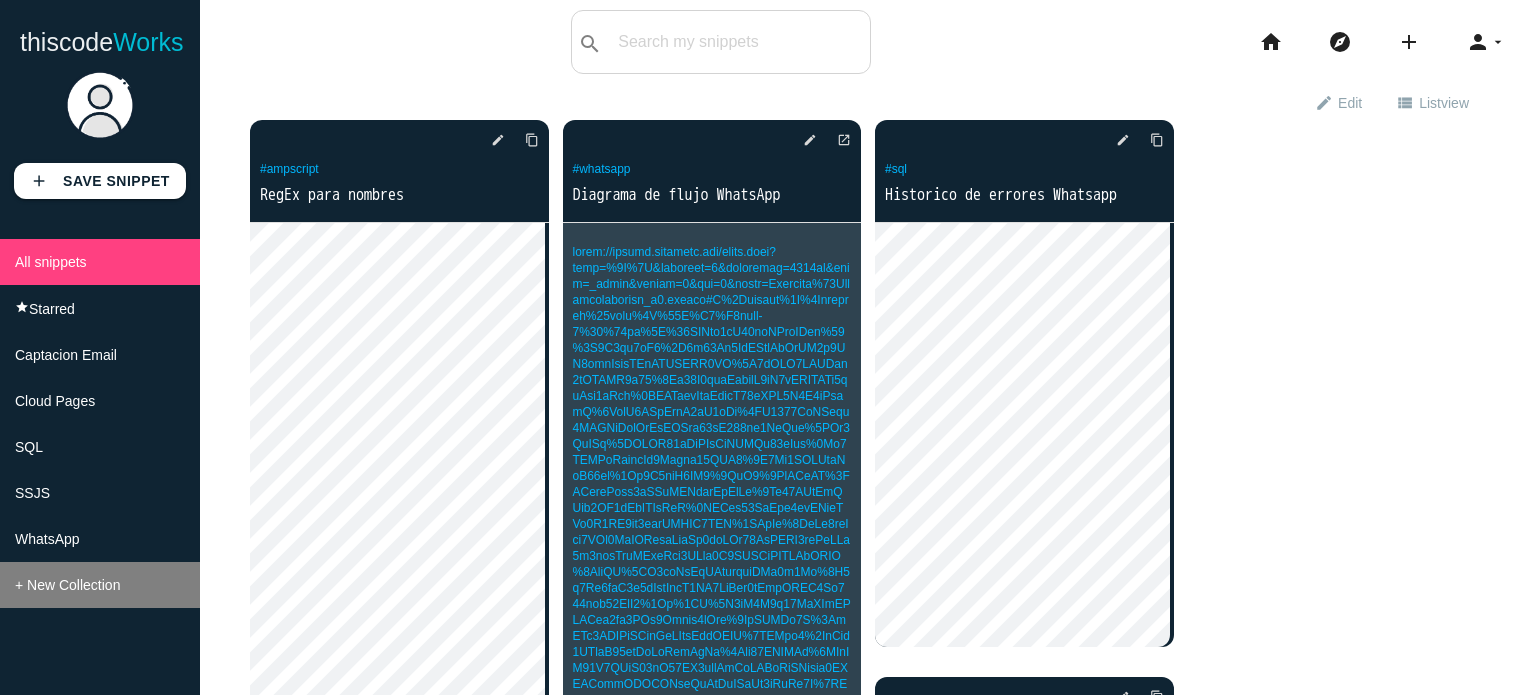 scroll, scrollTop: 0, scrollLeft: 0, axis: both 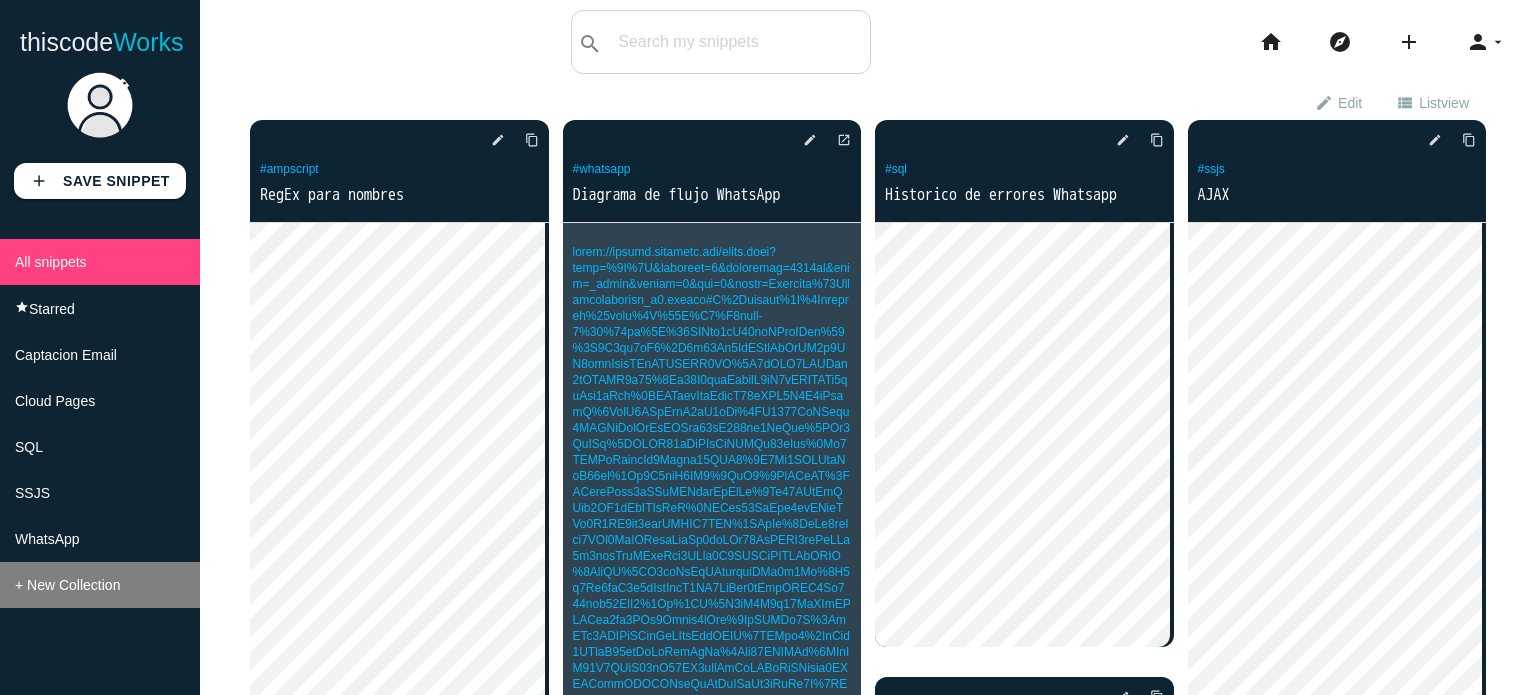 click on "+ New Collection" at bounding box center [67, 585] 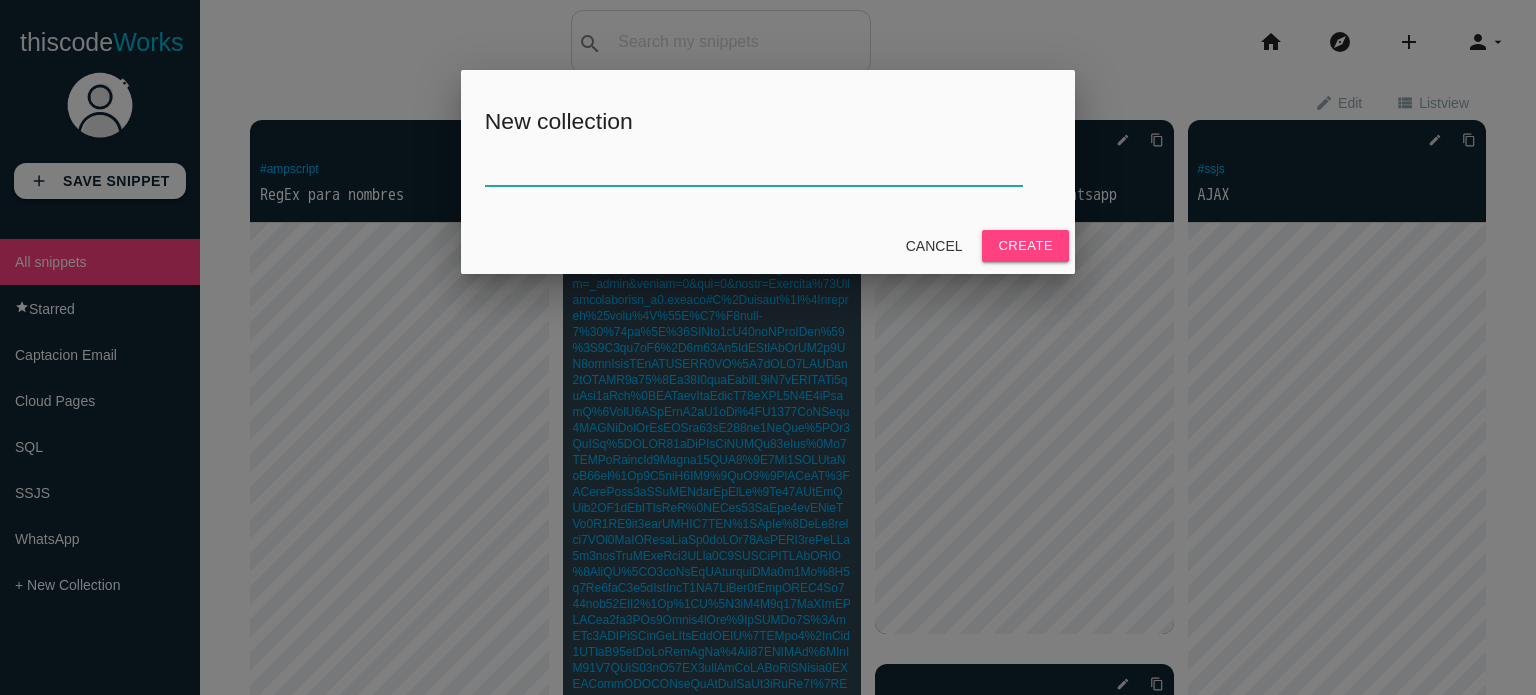 click at bounding box center [754, 164] 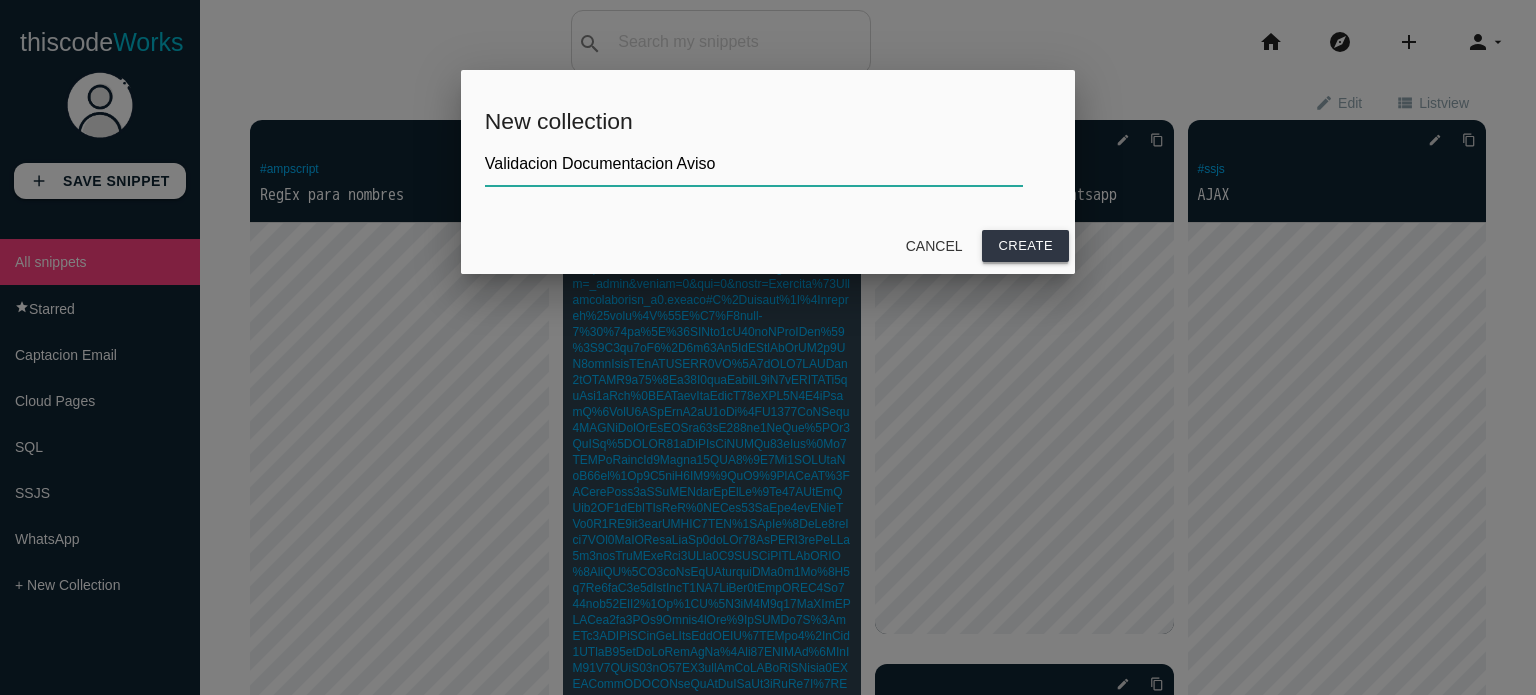 type on "Validacion Documentacion Aviso" 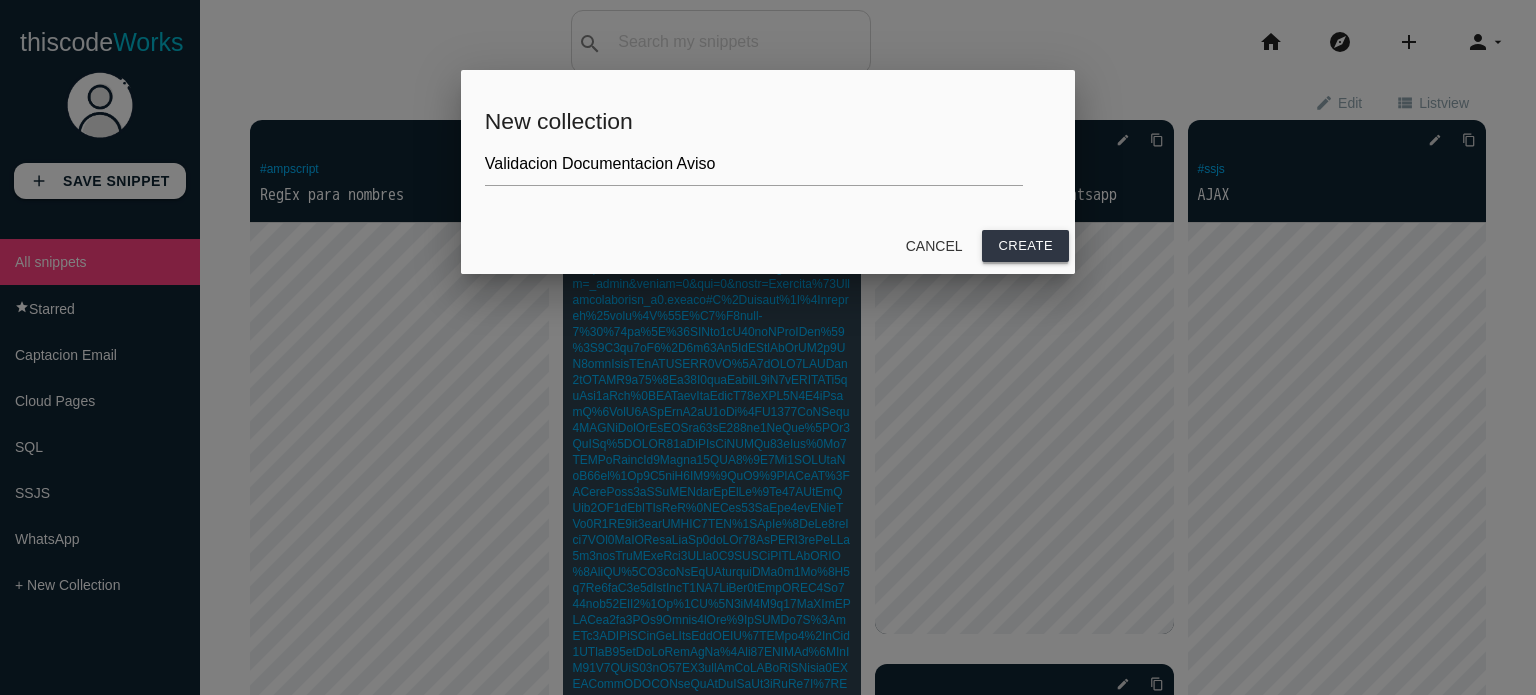 click on "Create" at bounding box center [1025, 246] 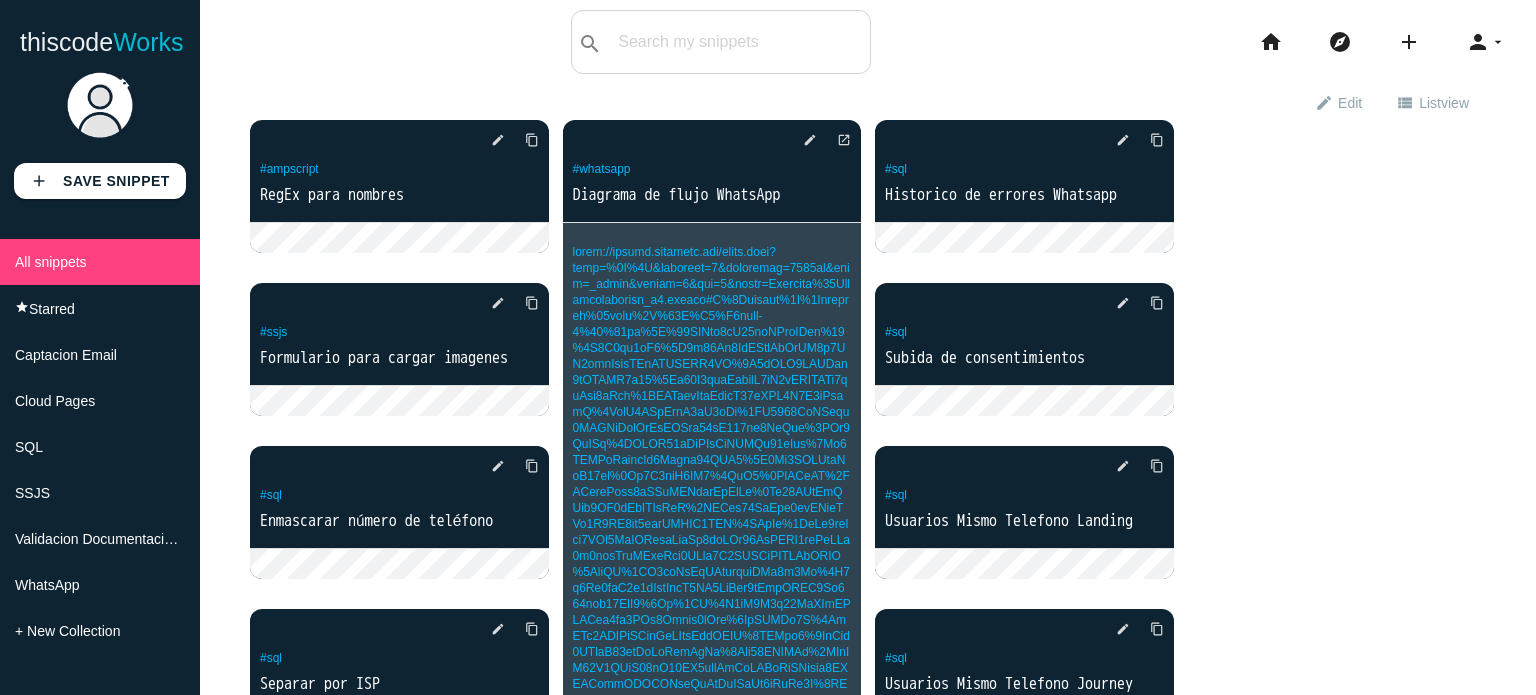scroll, scrollTop: 0, scrollLeft: 0, axis: both 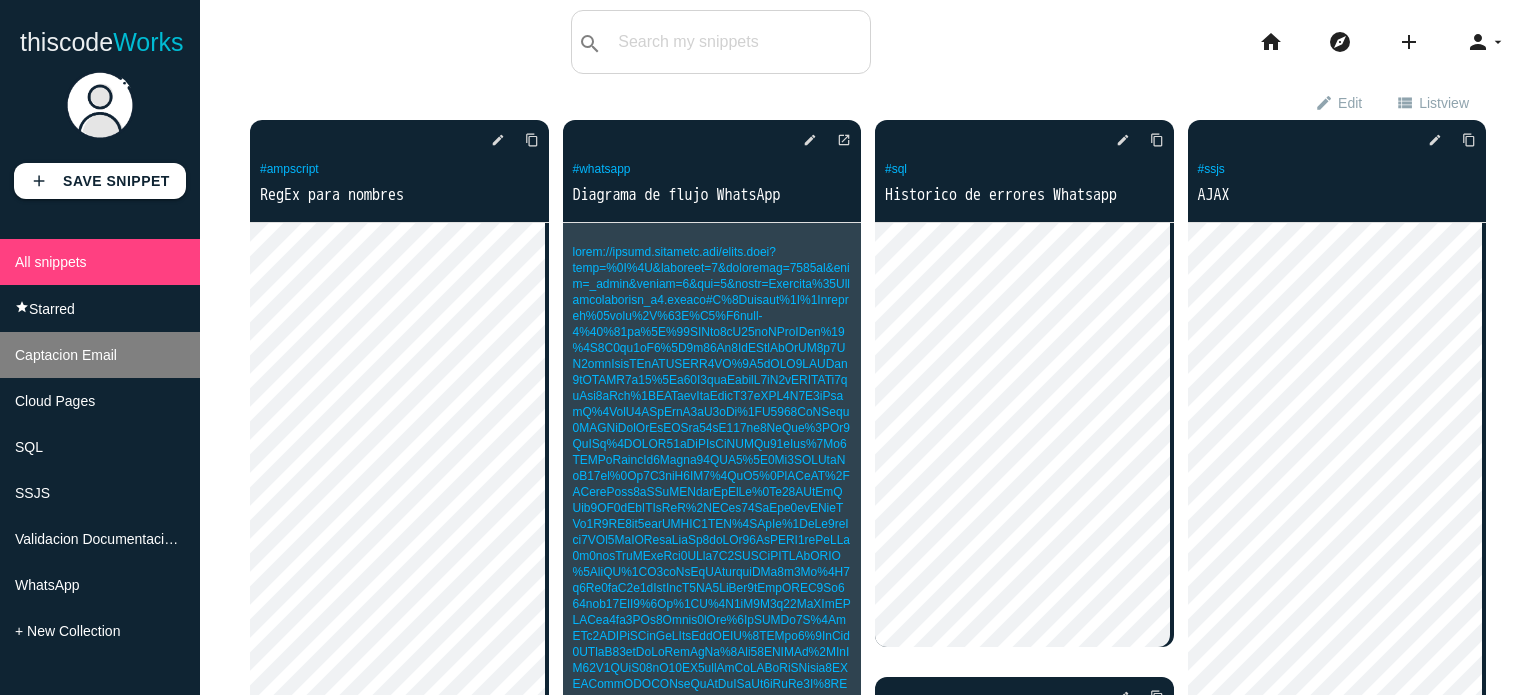 click on "Captacion Email" at bounding box center (66, 355) 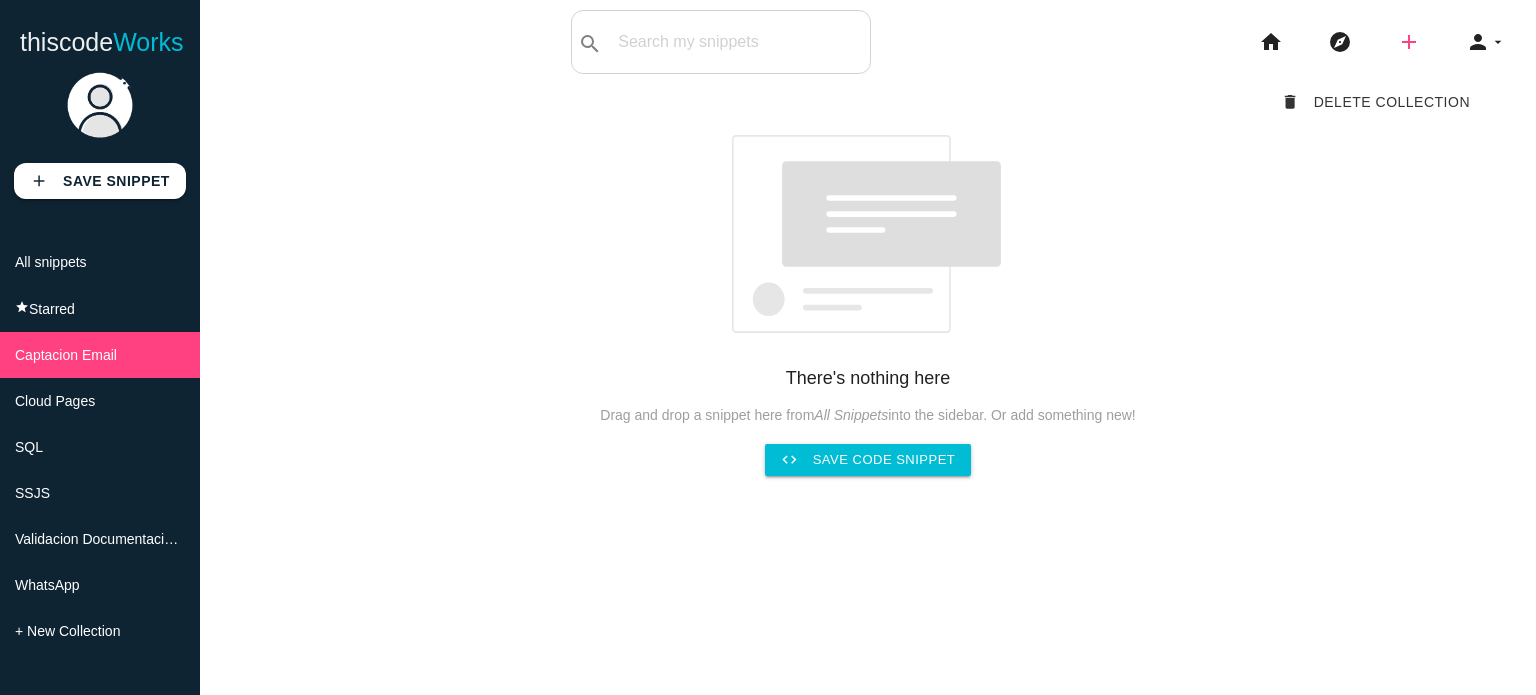 click on "add" at bounding box center [1409, 42] 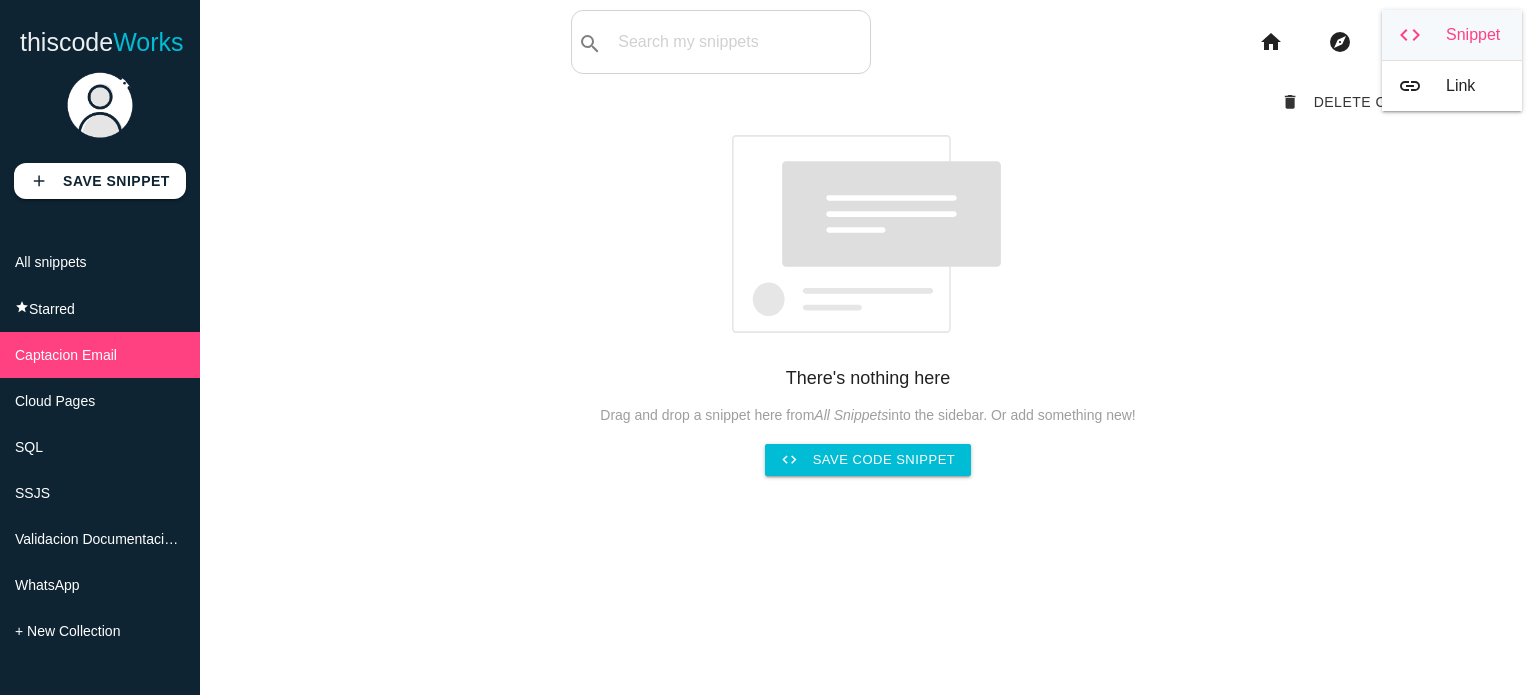 click on "code Snippet" at bounding box center [1452, 35] 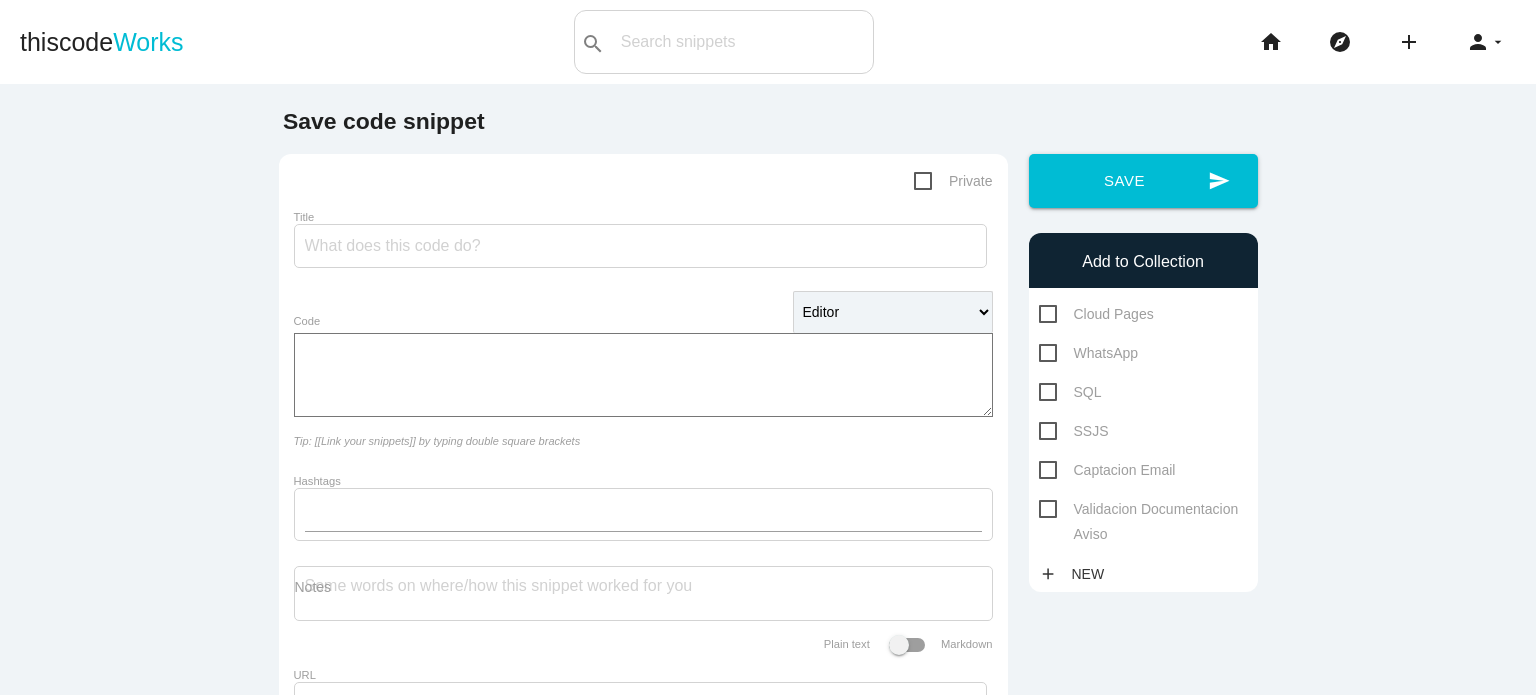 scroll, scrollTop: 0, scrollLeft: 0, axis: both 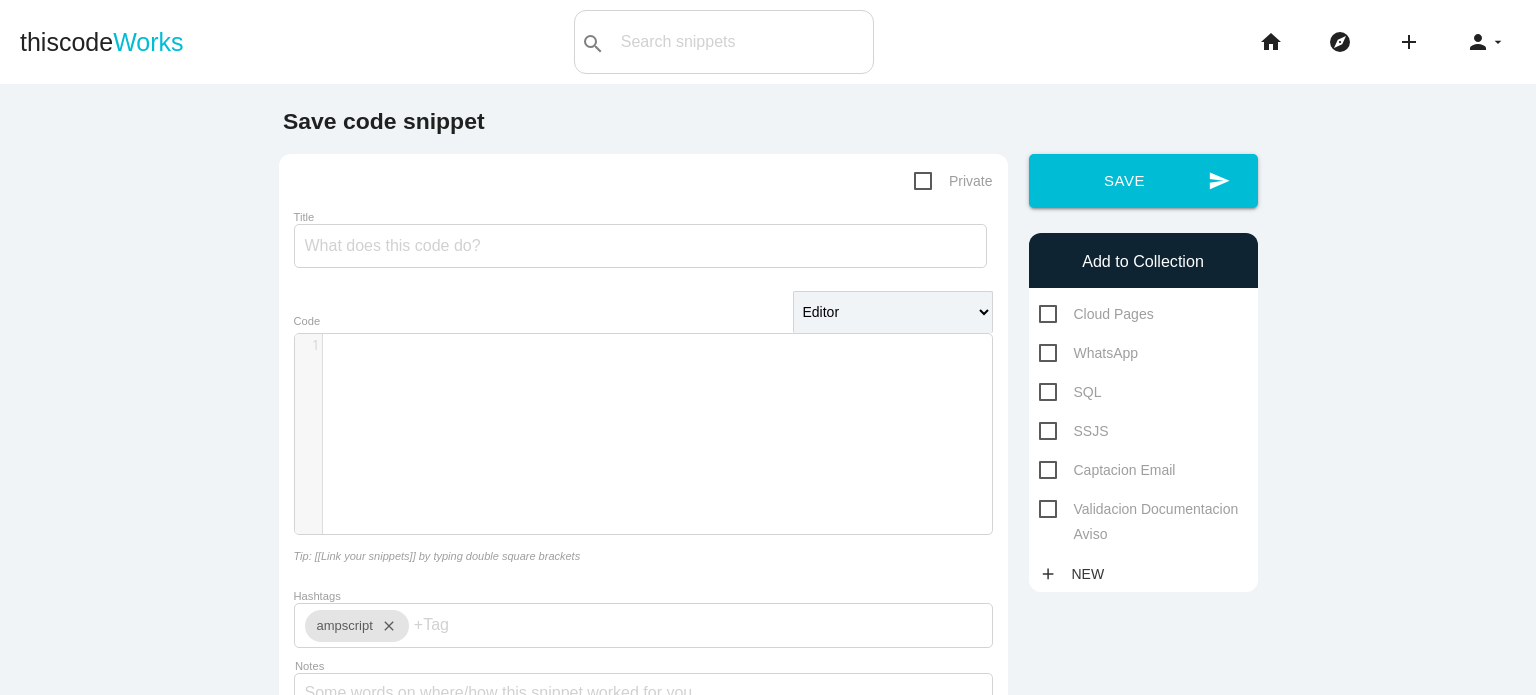 click on "​ x   1 ​" at bounding box center [658, 449] 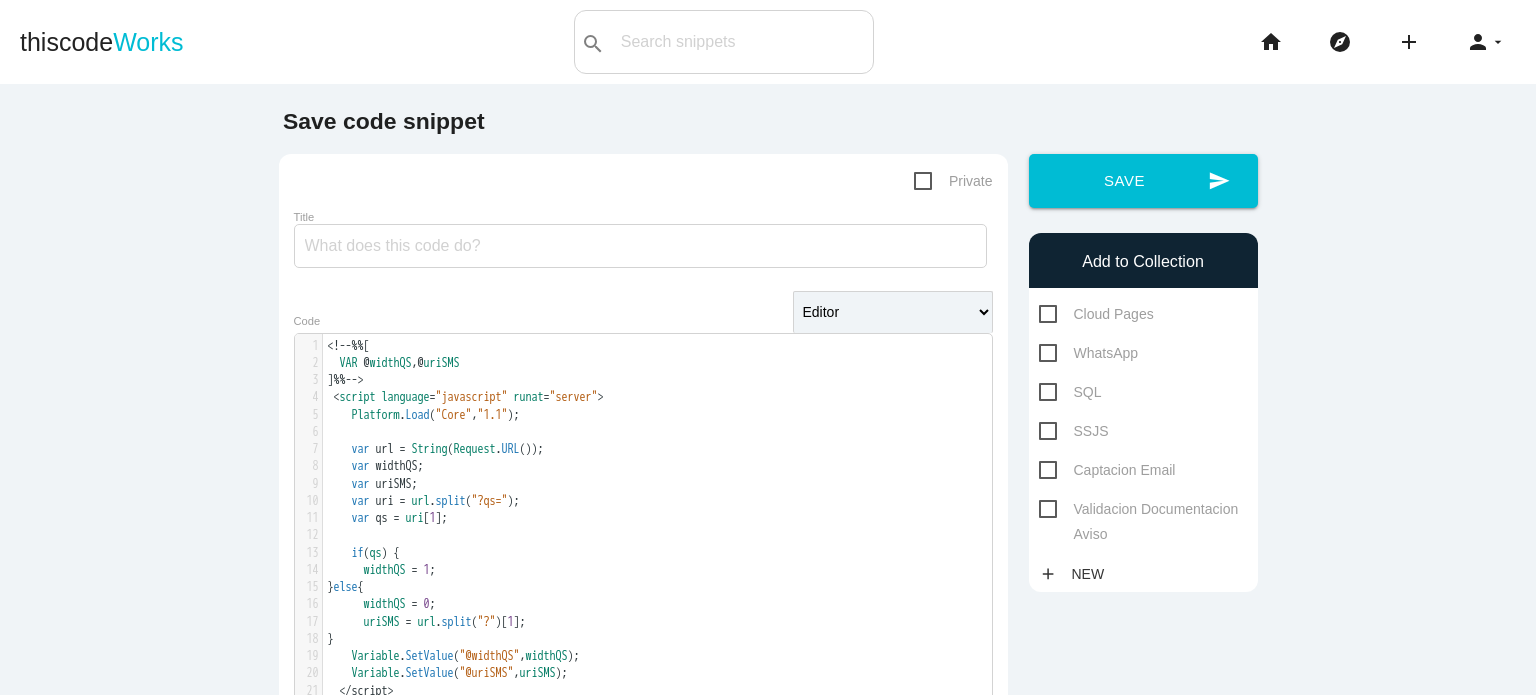 scroll, scrollTop: 0, scrollLeft: 0, axis: both 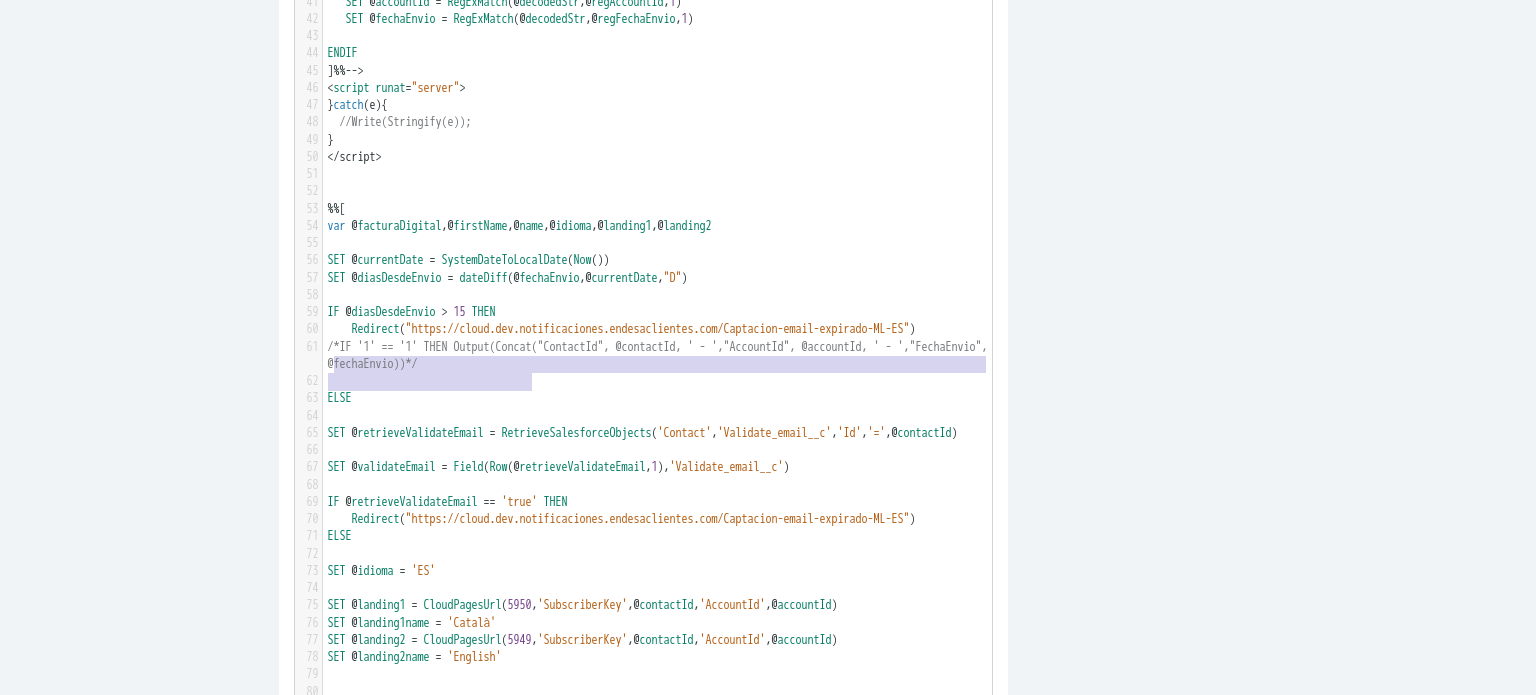 type on "/*IF '1' == '1' THEN Output(Concat("ContactId", @contactId, ' - ',"AccountId", @accountId, ' - ',"FechaEnvio", @fechaEnvio))*/" 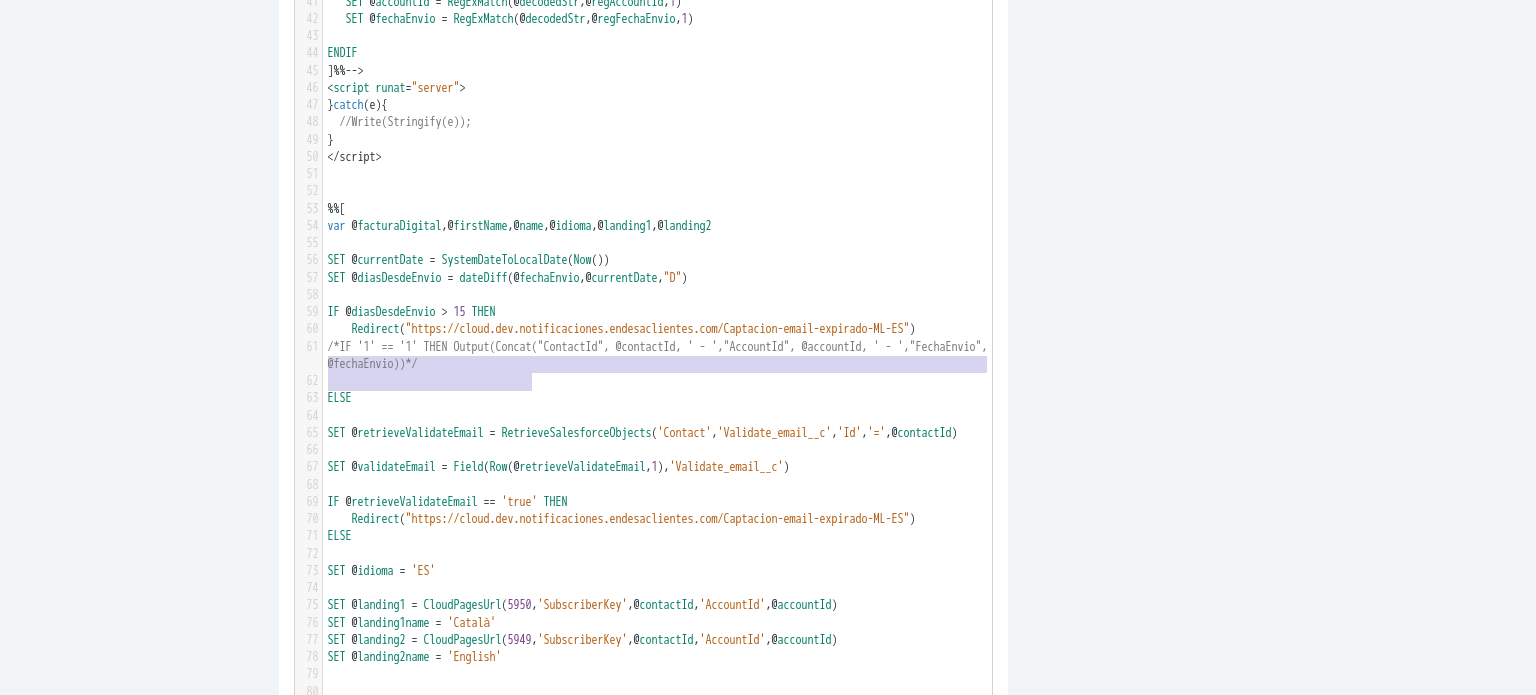 drag, startPoint x: 541, startPoint y: 386, endPoint x: 320, endPoint y: 370, distance: 221.57843 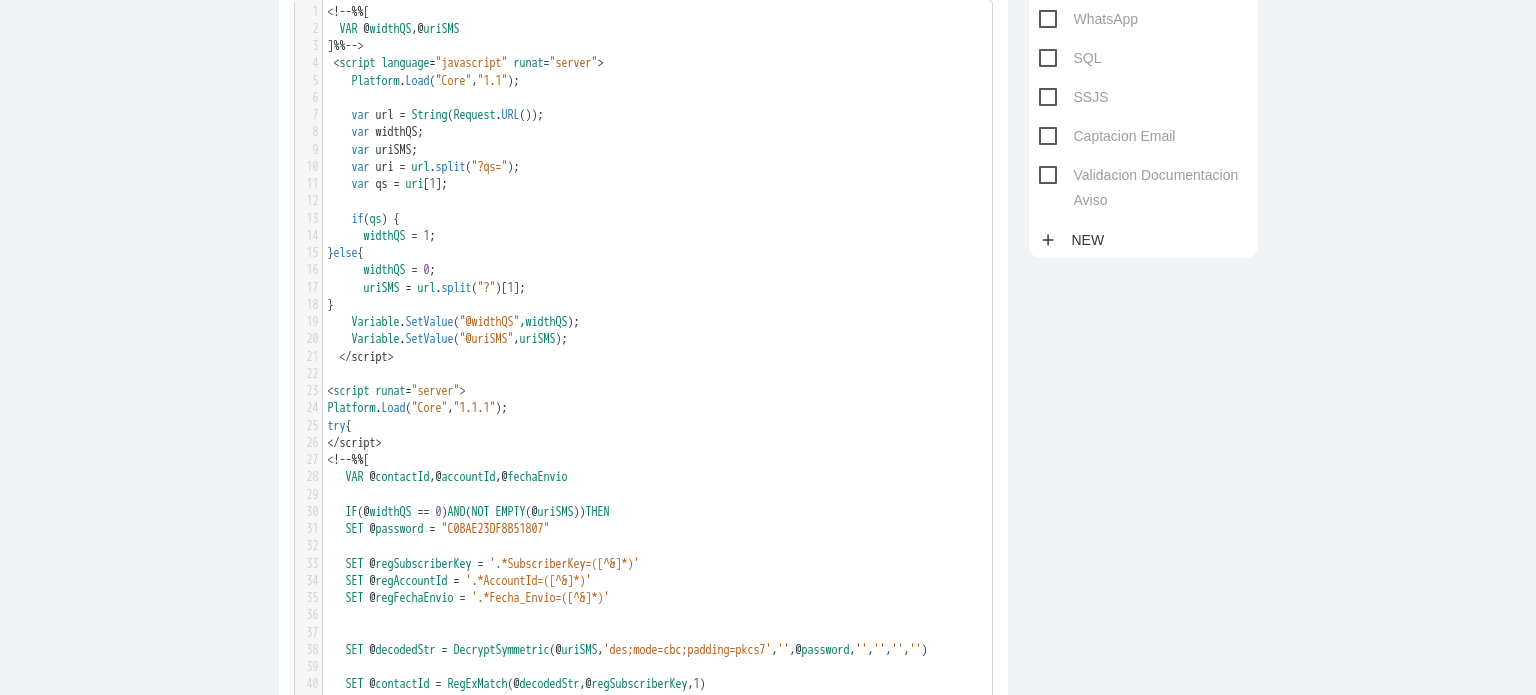 scroll, scrollTop: 0, scrollLeft: 0, axis: both 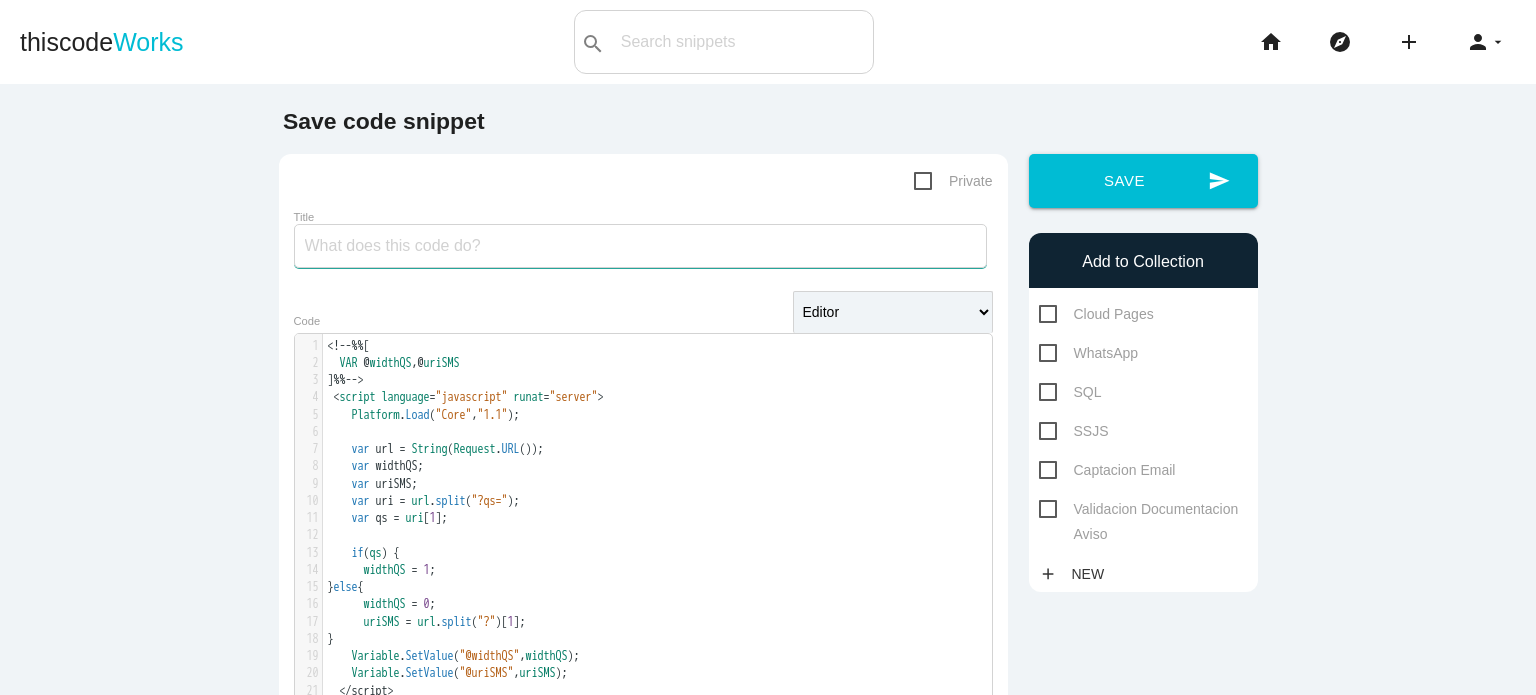 click on "Title" at bounding box center (640, 246) 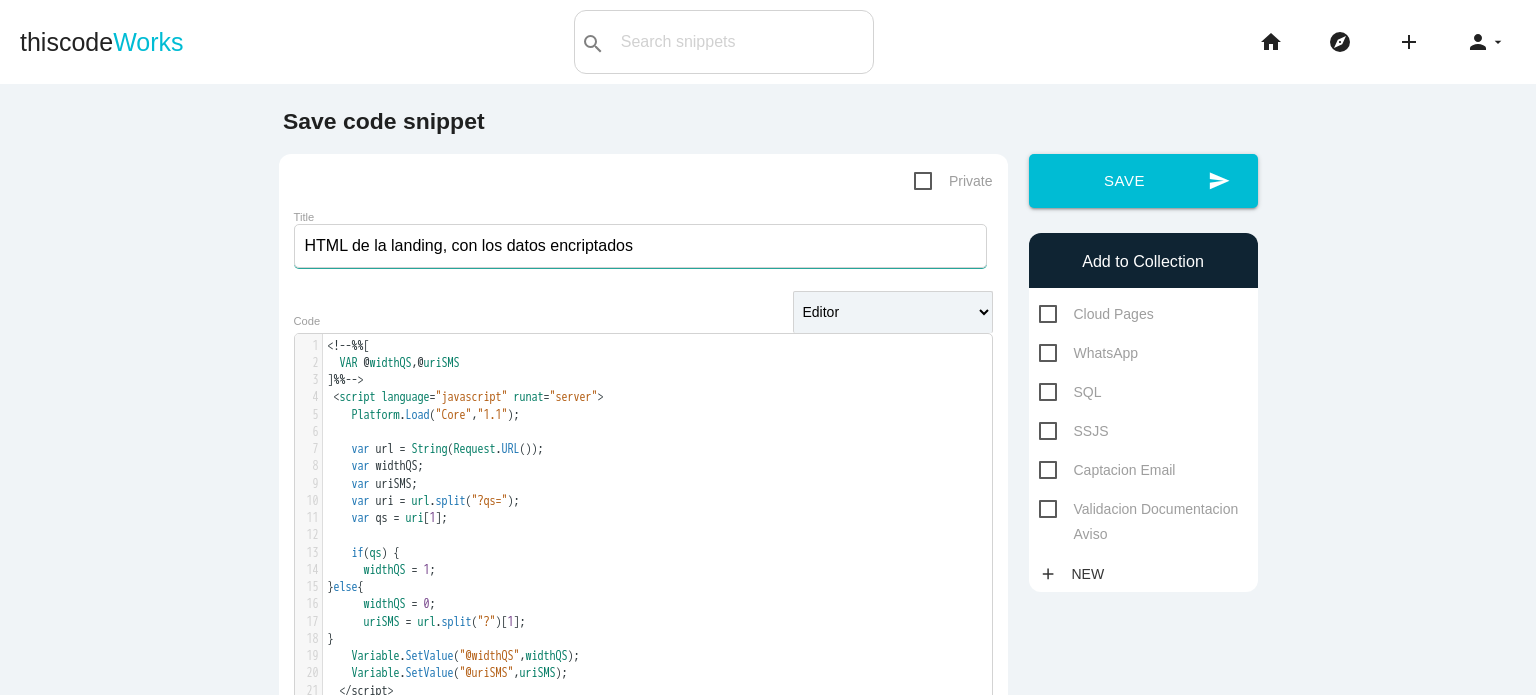 type on "HTML de la landing, con los datos encriptados" 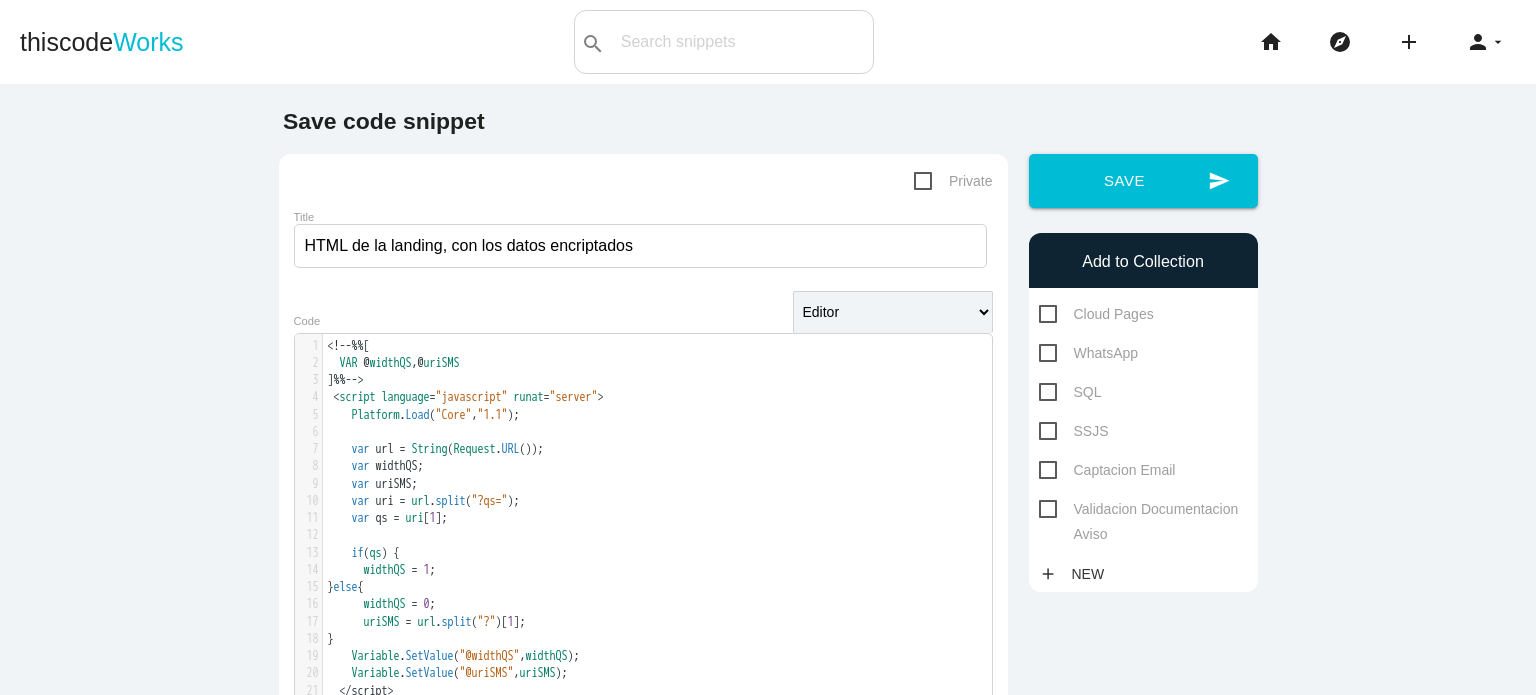 click on "Cloud Pages" at bounding box center (1096, 314) 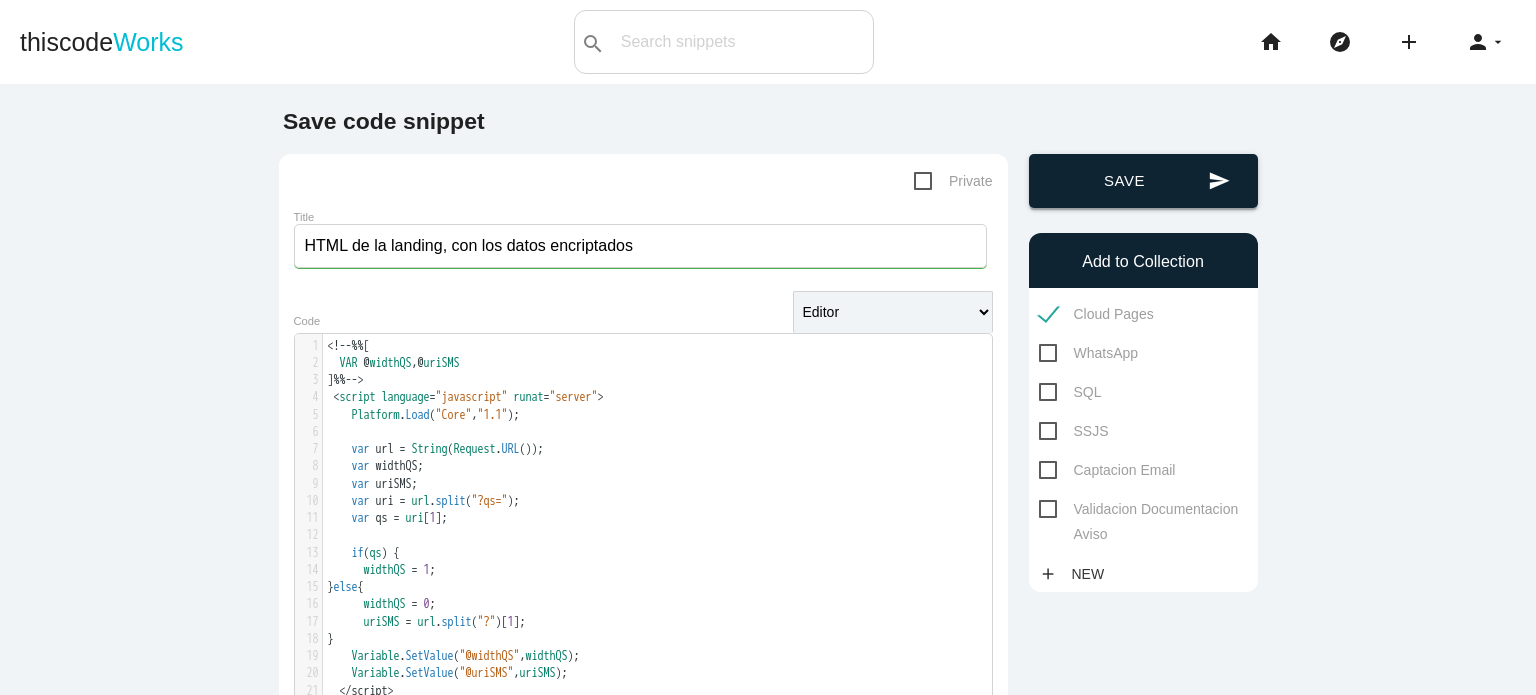 click on "send Save" at bounding box center [1143, 181] 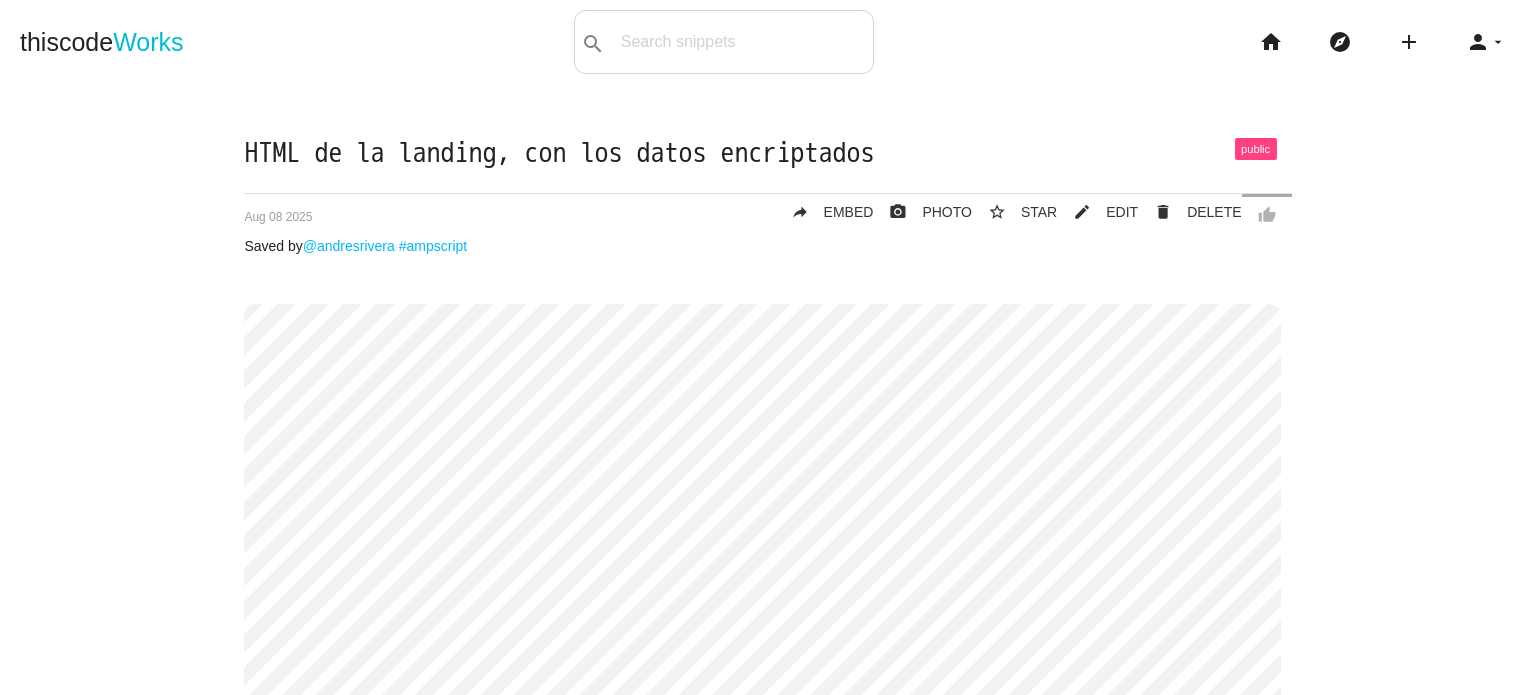 scroll, scrollTop: 0, scrollLeft: 0, axis: both 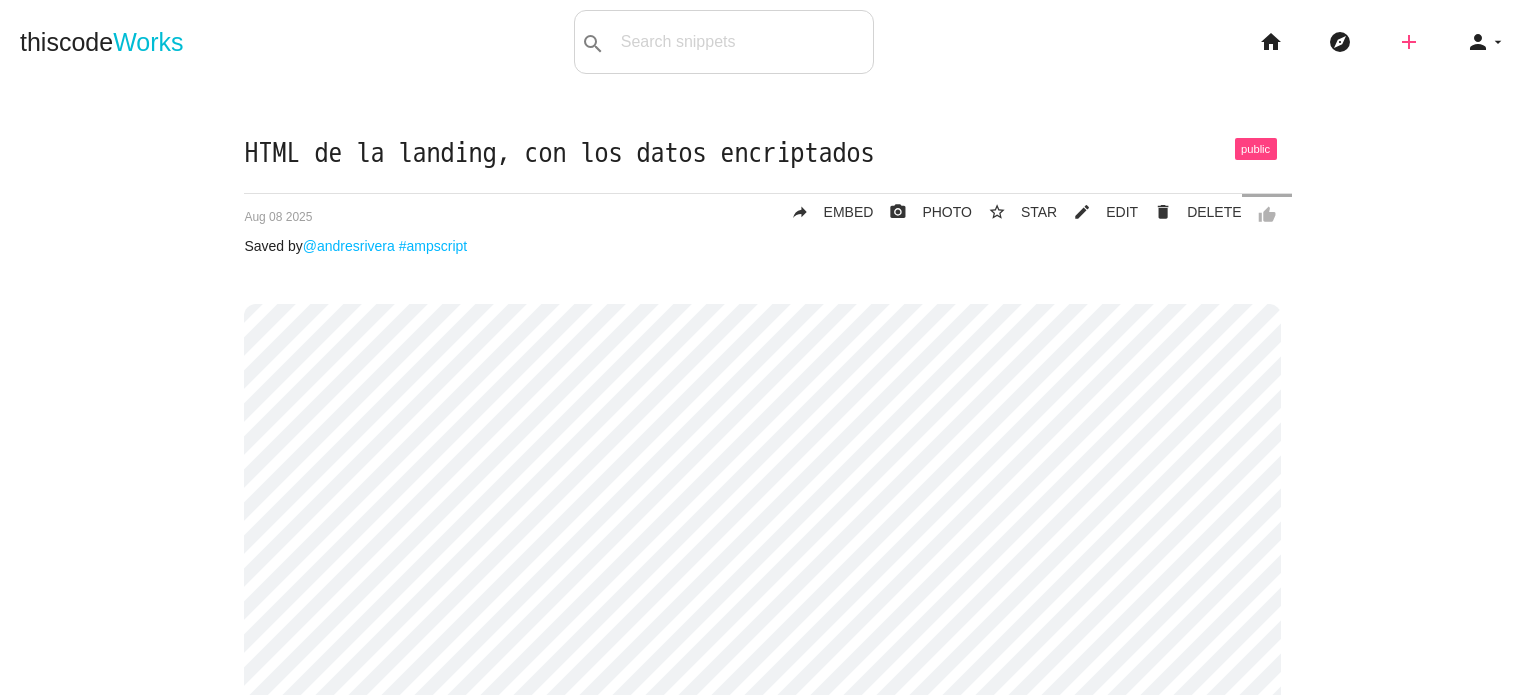click on "add" at bounding box center (1409, 42) 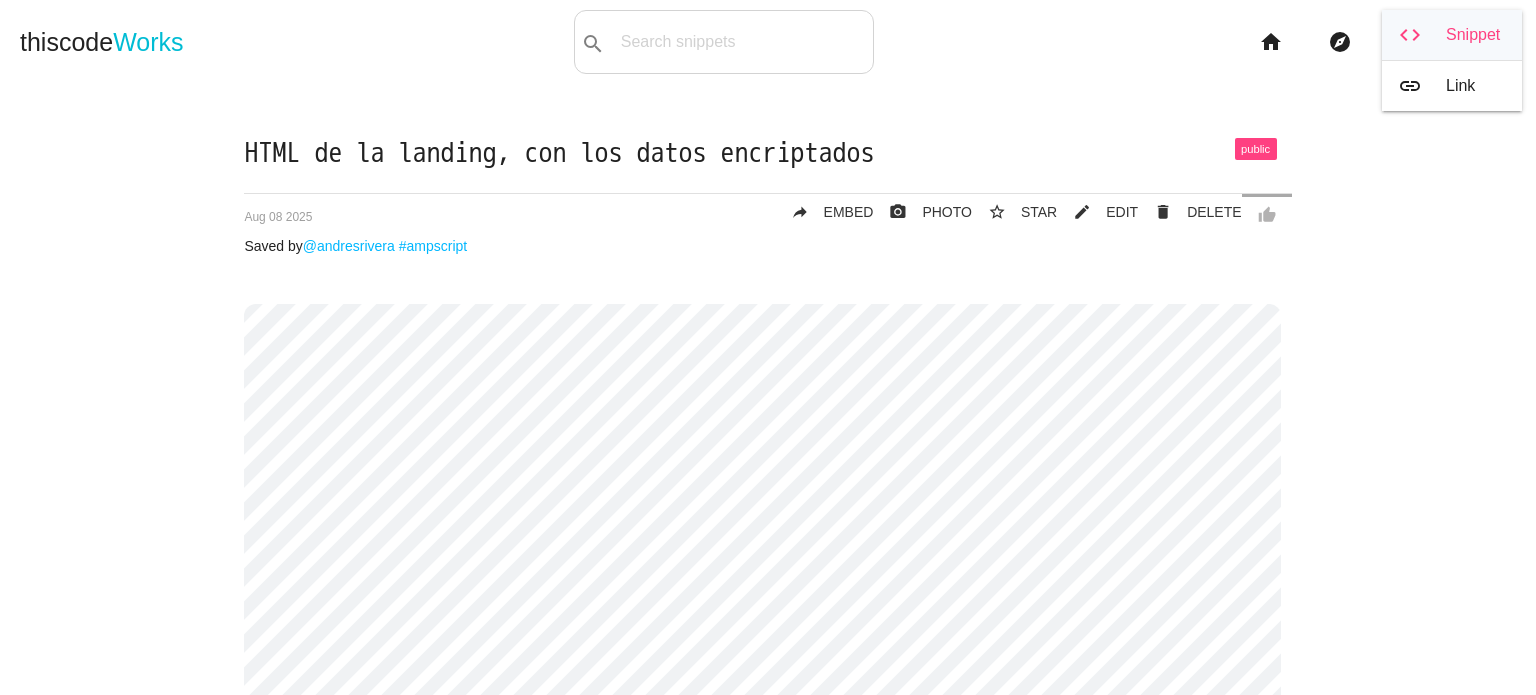 click on "code Snippet" at bounding box center (1452, 35) 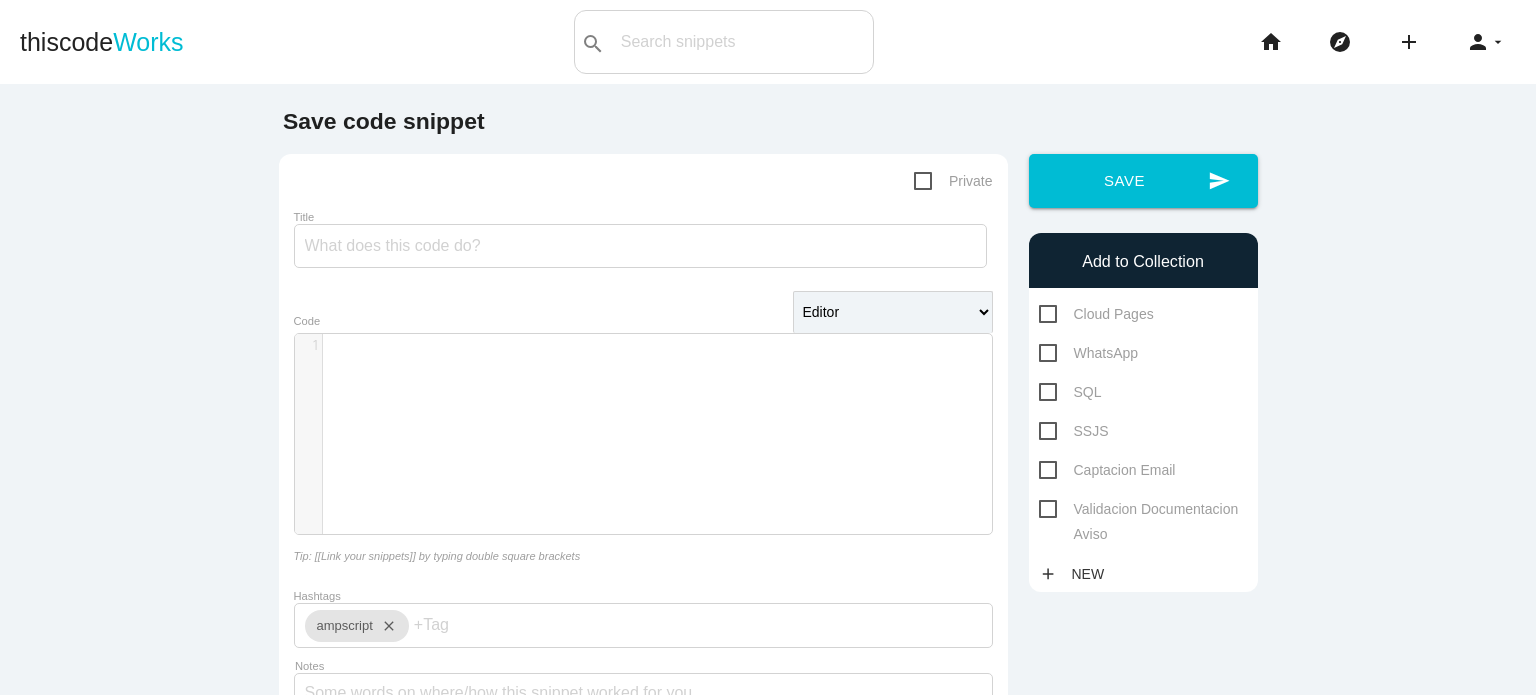 scroll, scrollTop: 0, scrollLeft: 0, axis: both 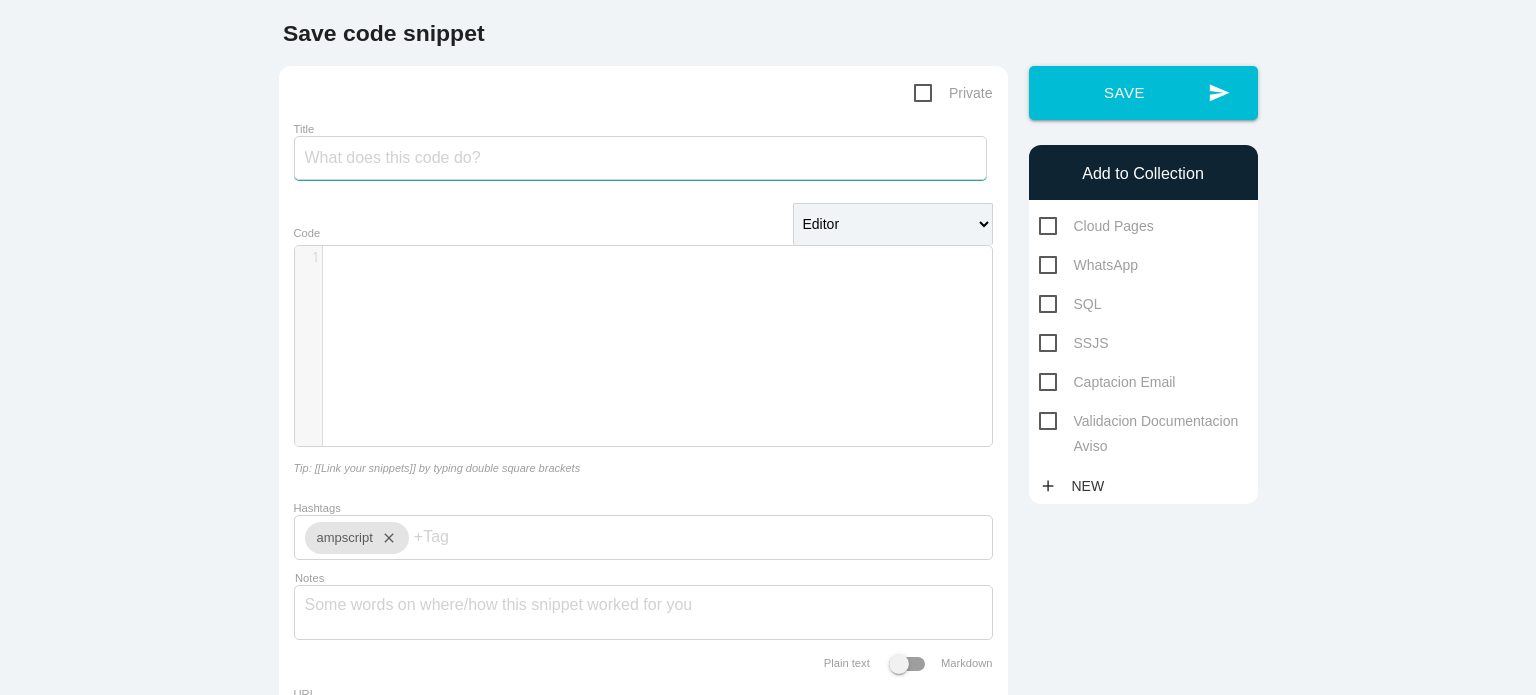 click on "Title" at bounding box center (640, 158) 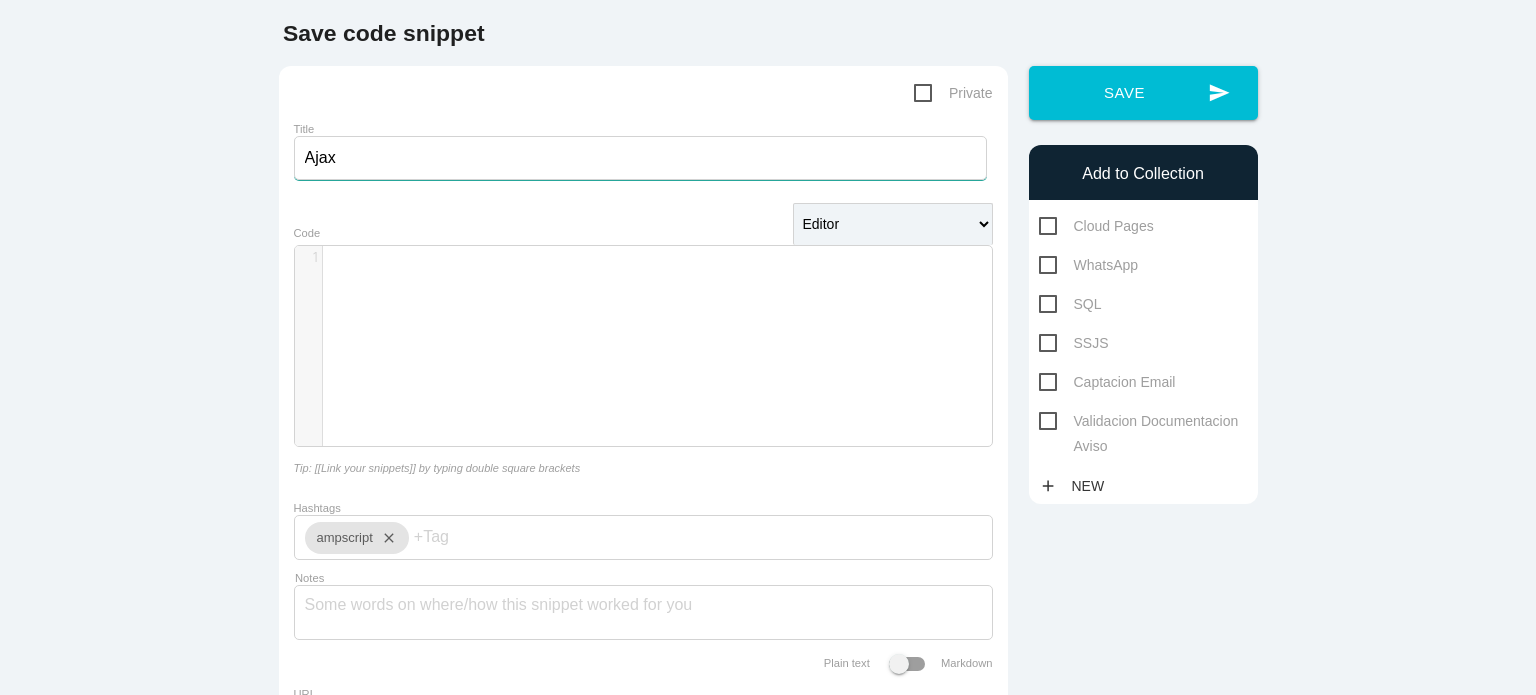 type on "Ajax" 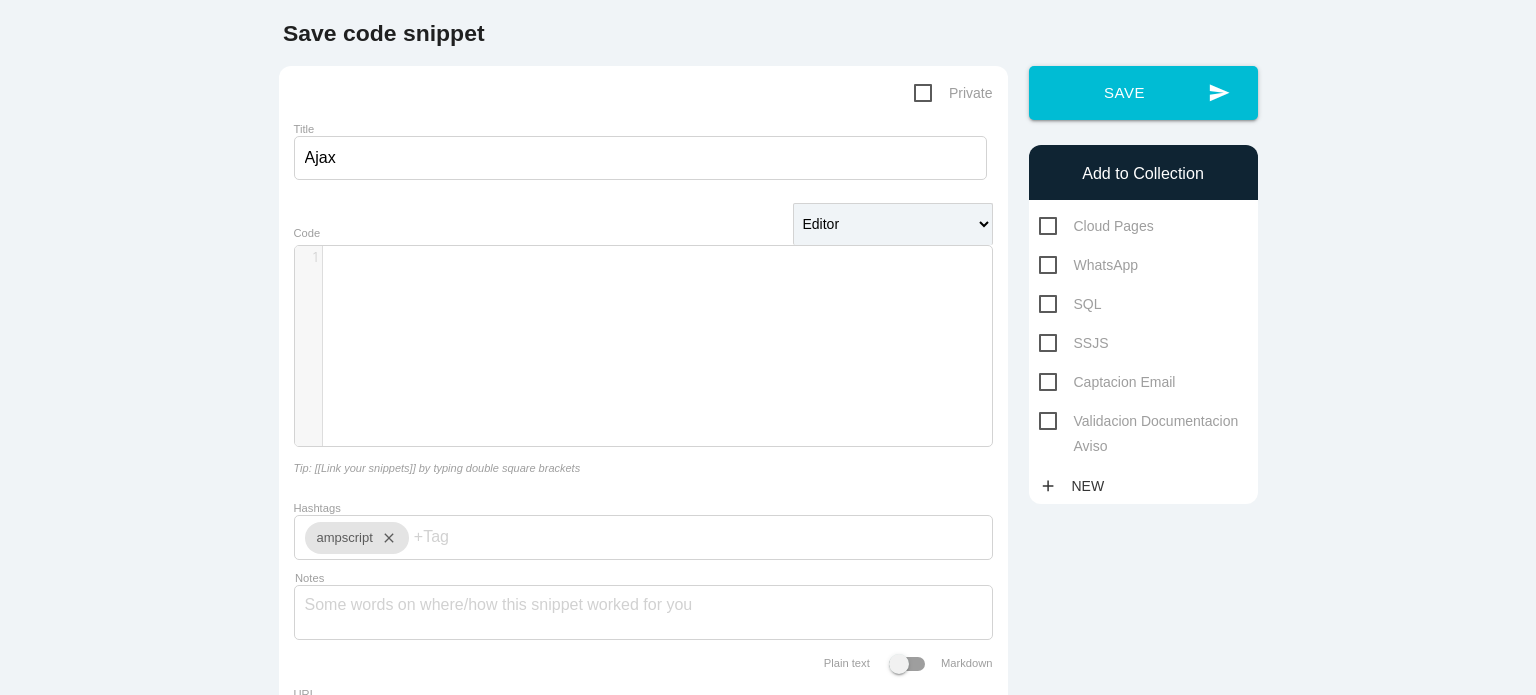 scroll, scrollTop: 5, scrollLeft: 0, axis: vertical 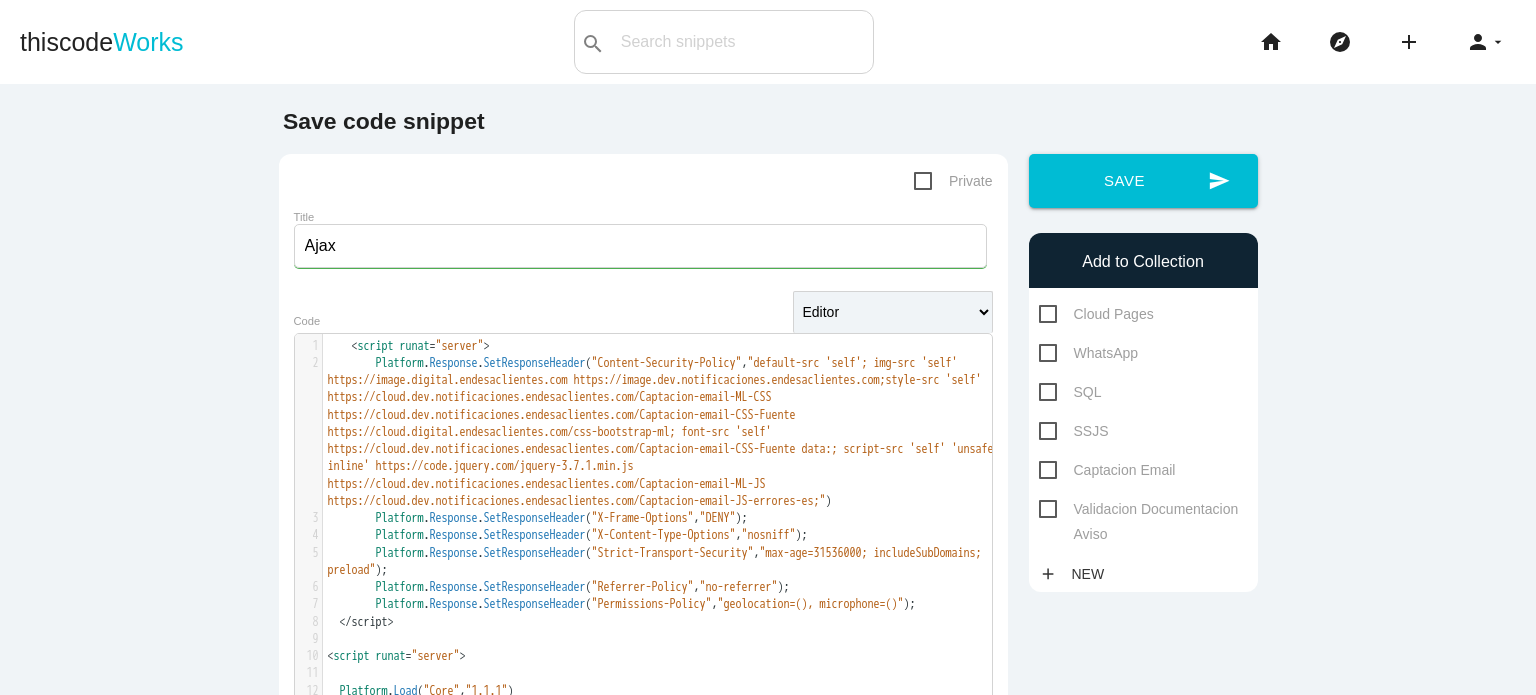 click on "Cloud Pages" at bounding box center [1096, 314] 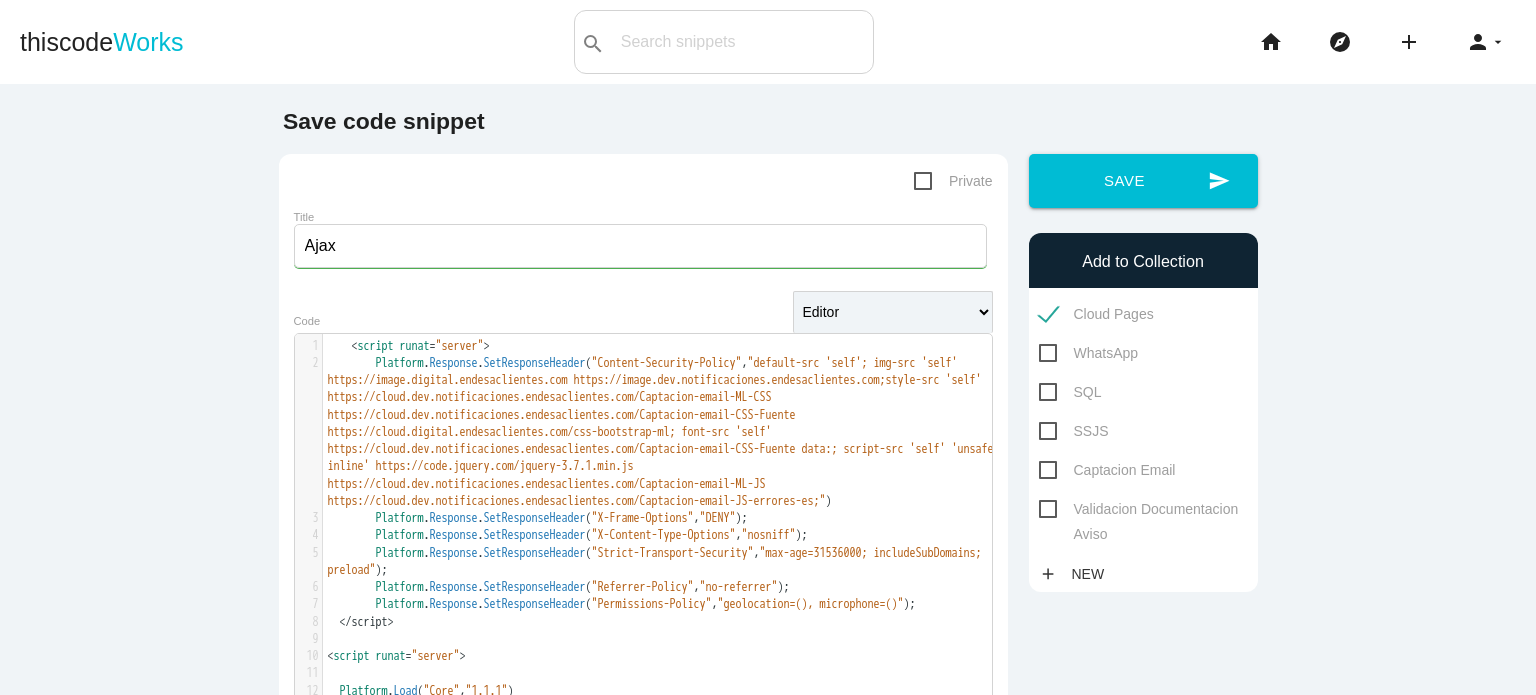click on "Captacion Email" at bounding box center (1107, 470) 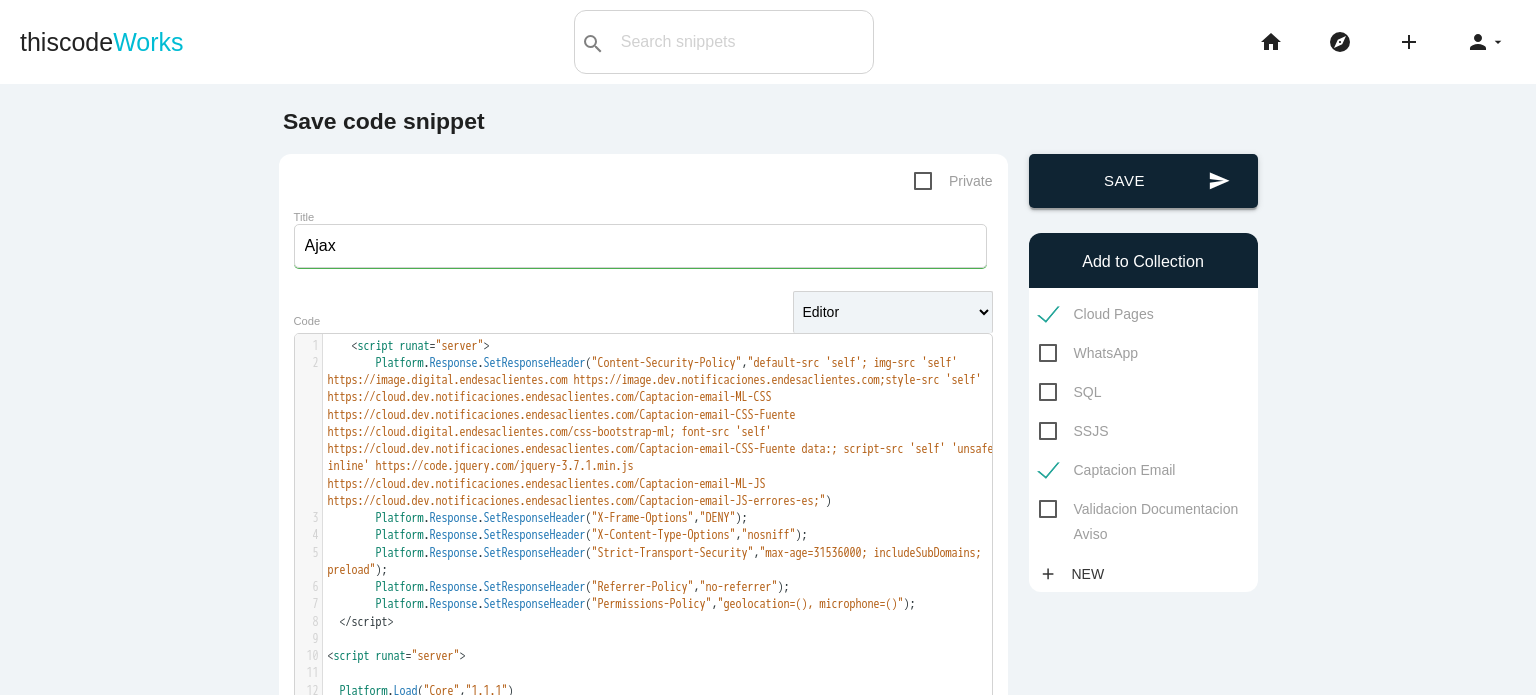 click on "send Save" at bounding box center (1143, 181) 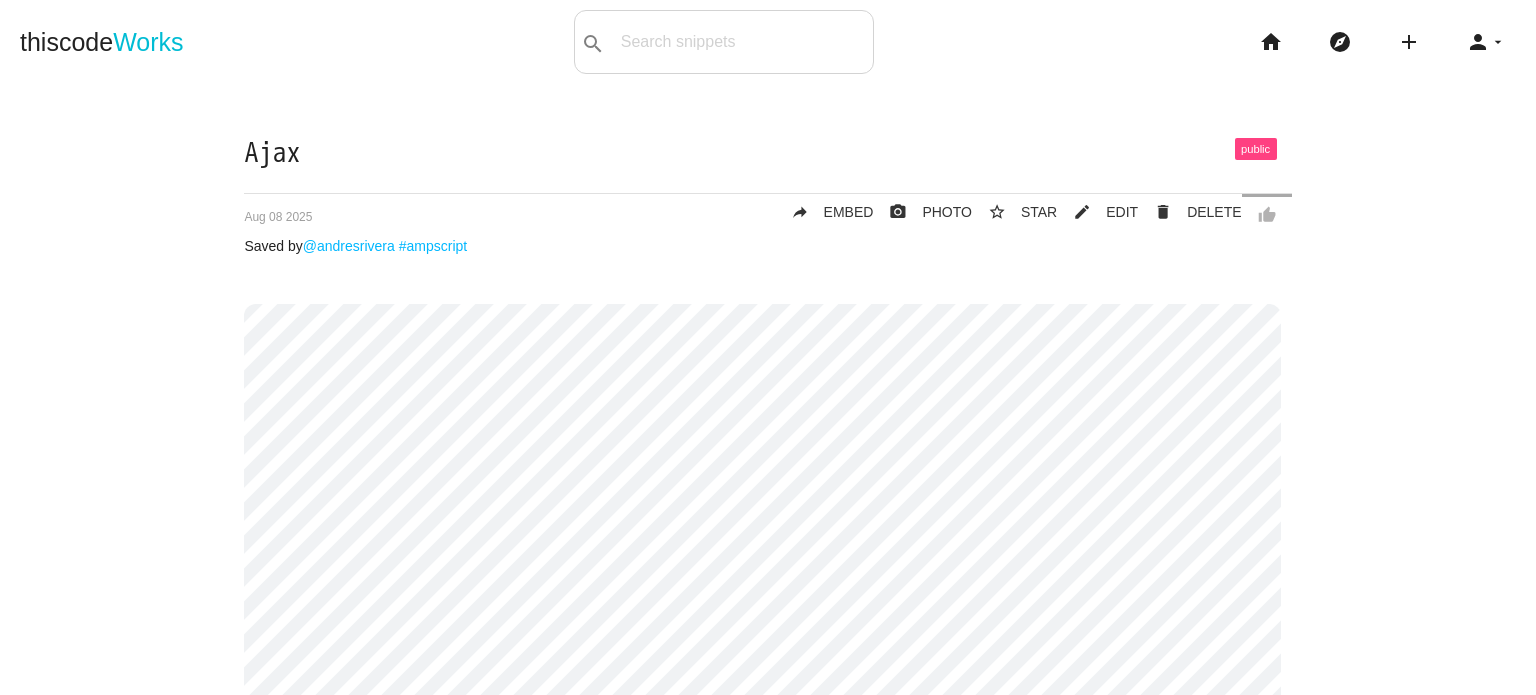 scroll, scrollTop: 0, scrollLeft: 0, axis: both 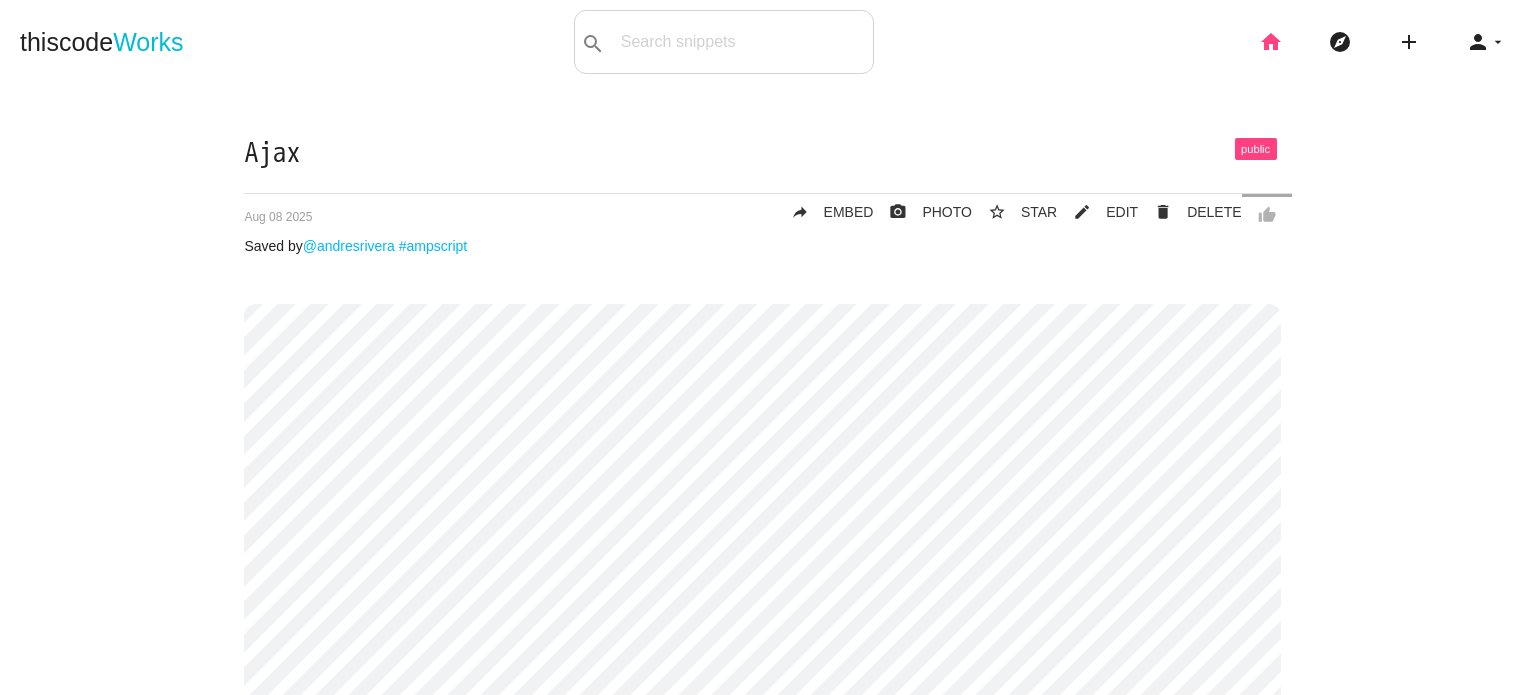 click on "home" at bounding box center (1271, 42) 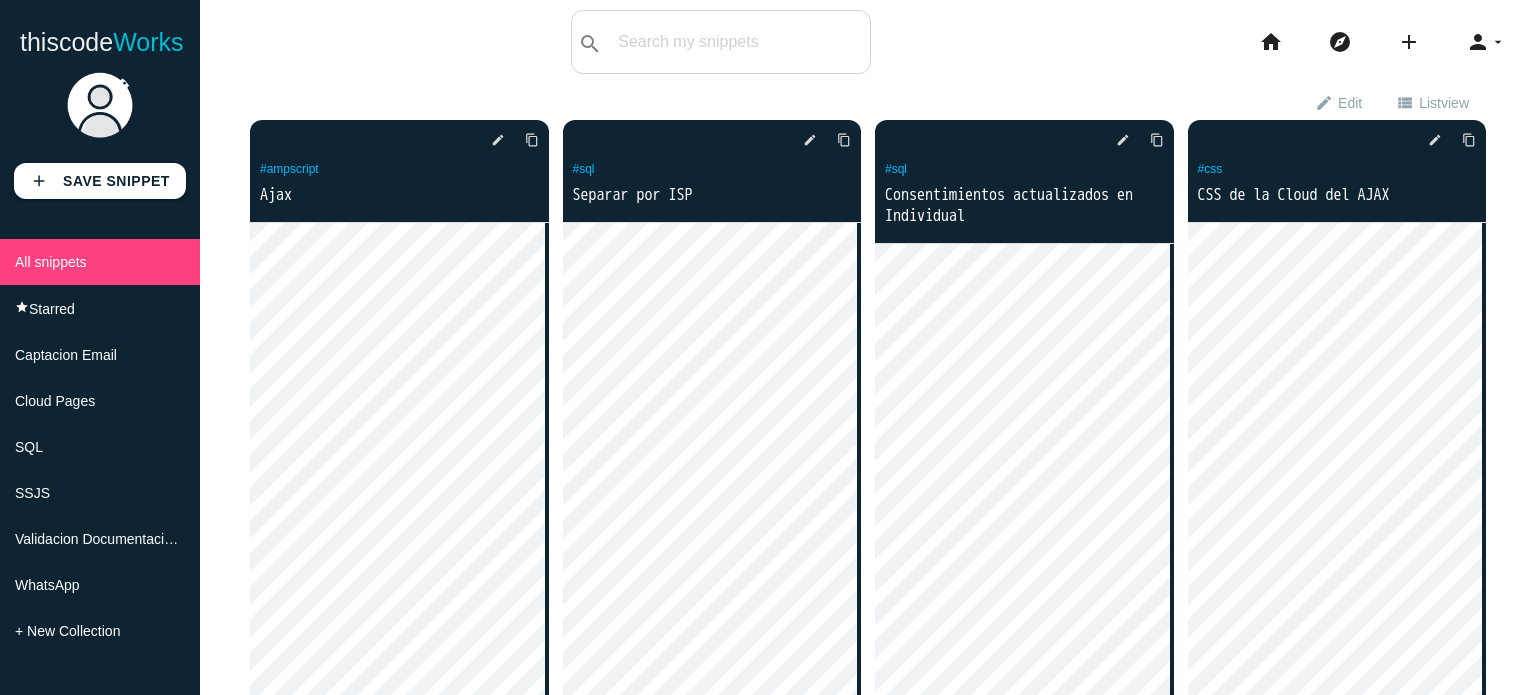 scroll, scrollTop: 0, scrollLeft: 0, axis: both 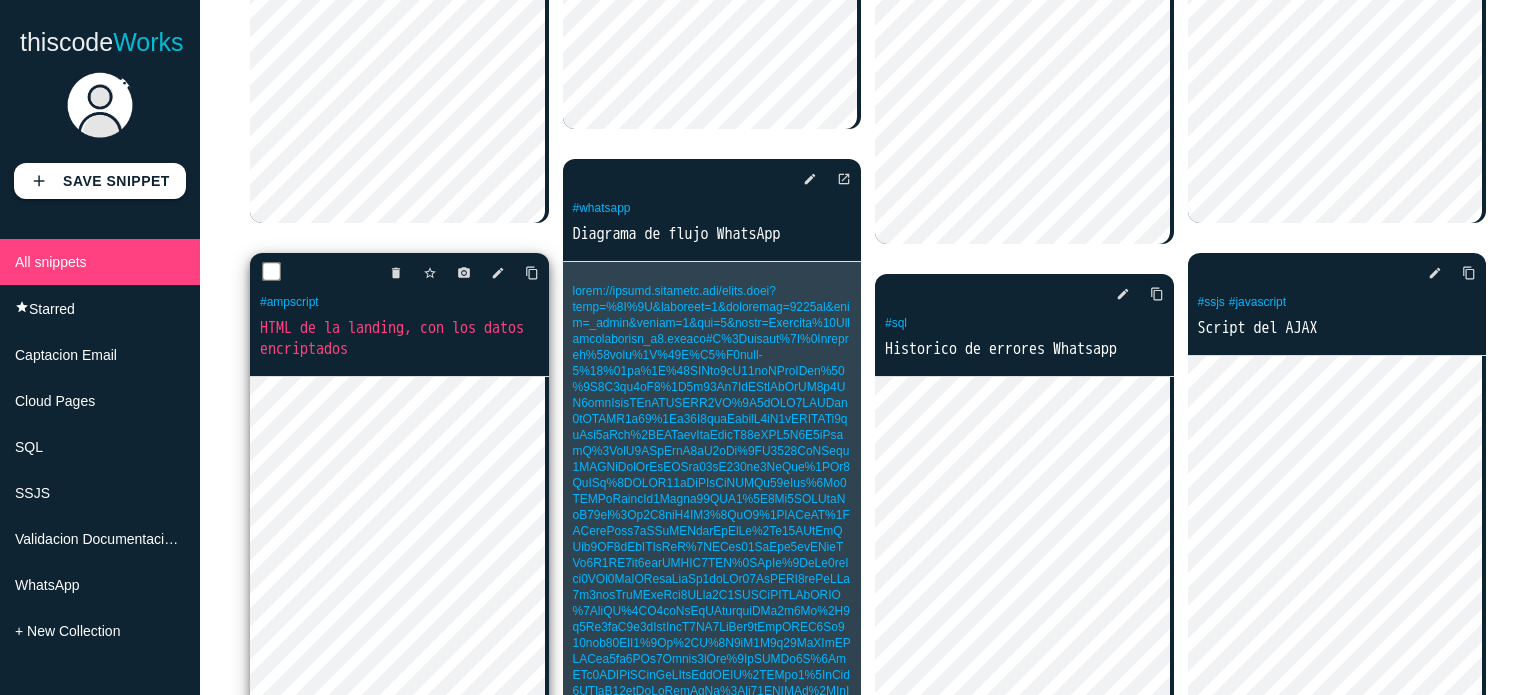 click on "HTML de la landing, con los datos encriptados" at bounding box center [399, 339] 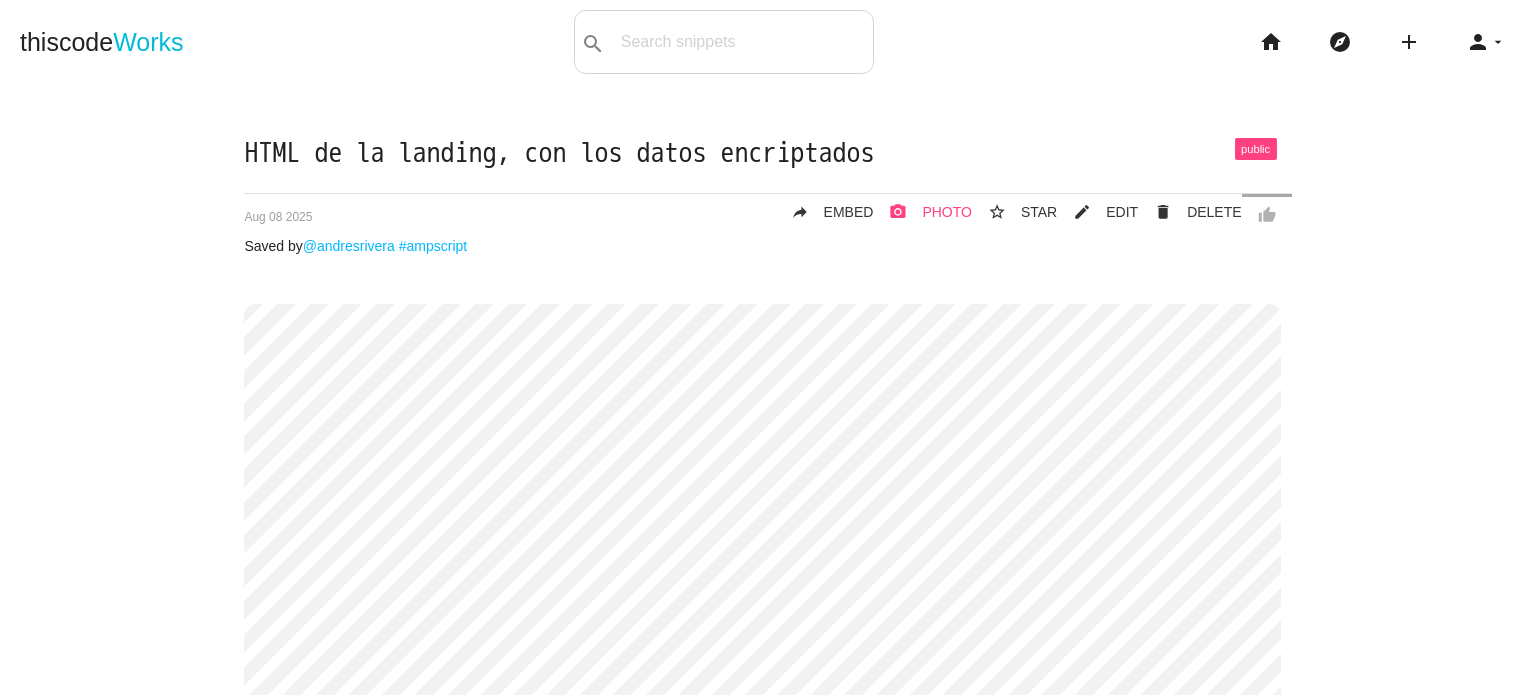 scroll, scrollTop: 0, scrollLeft: 0, axis: both 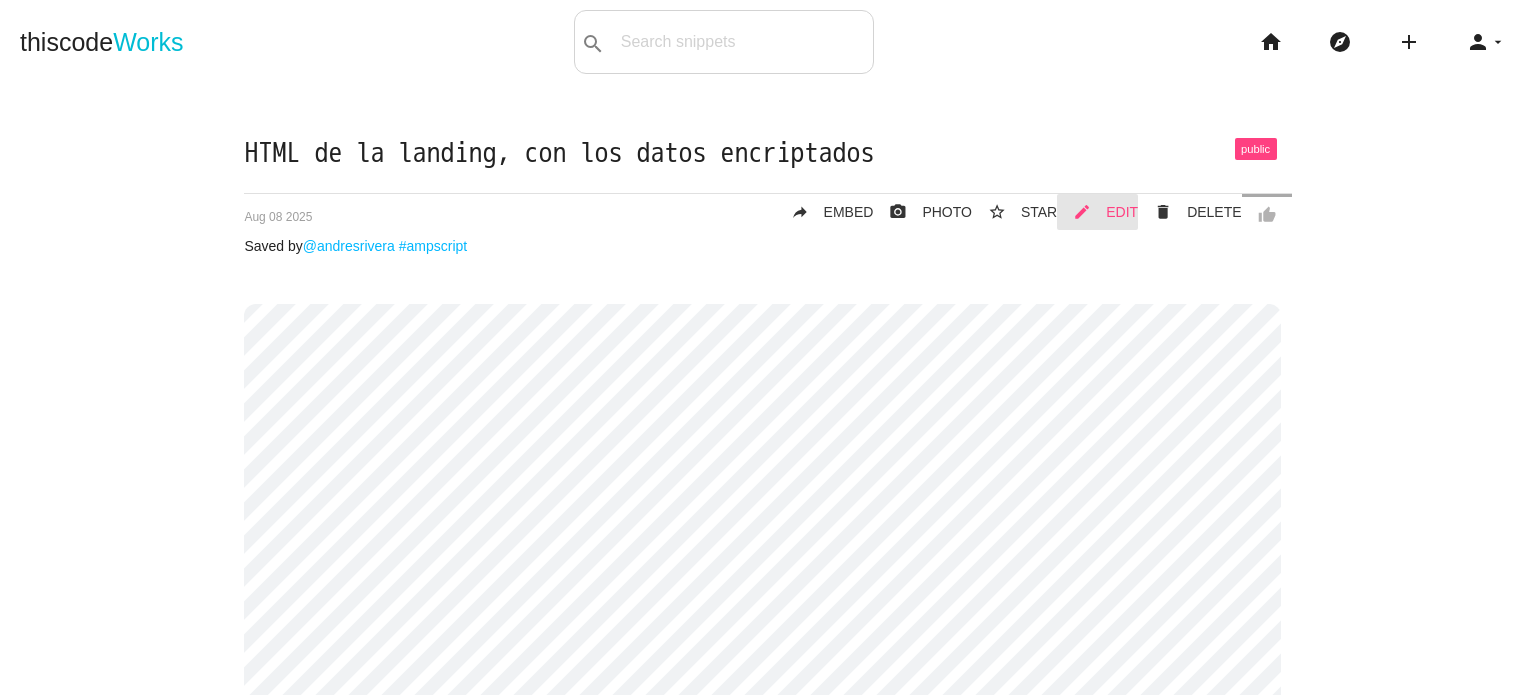 click on "mode_edit EDIT" at bounding box center [1097, 212] 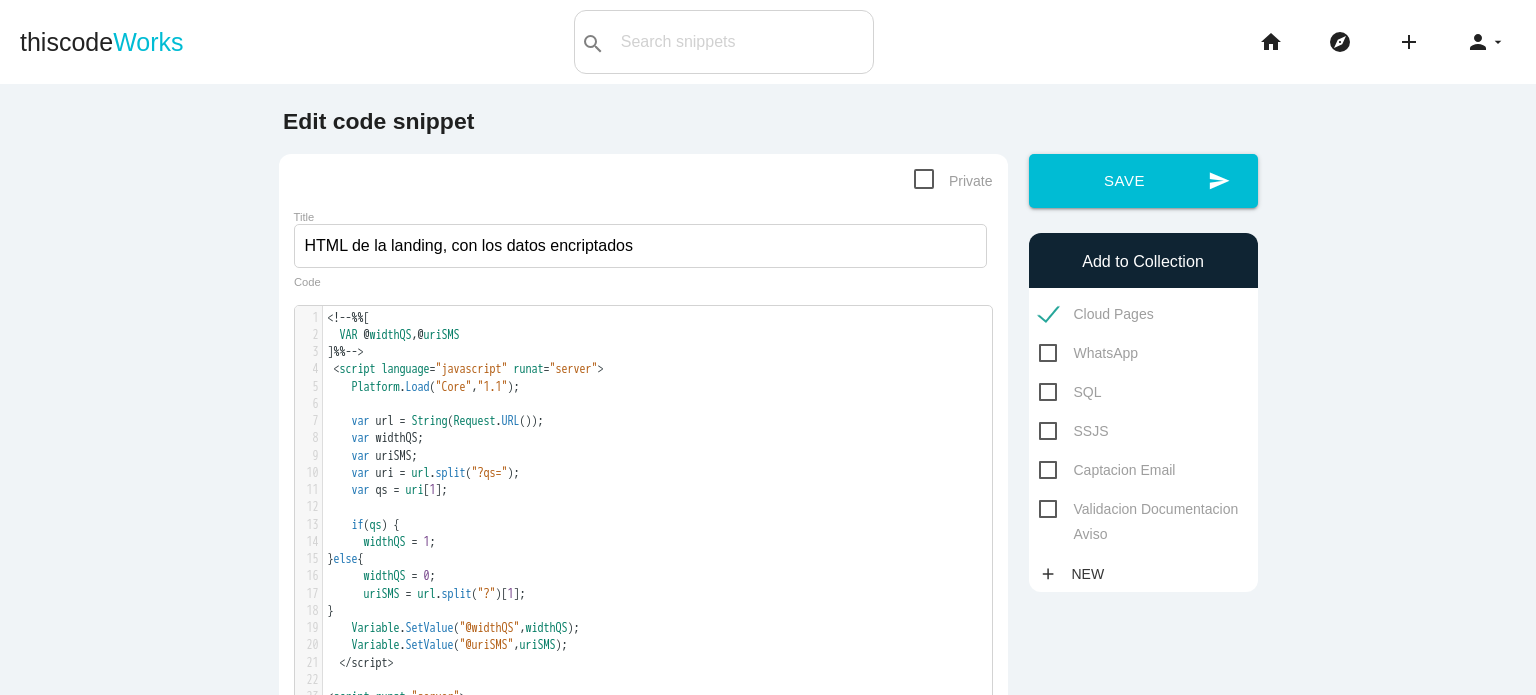 scroll, scrollTop: 0, scrollLeft: 0, axis: both 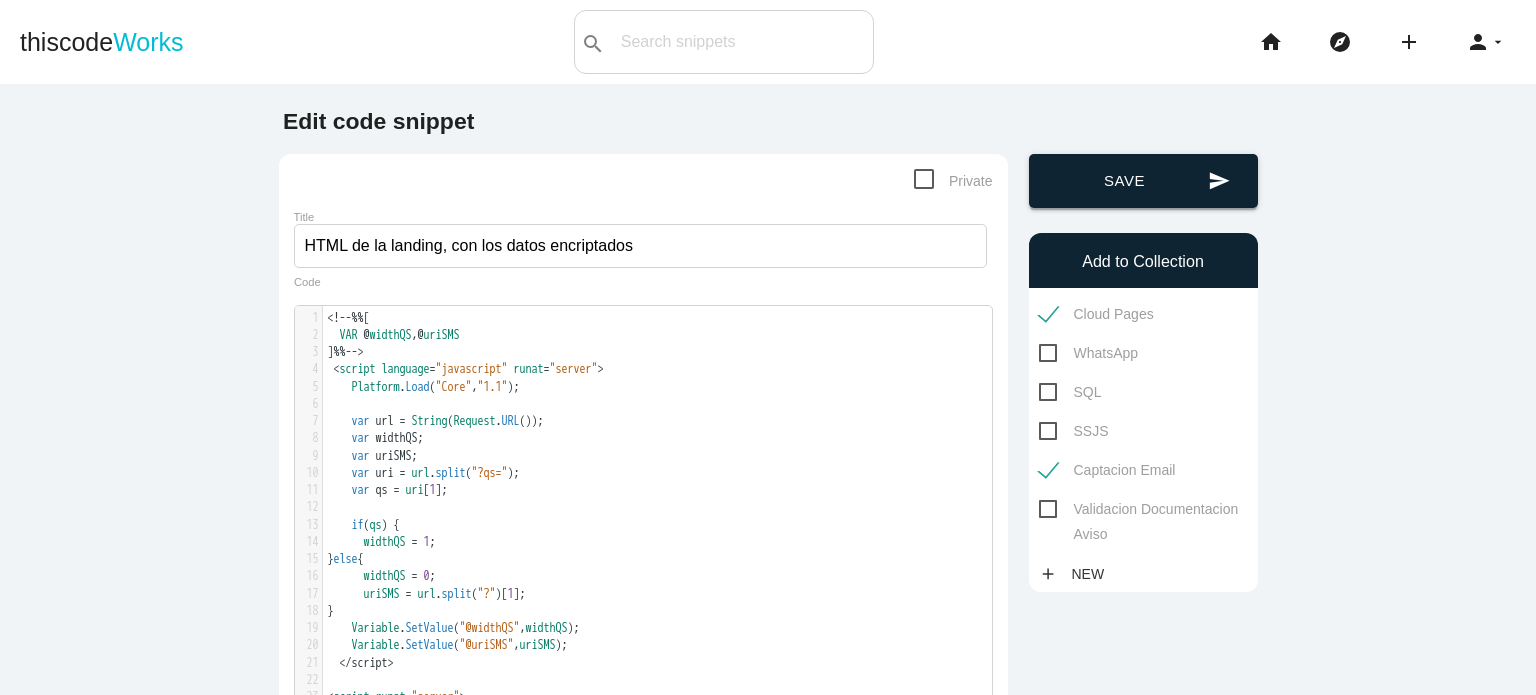 click on "send Save" at bounding box center (1143, 181) 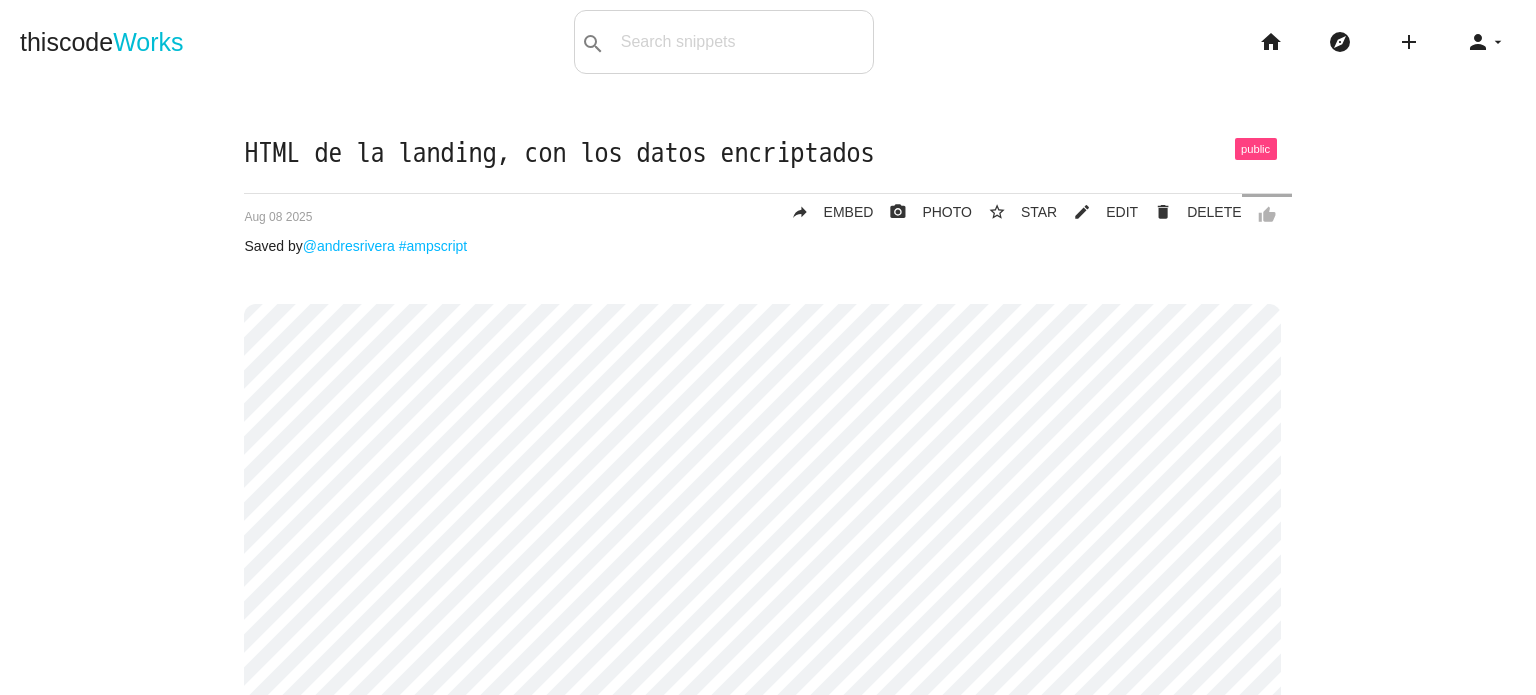 scroll, scrollTop: 0, scrollLeft: 0, axis: both 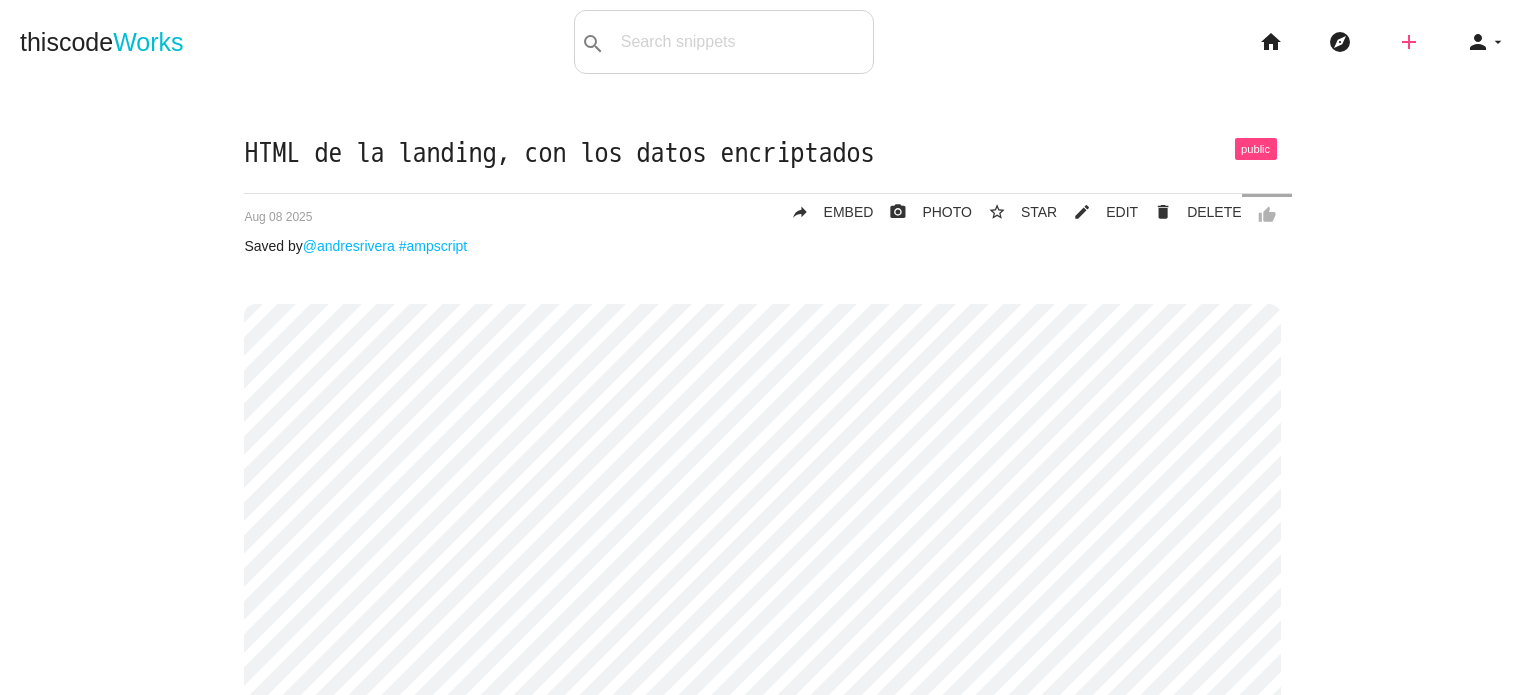 click on "add" at bounding box center [1409, 42] 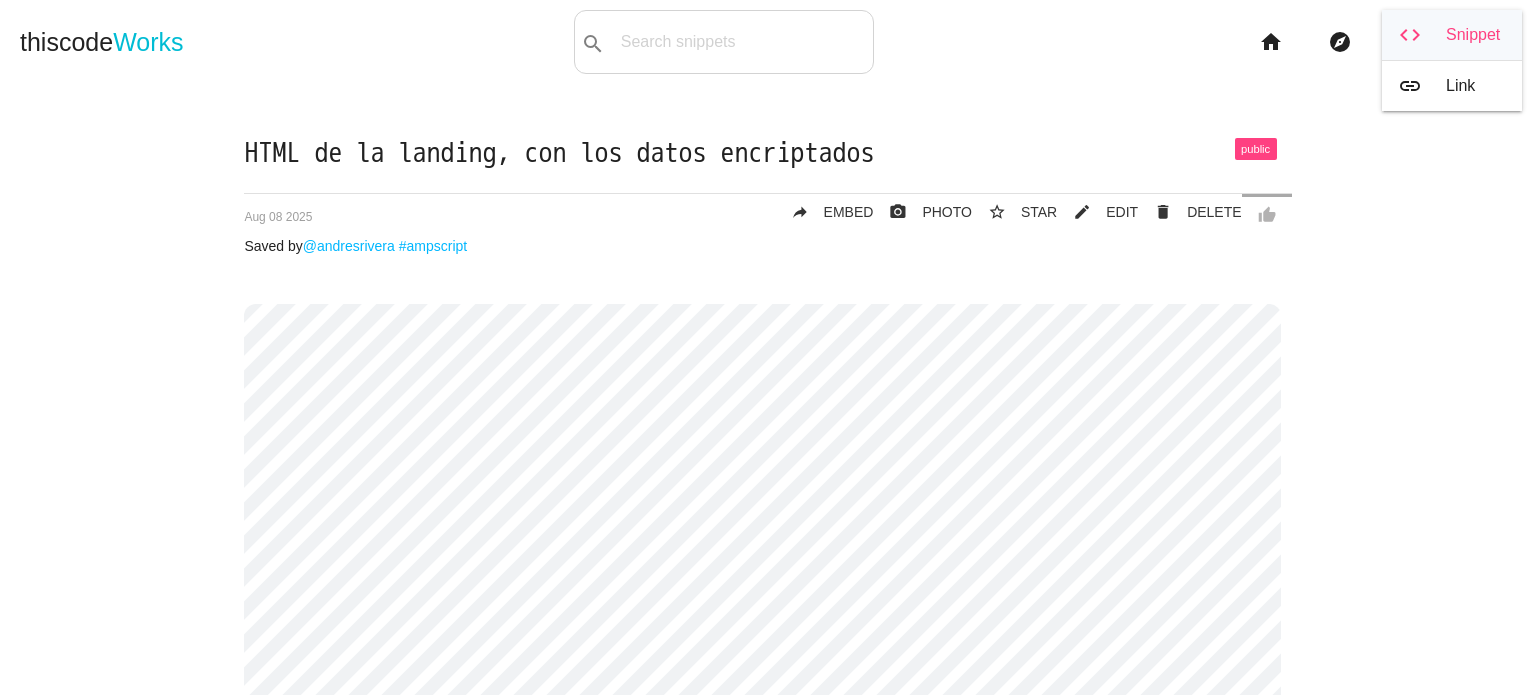 click on "code Snippet" at bounding box center [1452, 35] 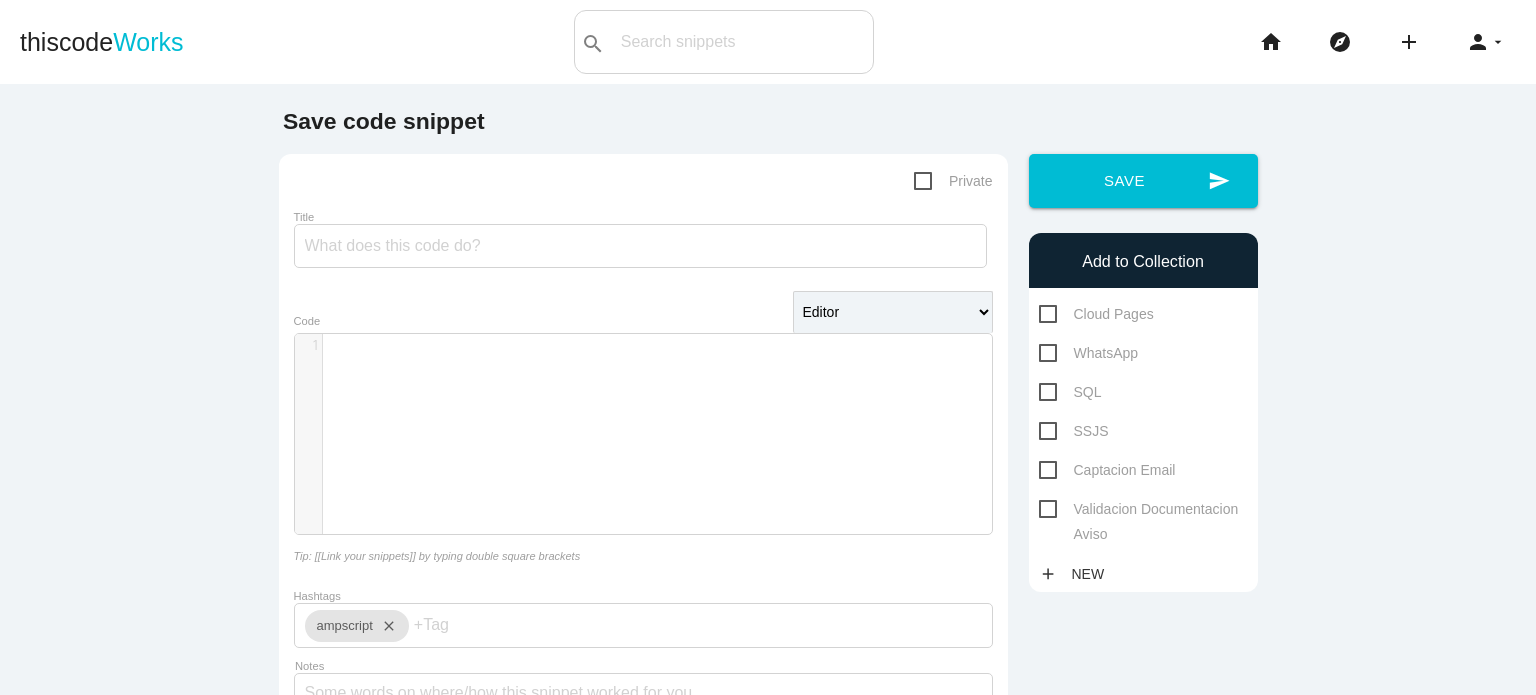 scroll, scrollTop: 0, scrollLeft: 0, axis: both 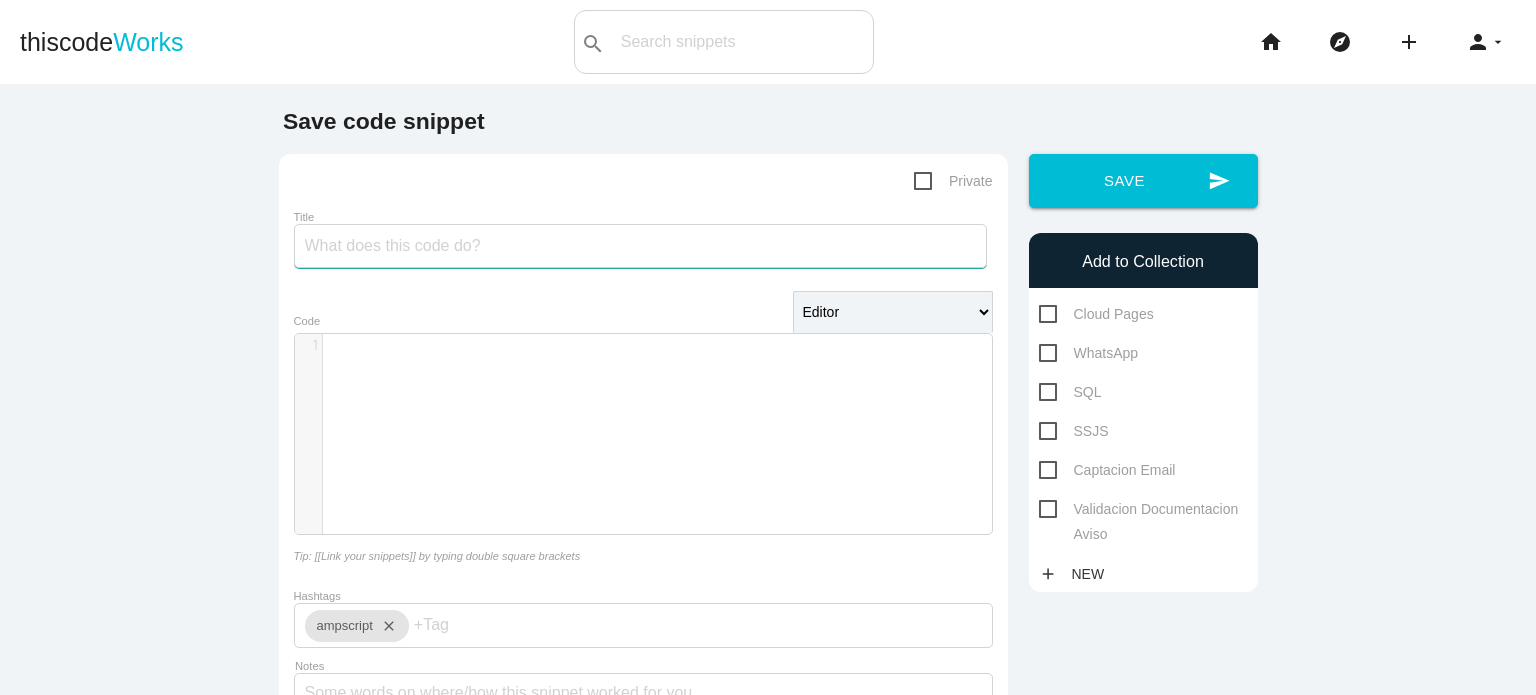 click on "Title" at bounding box center (640, 246) 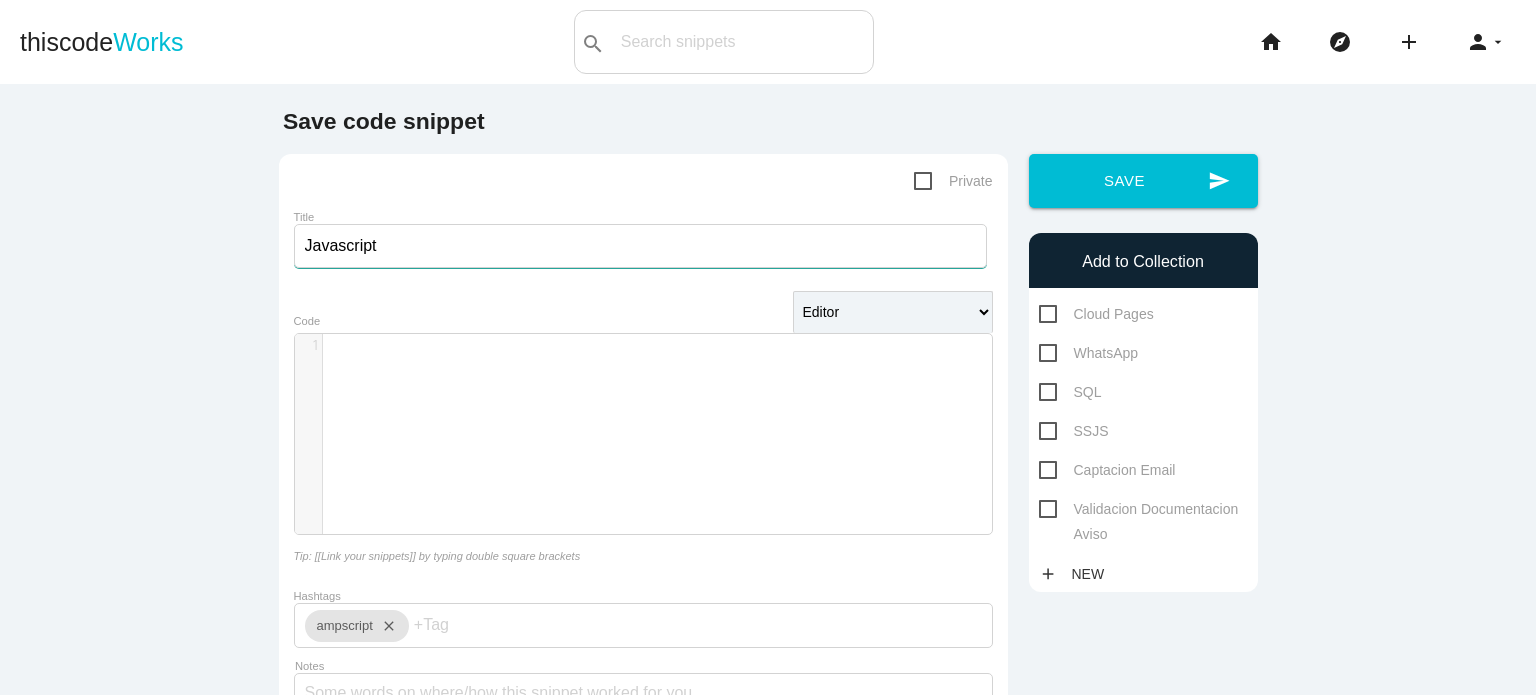 type on "Javascript" 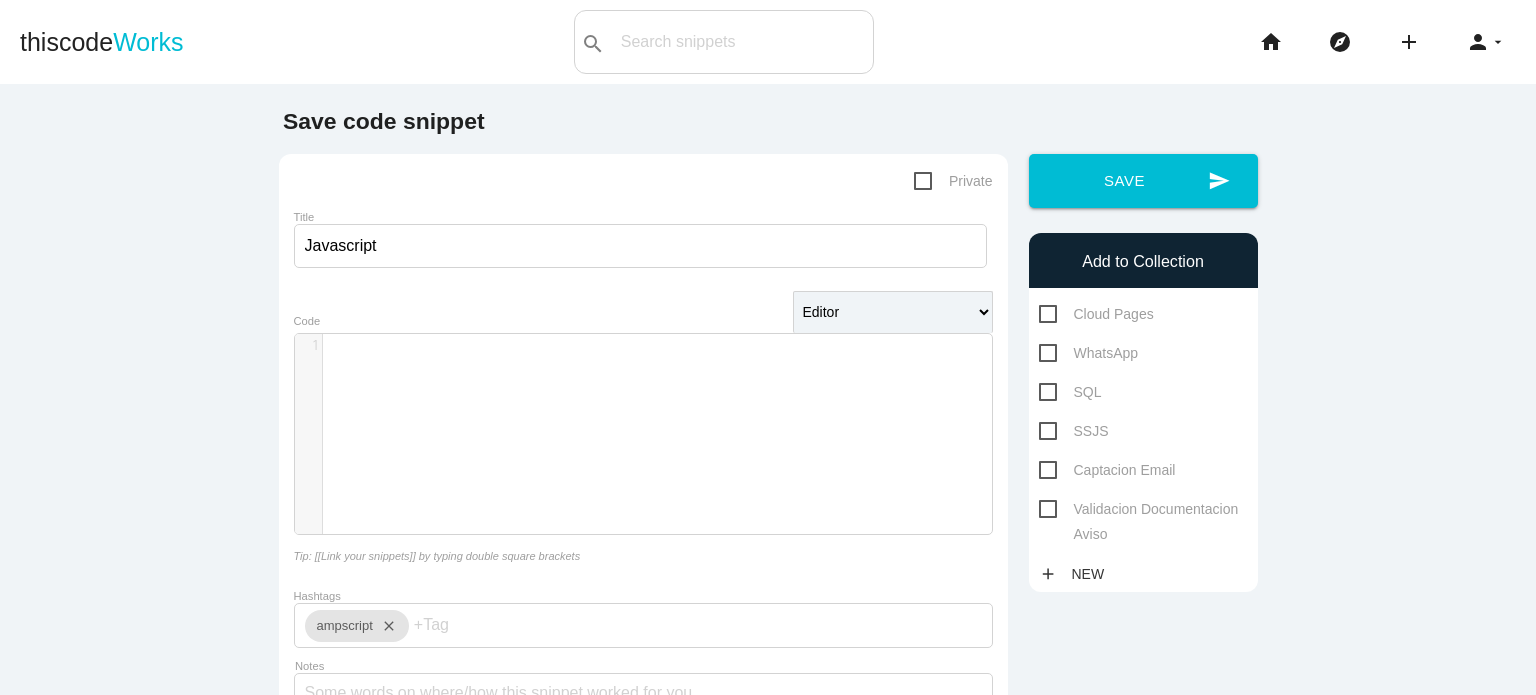 click on "​ x   1 ​" at bounding box center (658, 449) 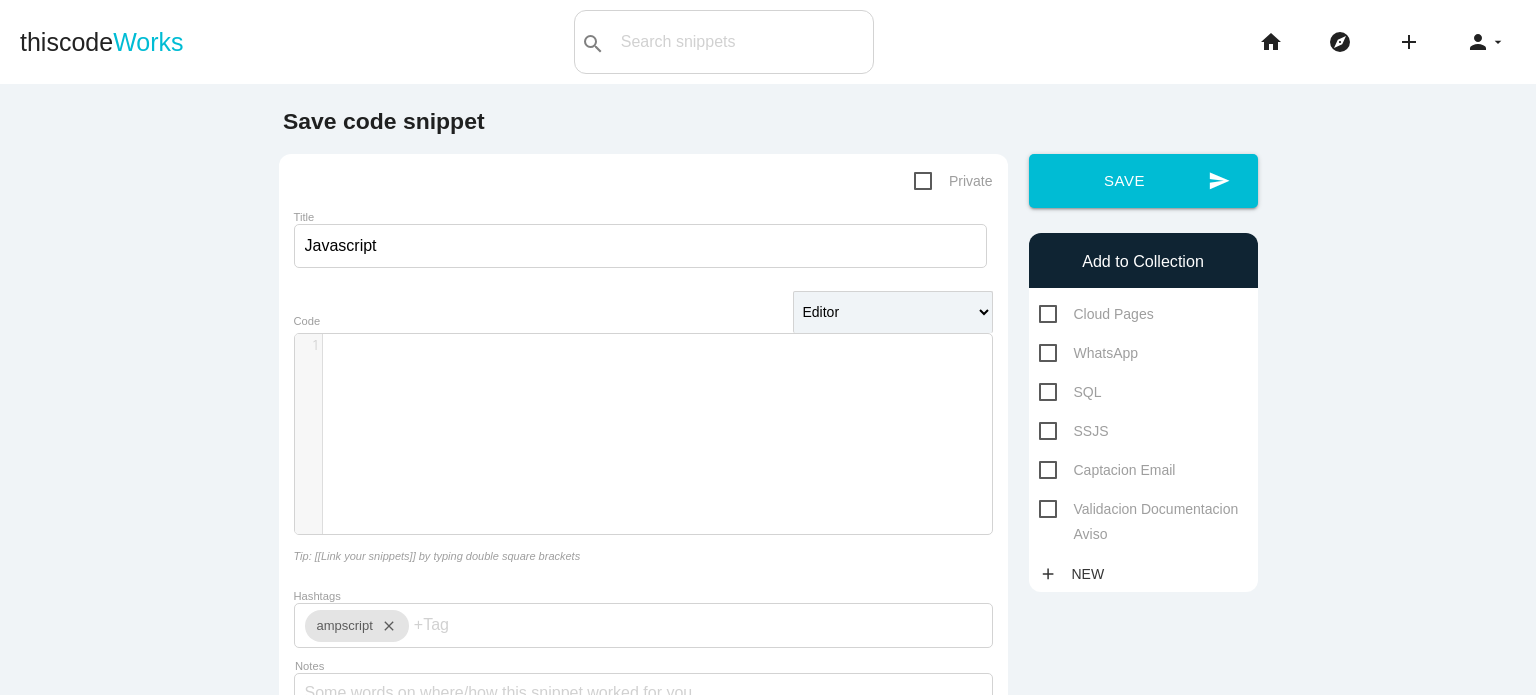 scroll, scrollTop: 5, scrollLeft: 0, axis: vertical 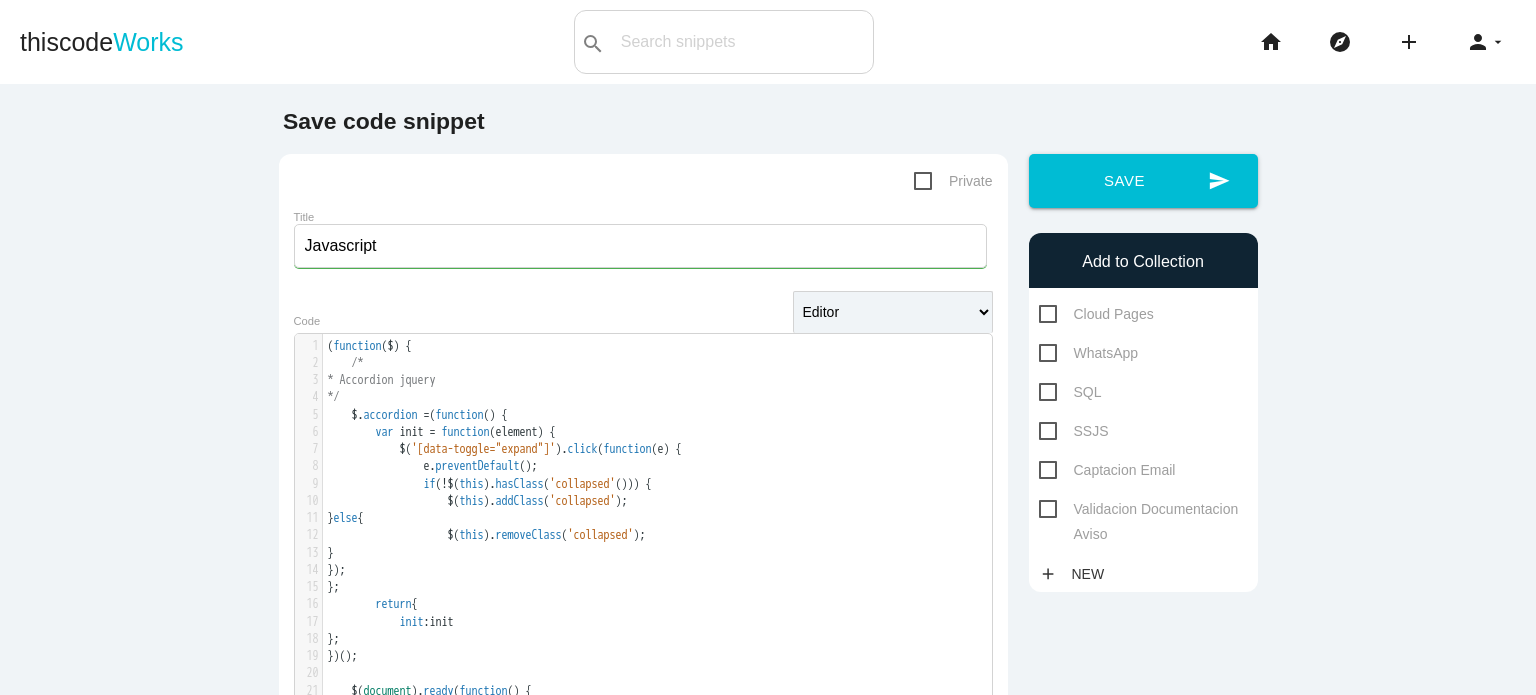 click on "Cloud Pages" at bounding box center (1096, 314) 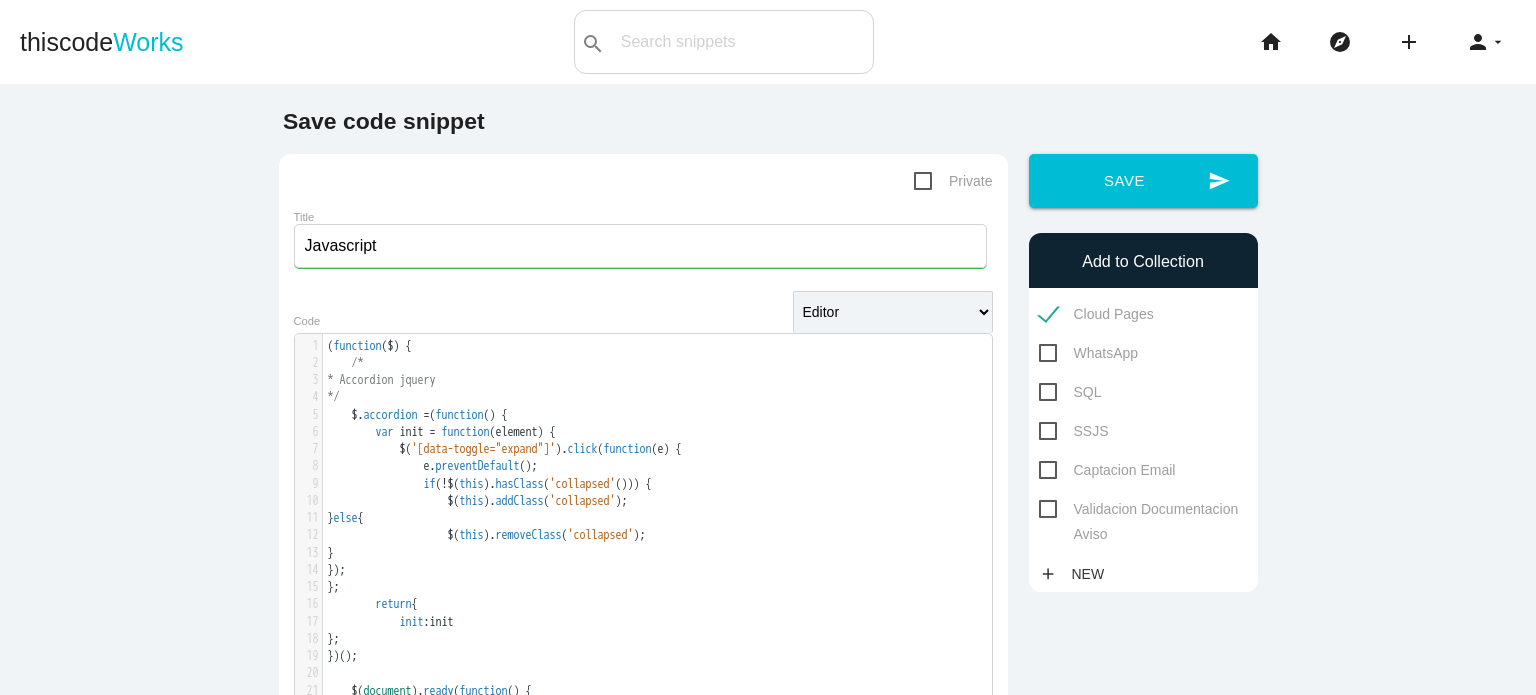 click on "Captacion Email" at bounding box center (1107, 470) 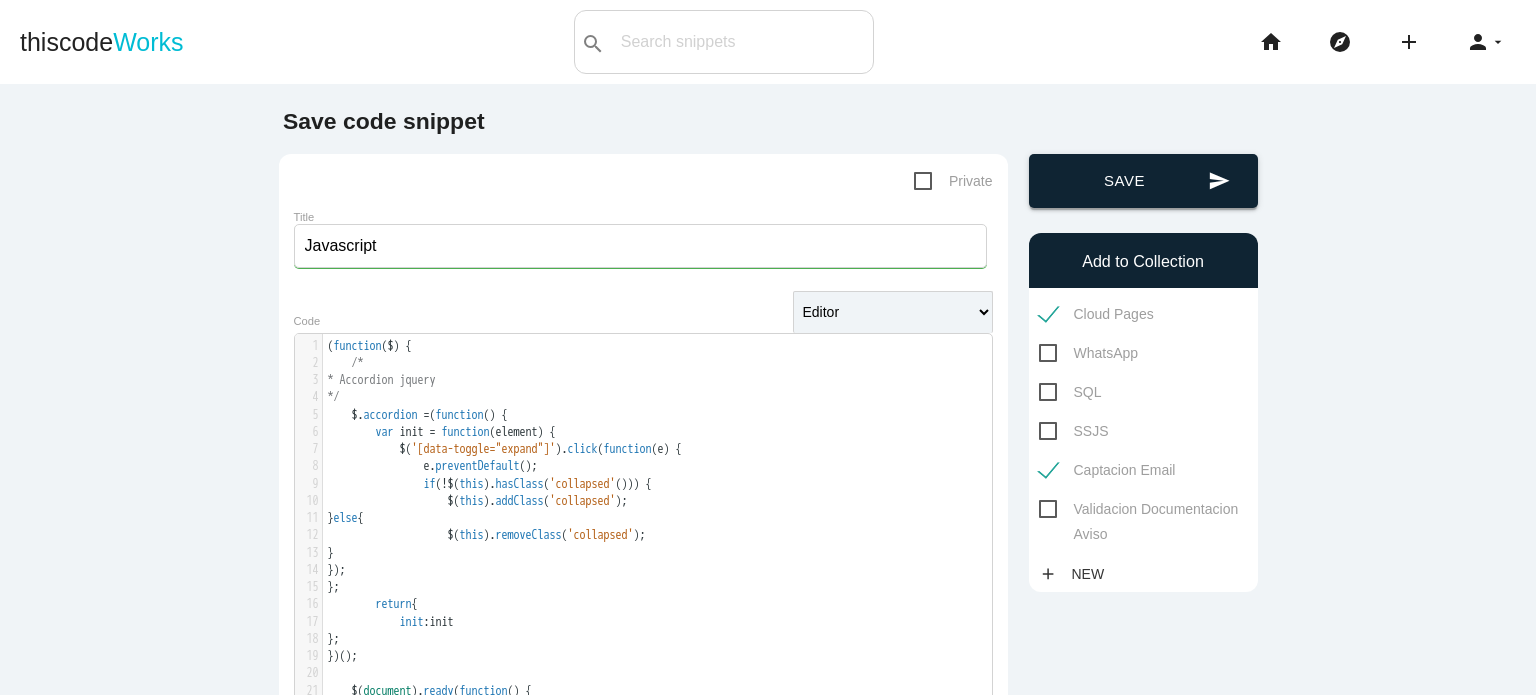 click on "send Save" at bounding box center (1143, 181) 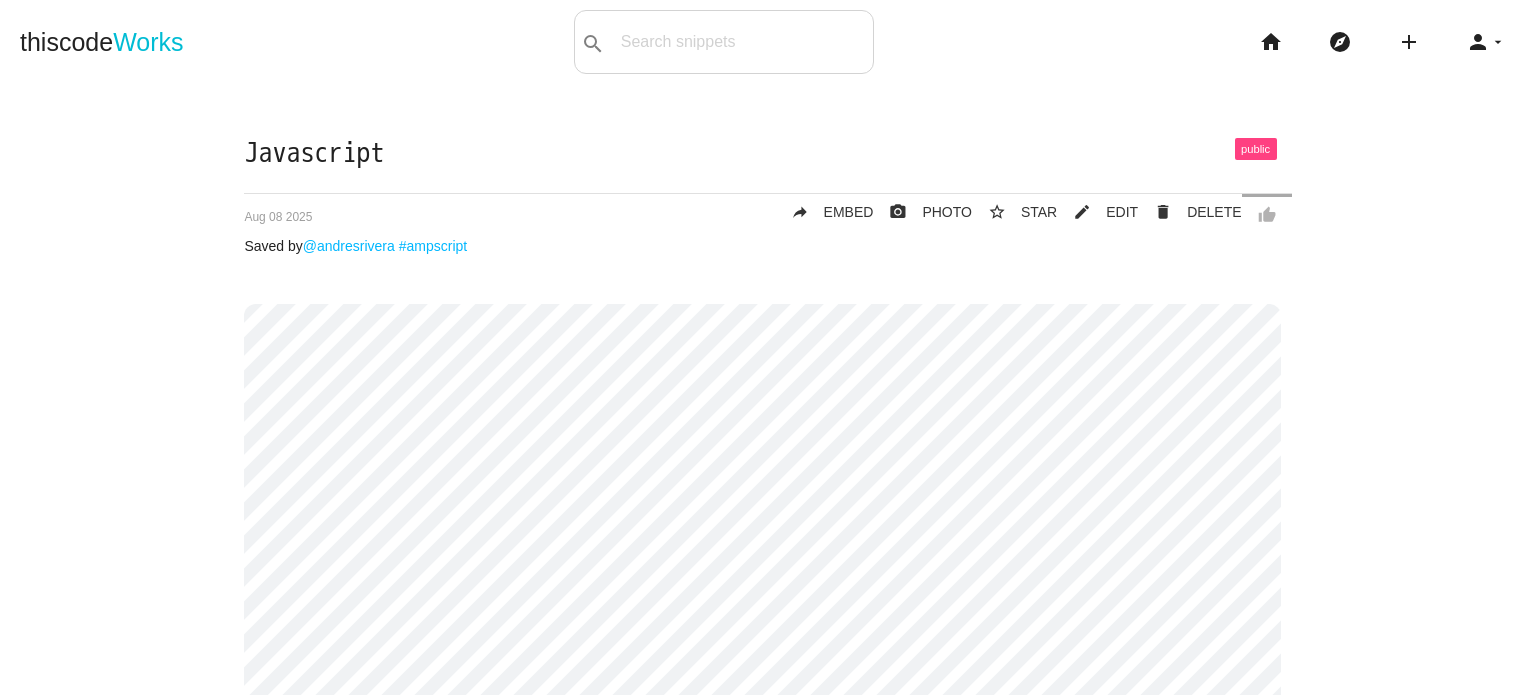 scroll, scrollTop: 0, scrollLeft: 0, axis: both 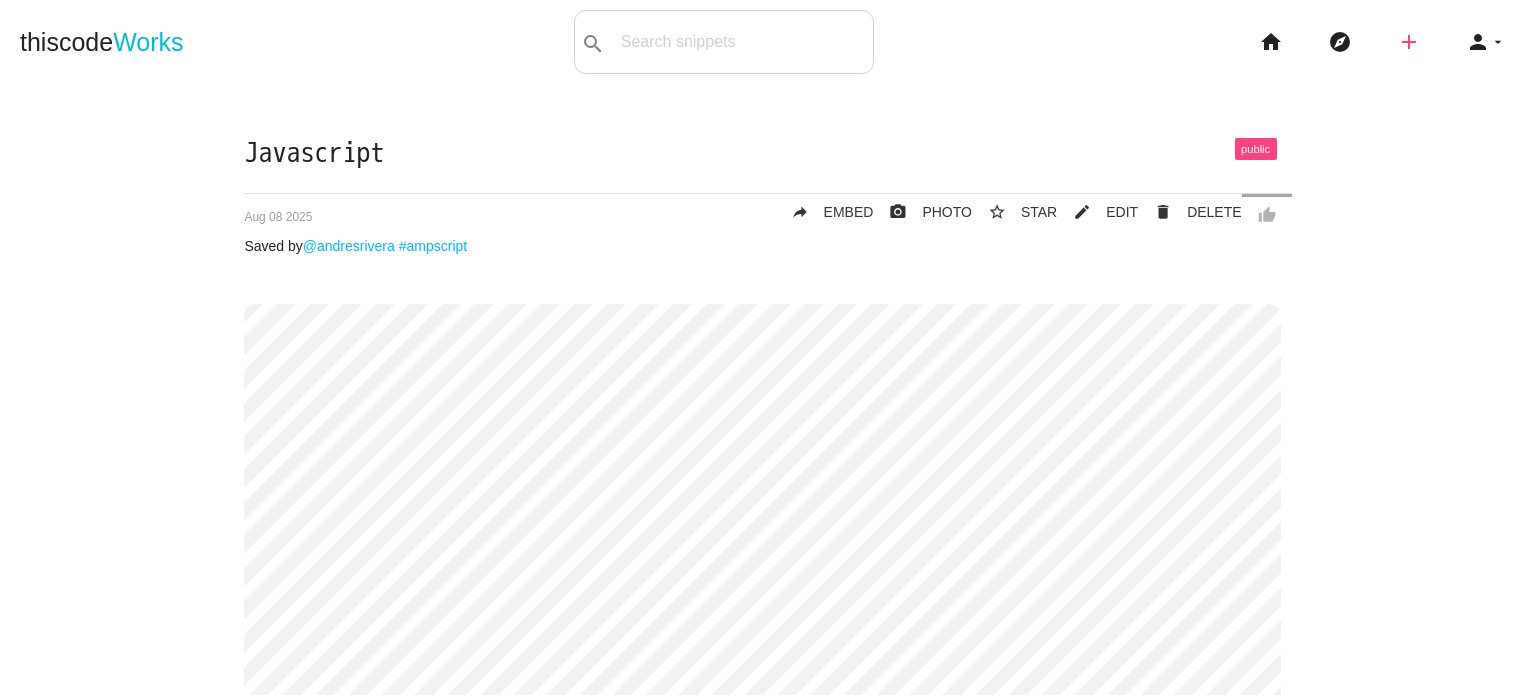 click on "add" at bounding box center [1409, 42] 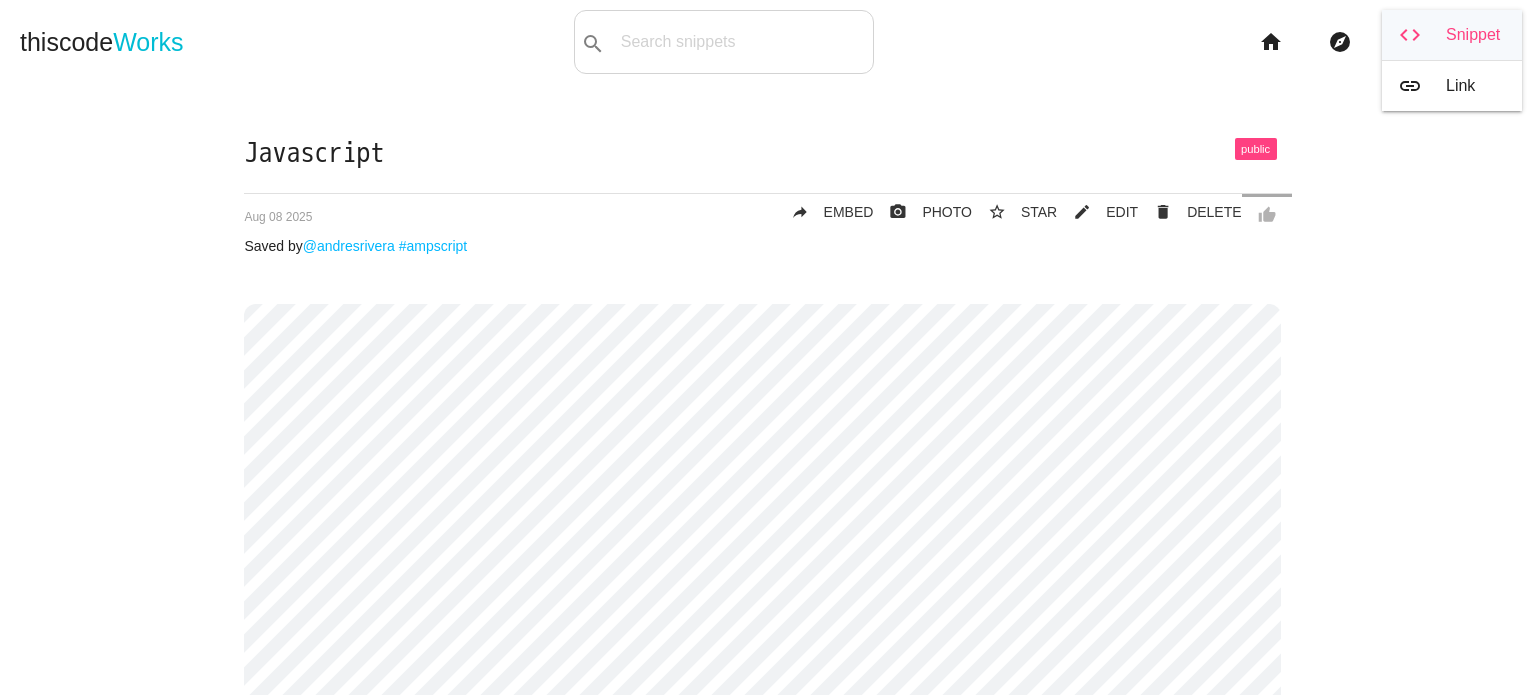 click on "code Snippet" at bounding box center [1452, 35] 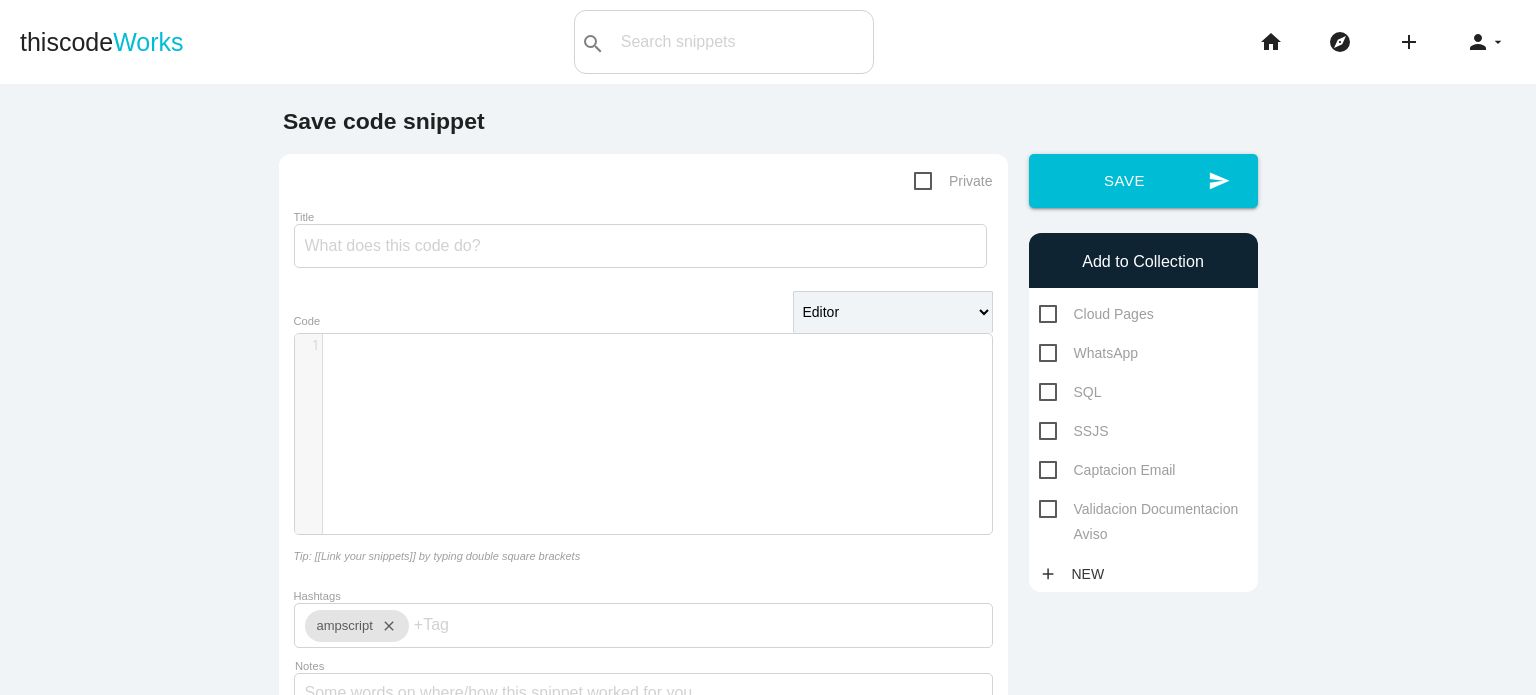 scroll, scrollTop: 0, scrollLeft: 0, axis: both 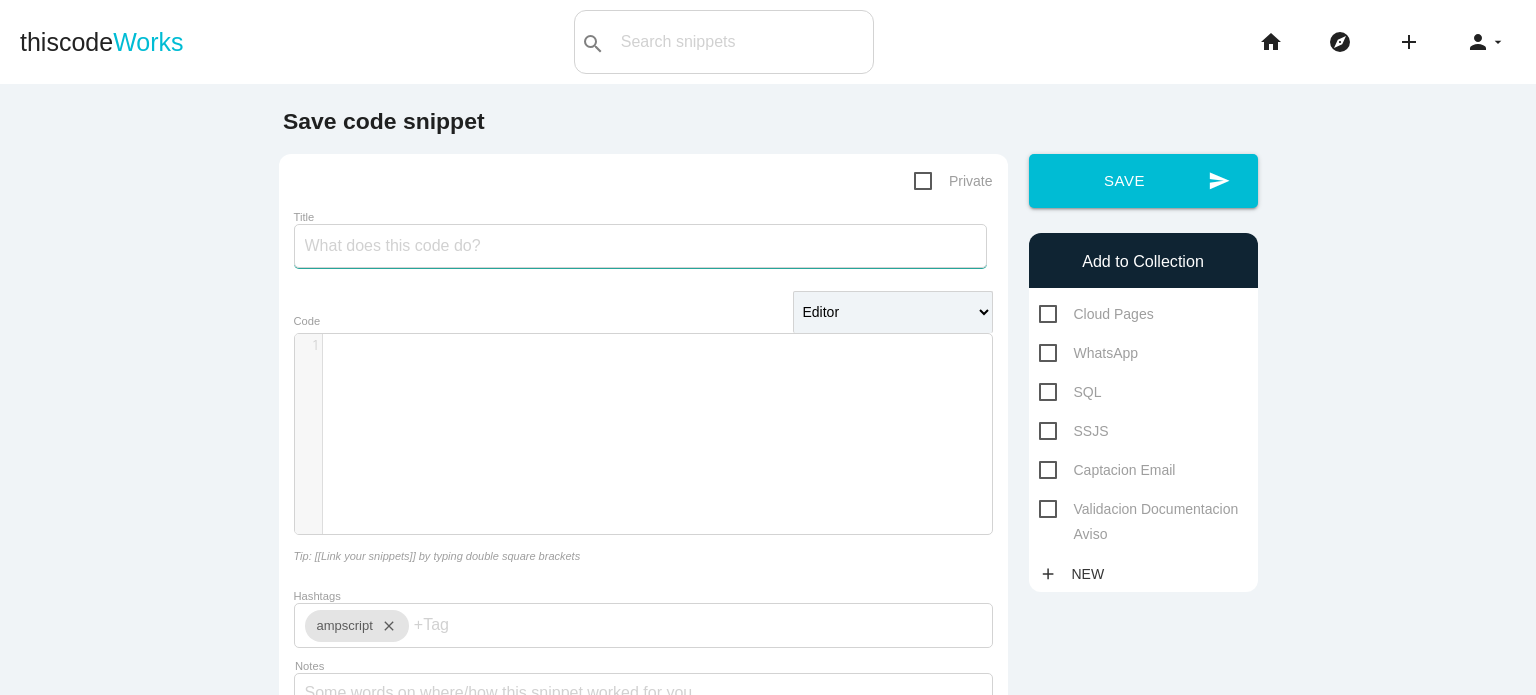 click on "Title" at bounding box center [640, 246] 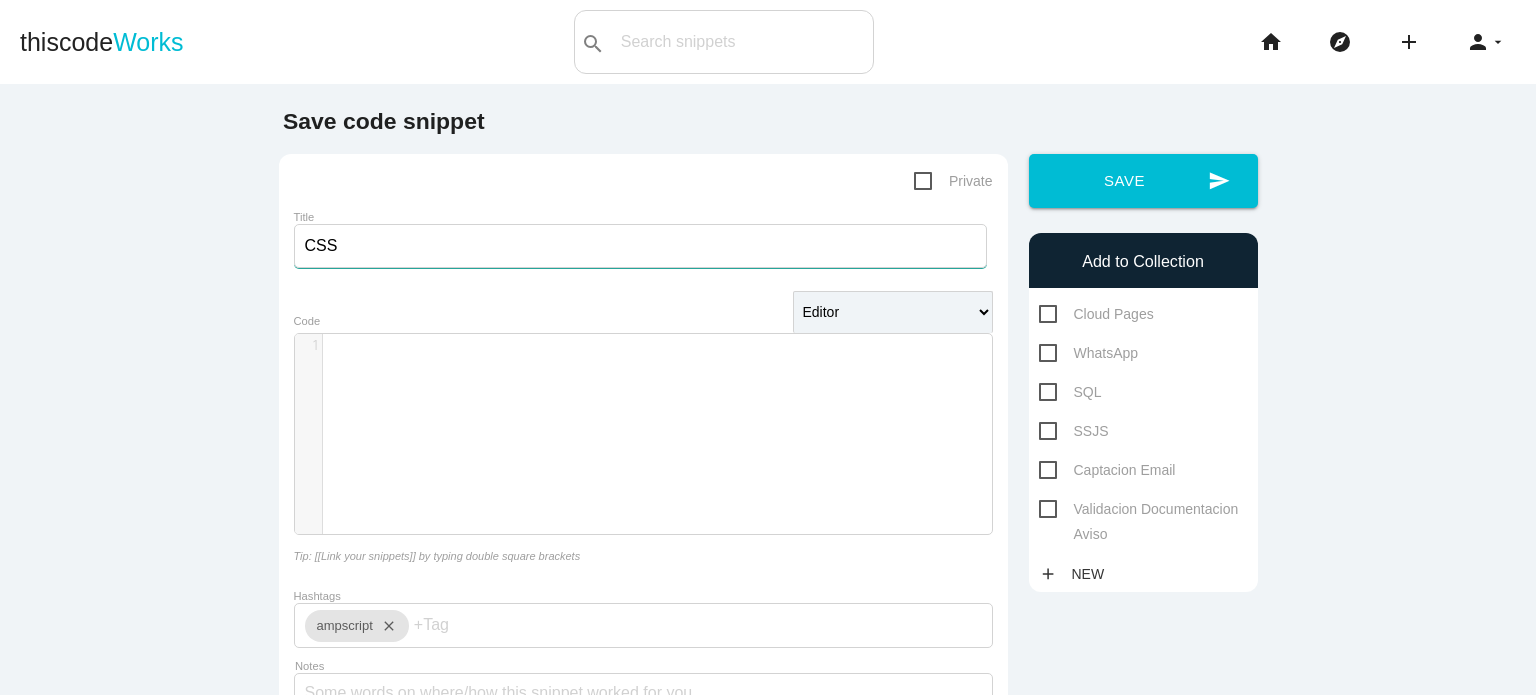 type on "CSS" 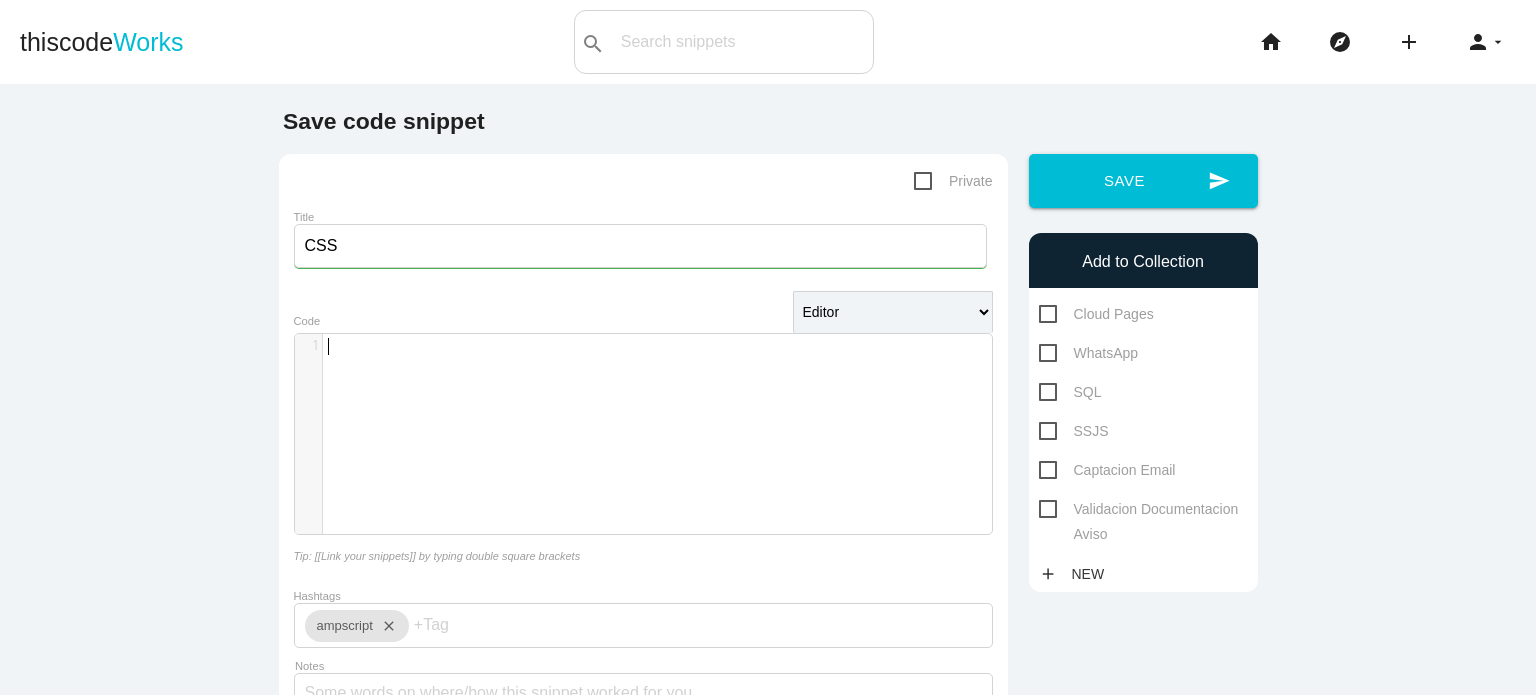 scroll, scrollTop: 5, scrollLeft: 0, axis: vertical 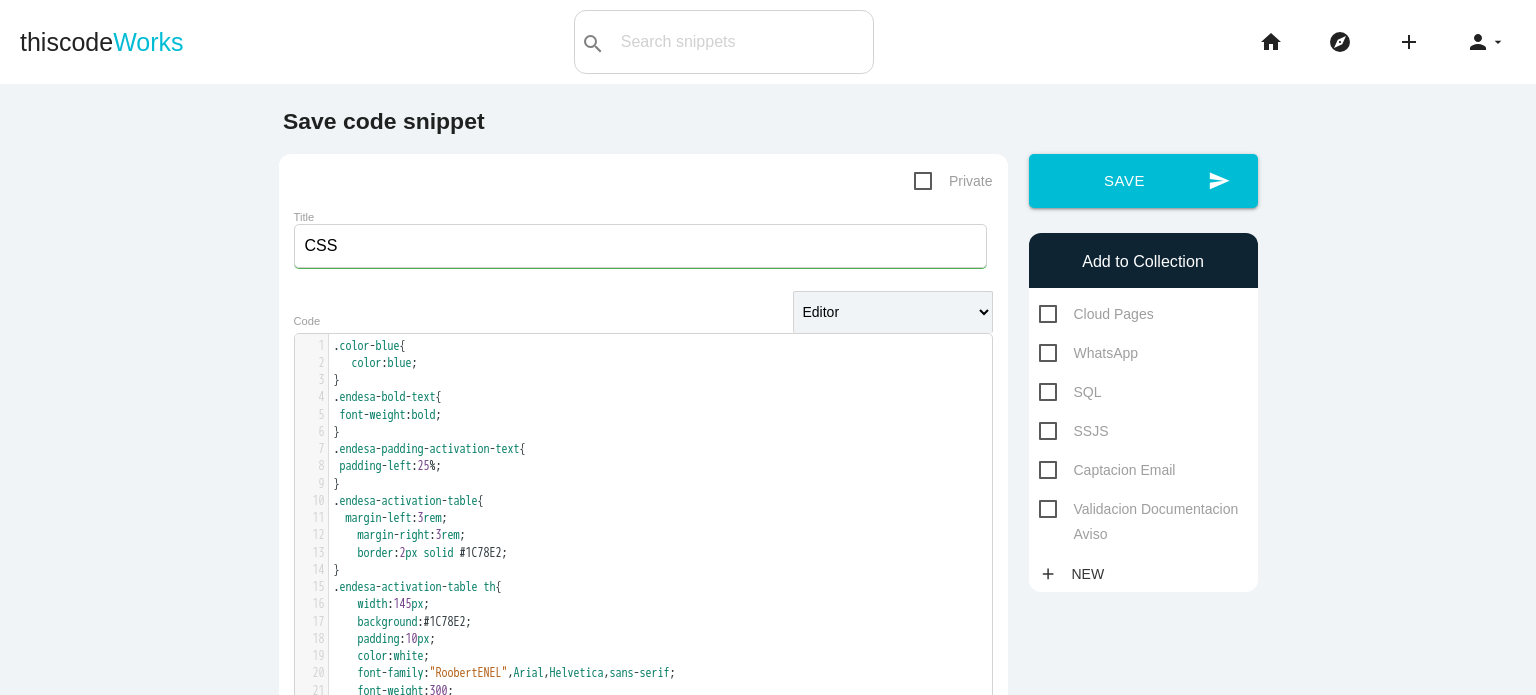 click on ". endesa - popUpHelp__container - text   ol   li   ol  {" at bounding box center (668, 47783) 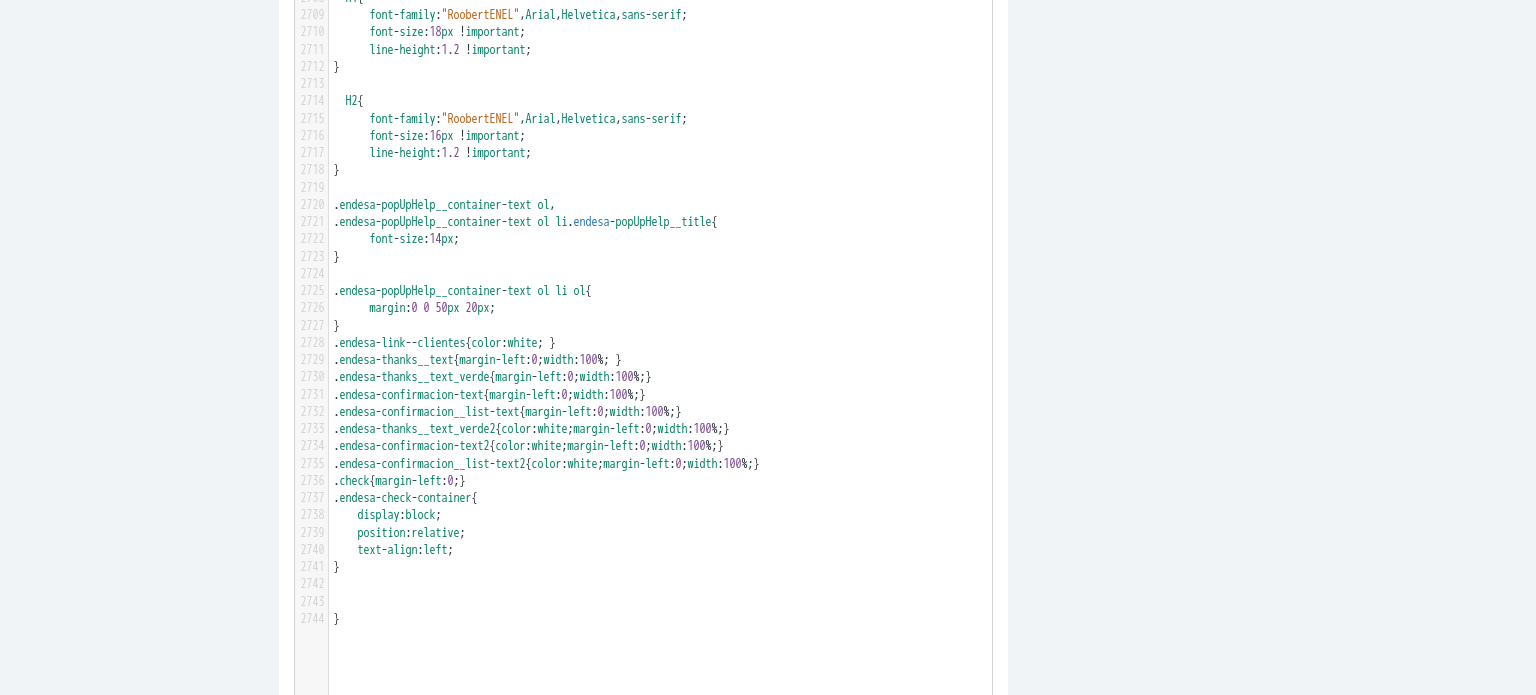 scroll, scrollTop: 47386, scrollLeft: 0, axis: vertical 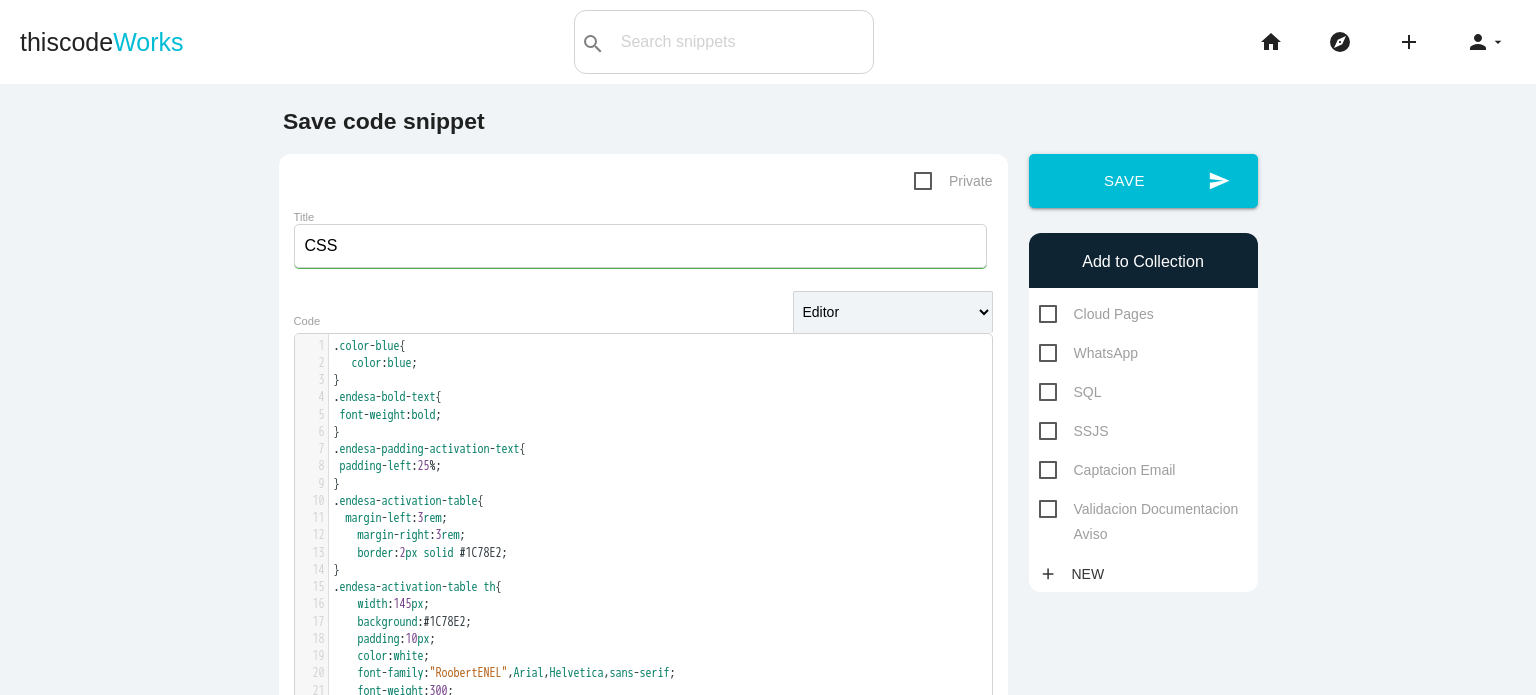 click on "Captacion Email" at bounding box center (1107, 470) 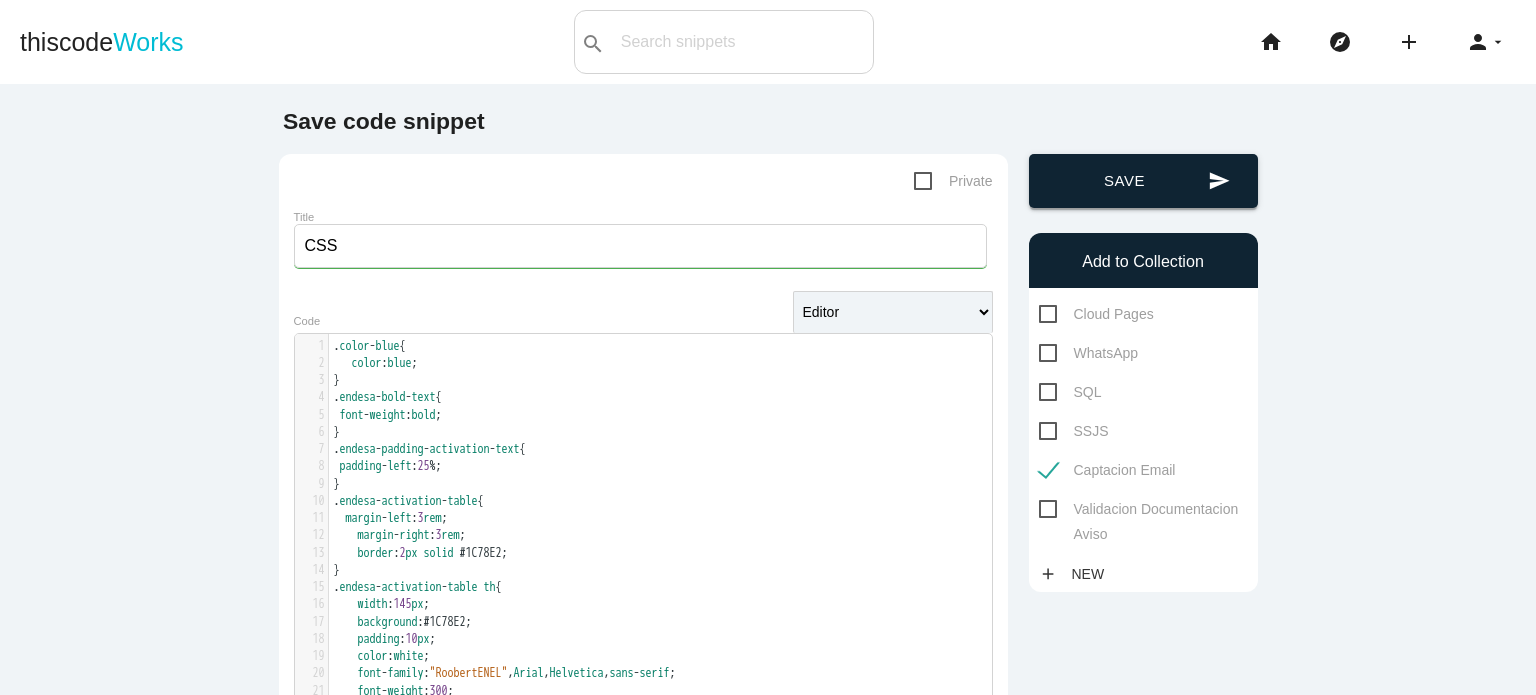 click on "send Save" at bounding box center (1143, 181) 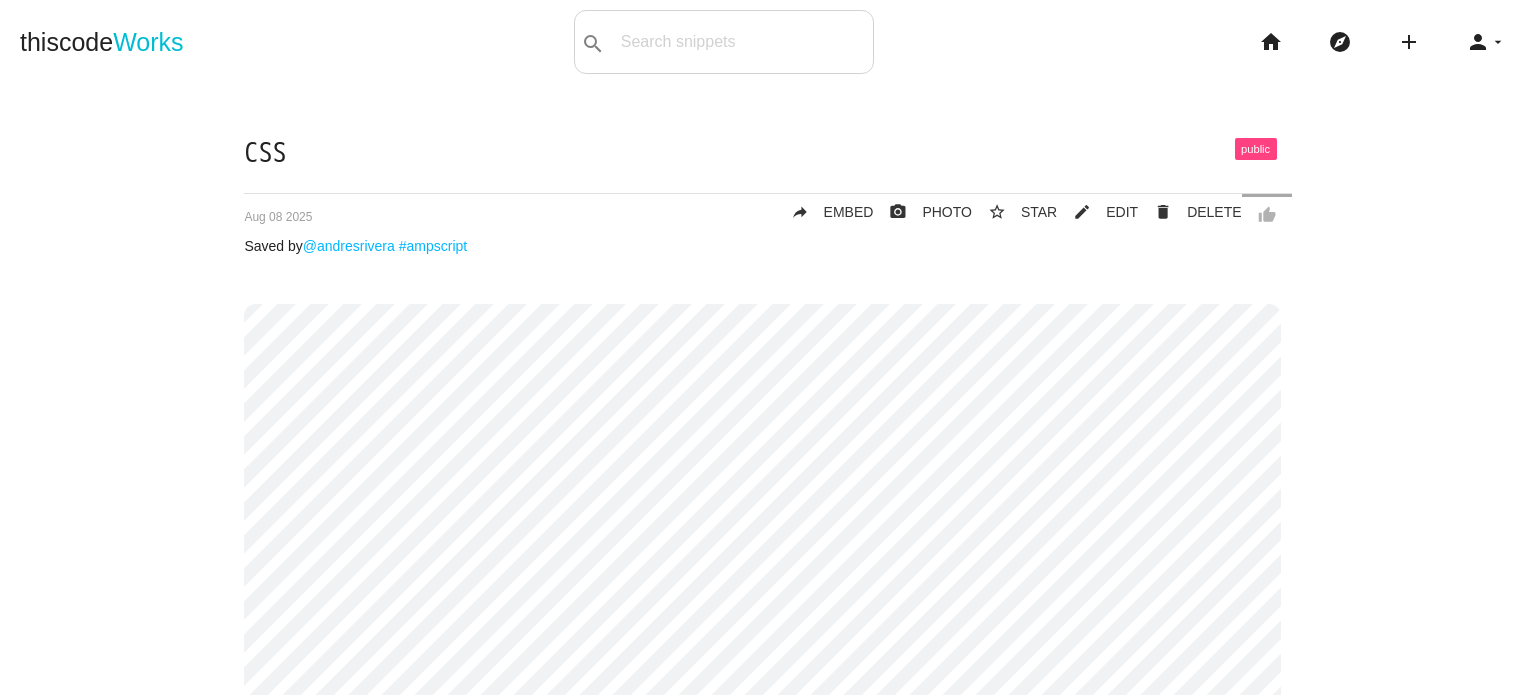 scroll, scrollTop: 0, scrollLeft: 0, axis: both 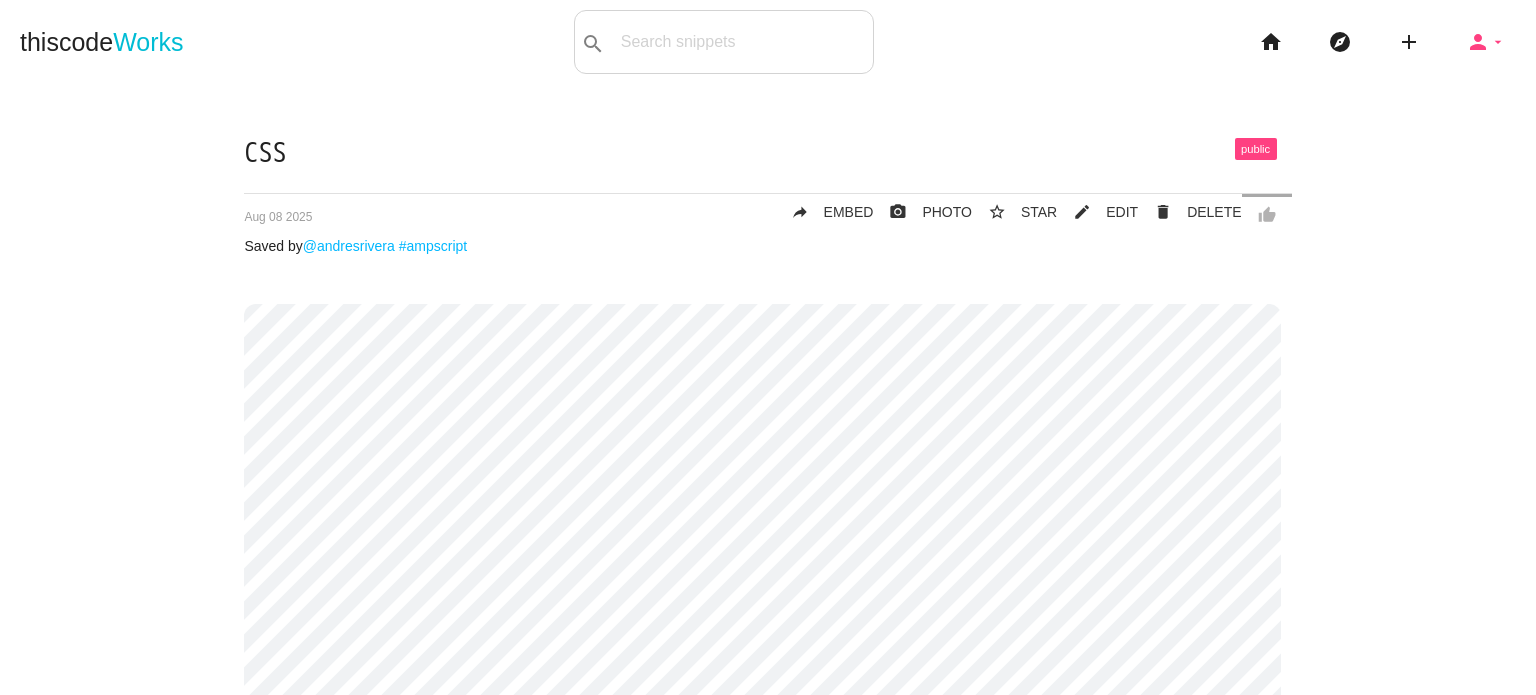 click on "arrow_drop_down" at bounding box center [1498, 42] 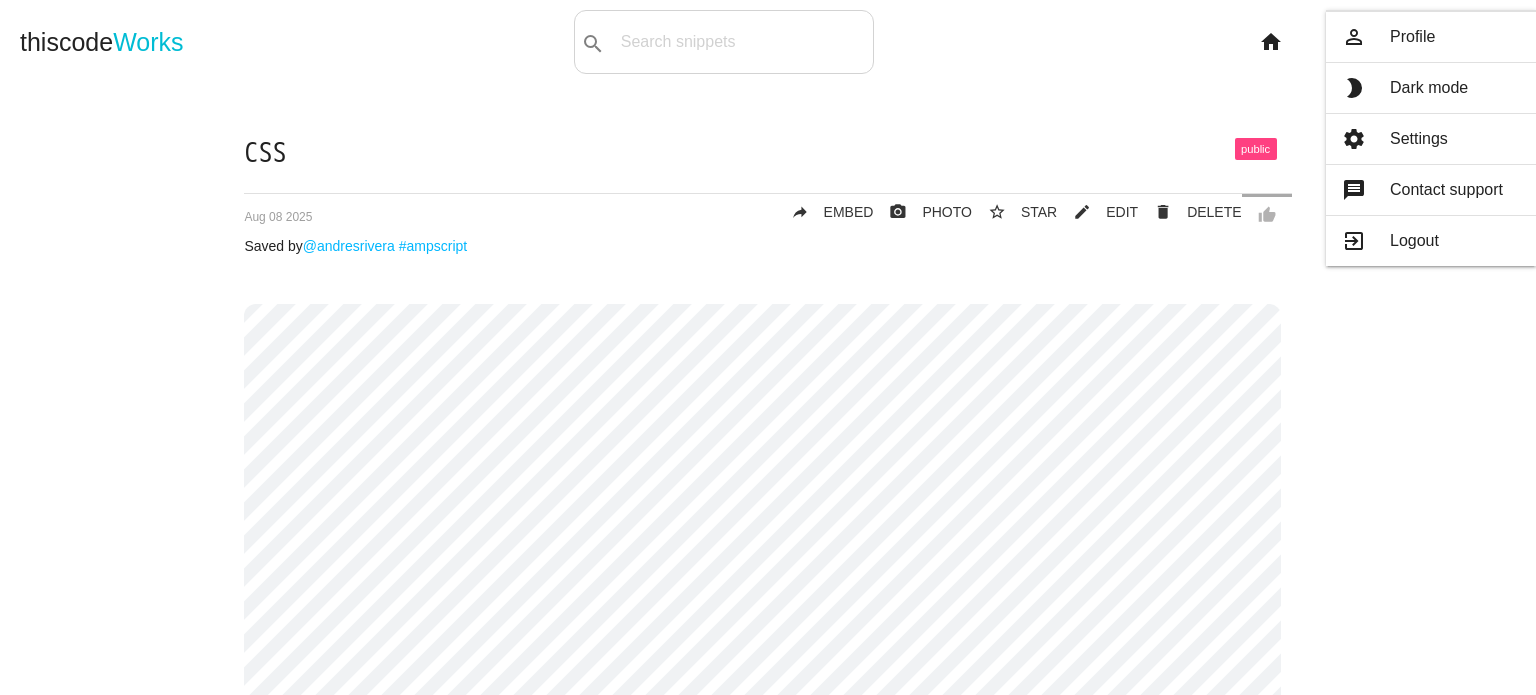 click on "CSS
thumb_up
delete DELETE
mode_edit EDIT
6895a9da6adfa70014b11ea7
star_border STAR
photo_camera
PHOTO
reply EMBED
Aug 08 2025
Saved by
@andresrivera
#ampscript
content_copy COPY
Comments
comment Add
comment
More like this
Ajax CSS" at bounding box center [768, 23293] 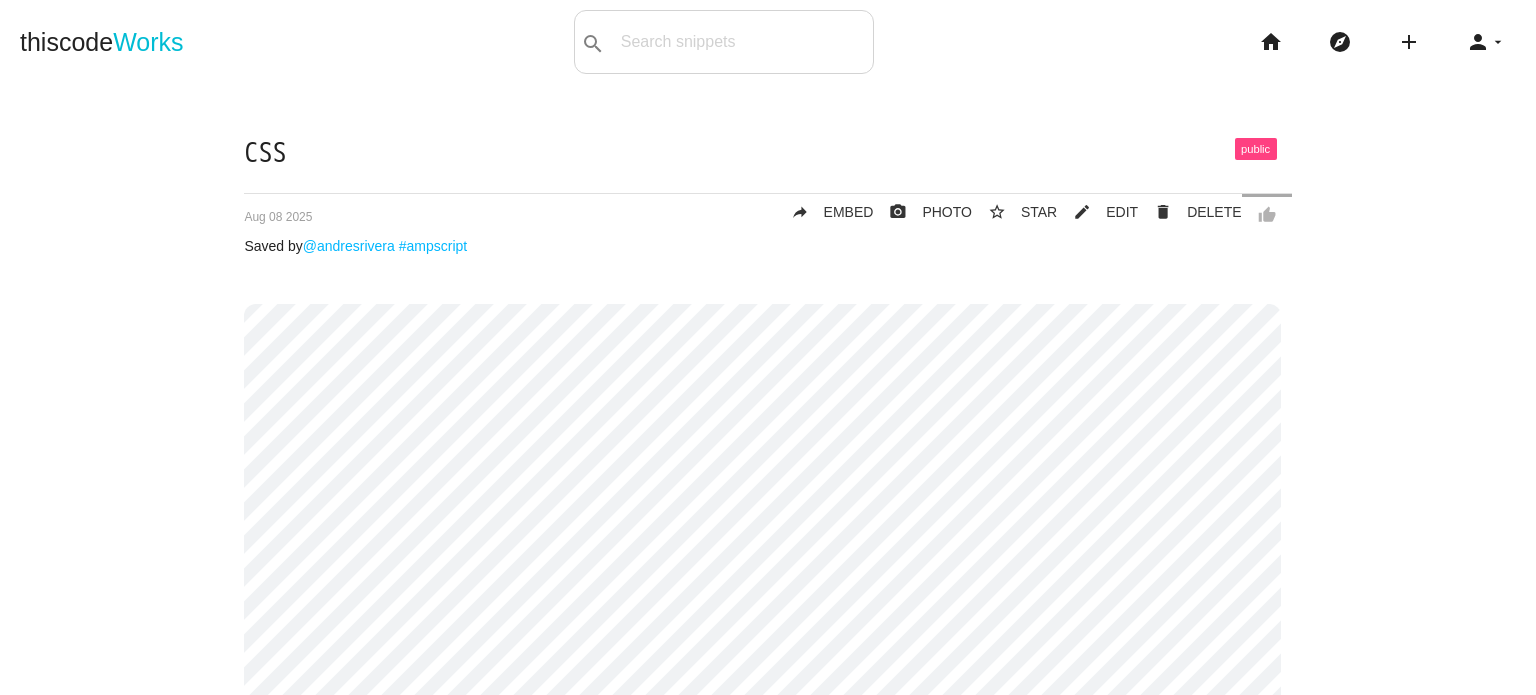 click on "add
code Snippet
link Link" at bounding box center (1416, 42) 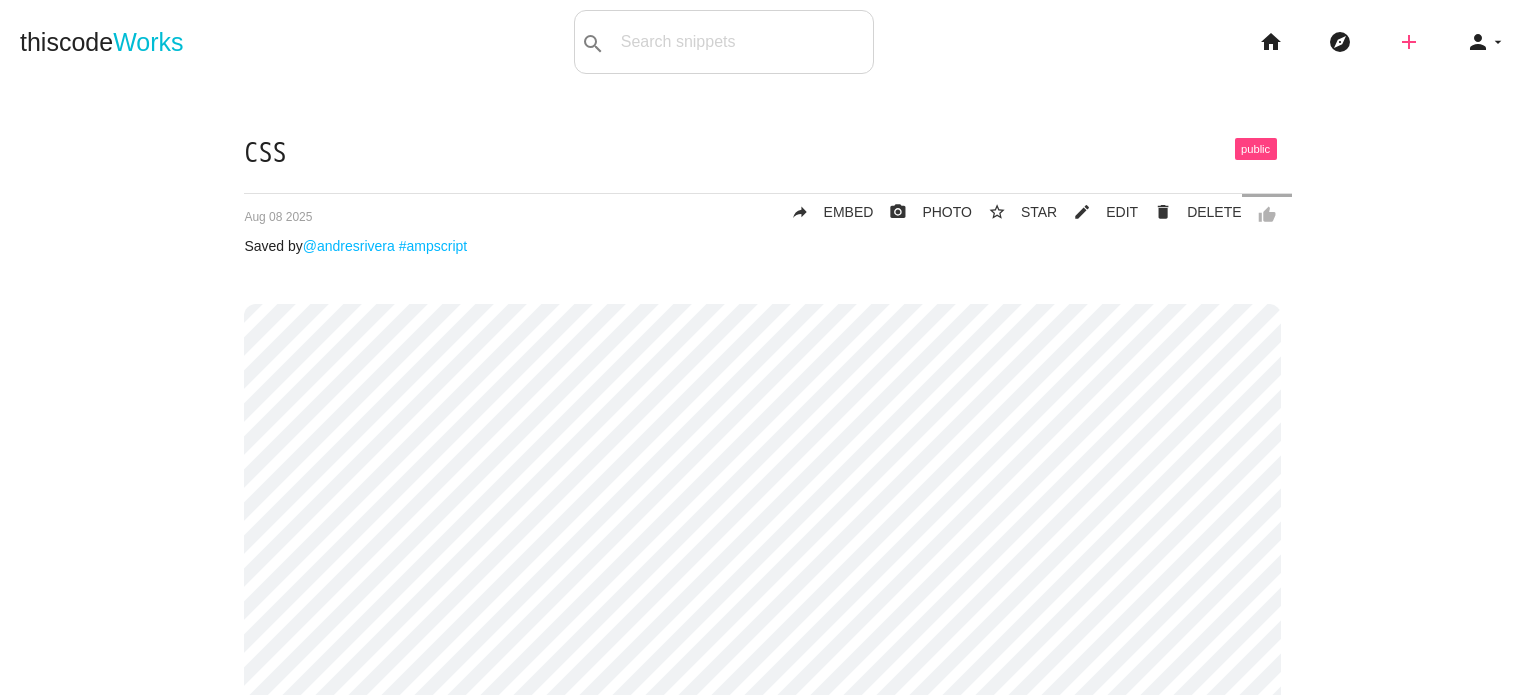 click on "add" at bounding box center [1409, 42] 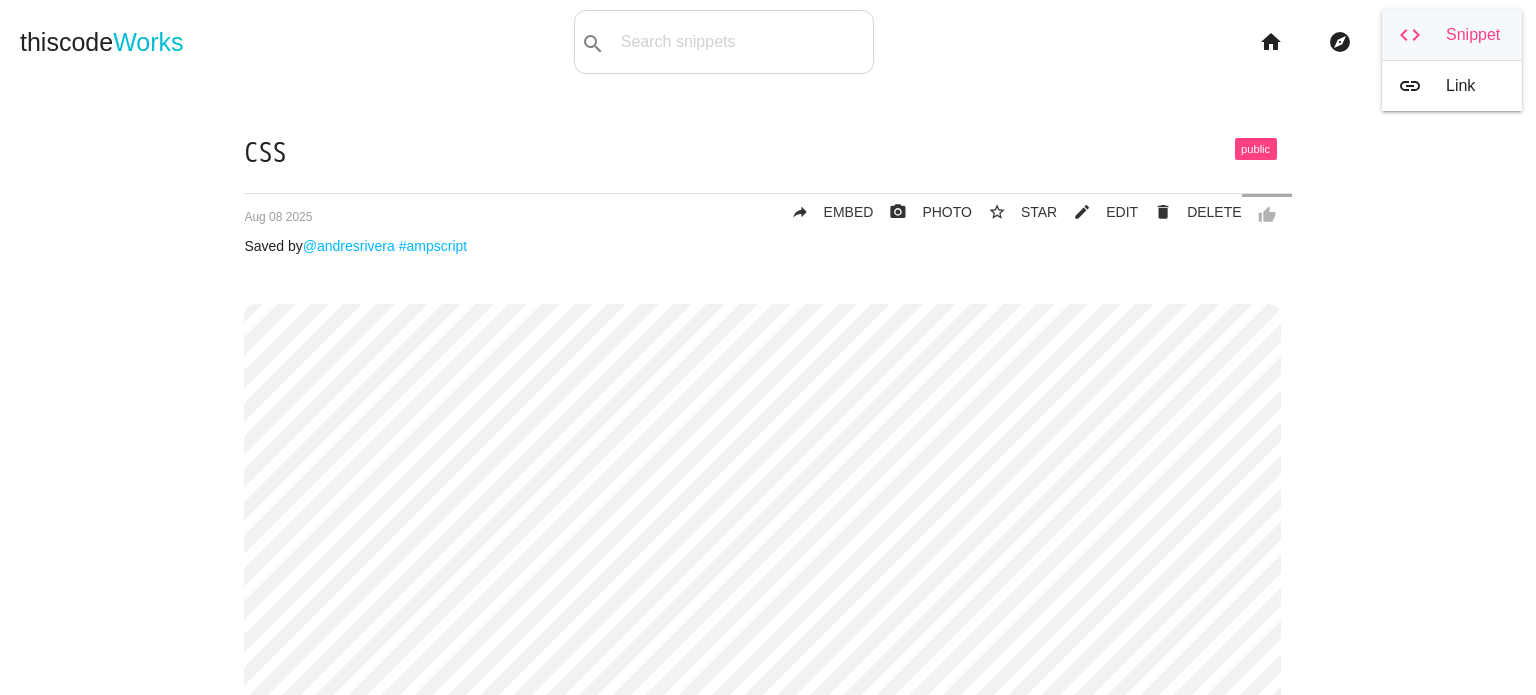 click on "code Snippet" at bounding box center (1452, 35) 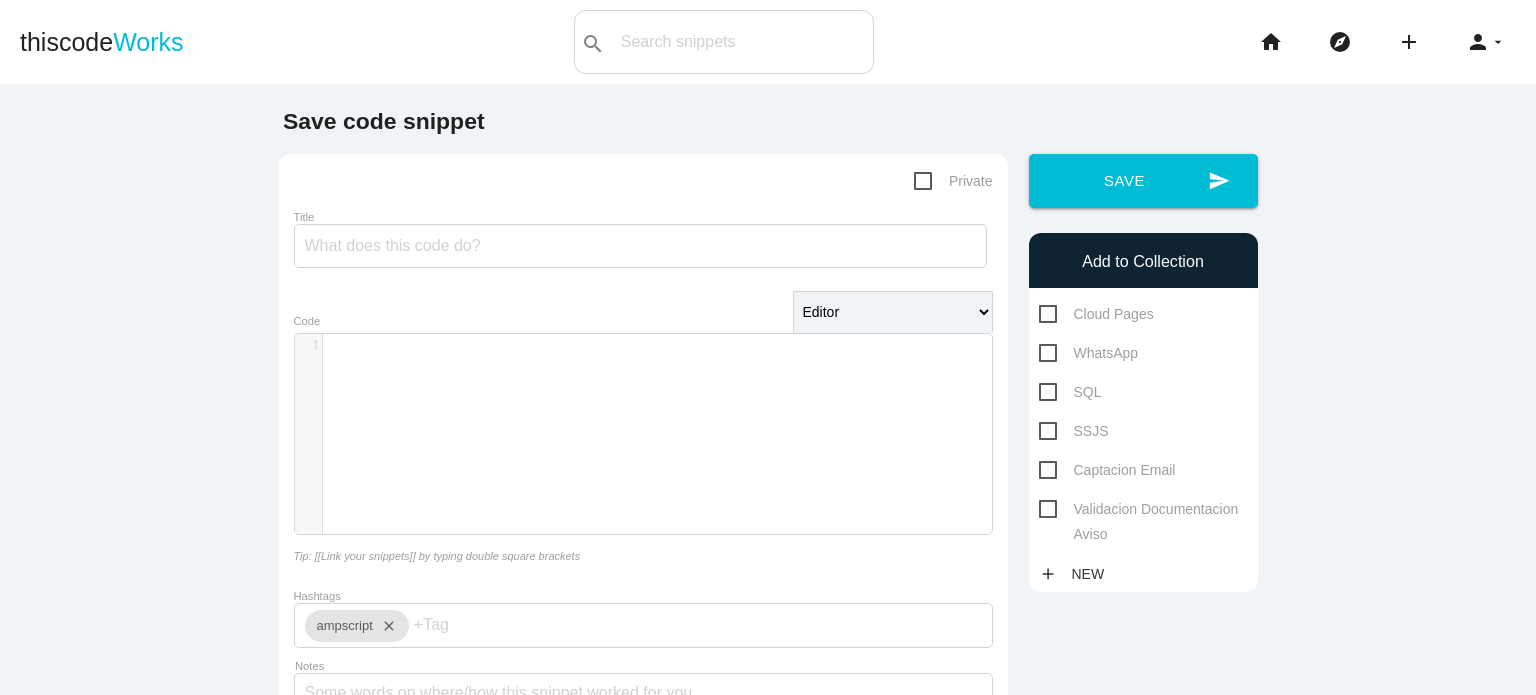 scroll, scrollTop: 0, scrollLeft: 0, axis: both 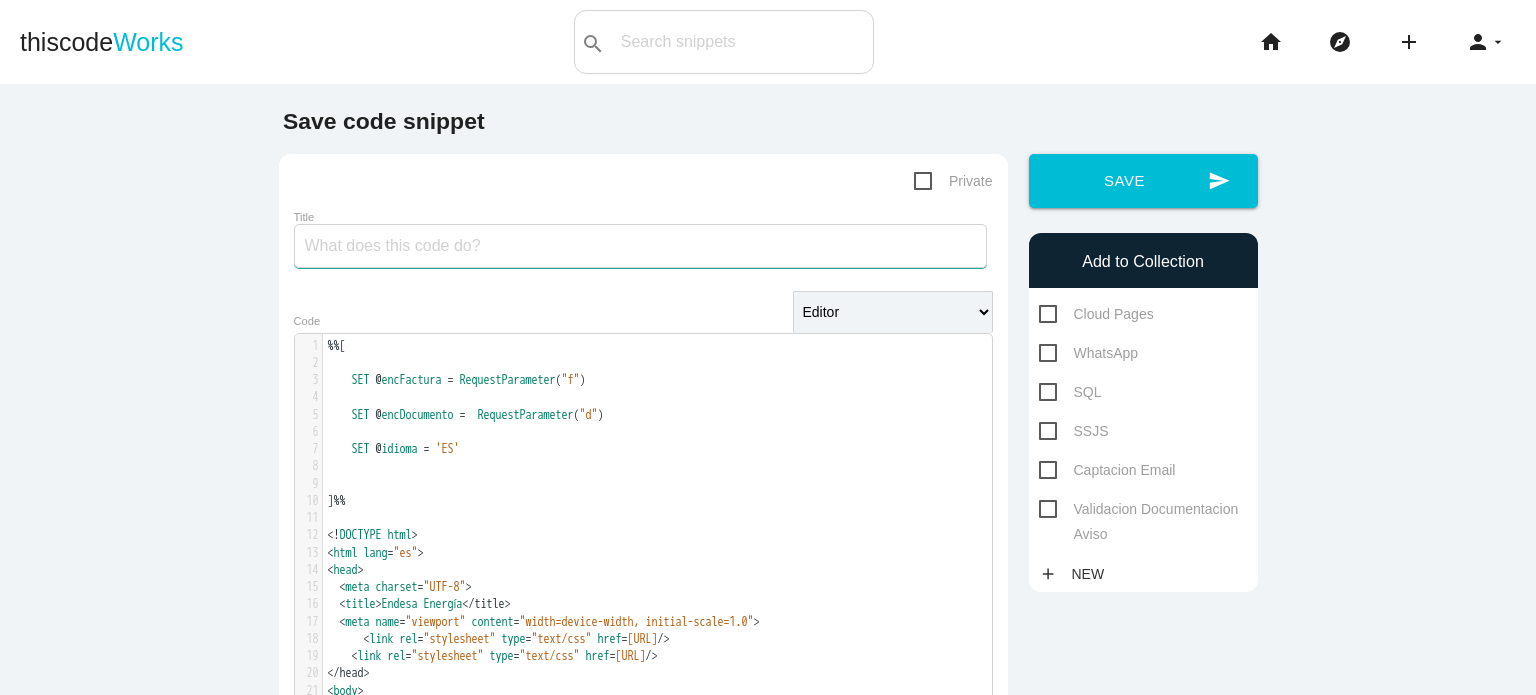click on "Title" at bounding box center (640, 246) 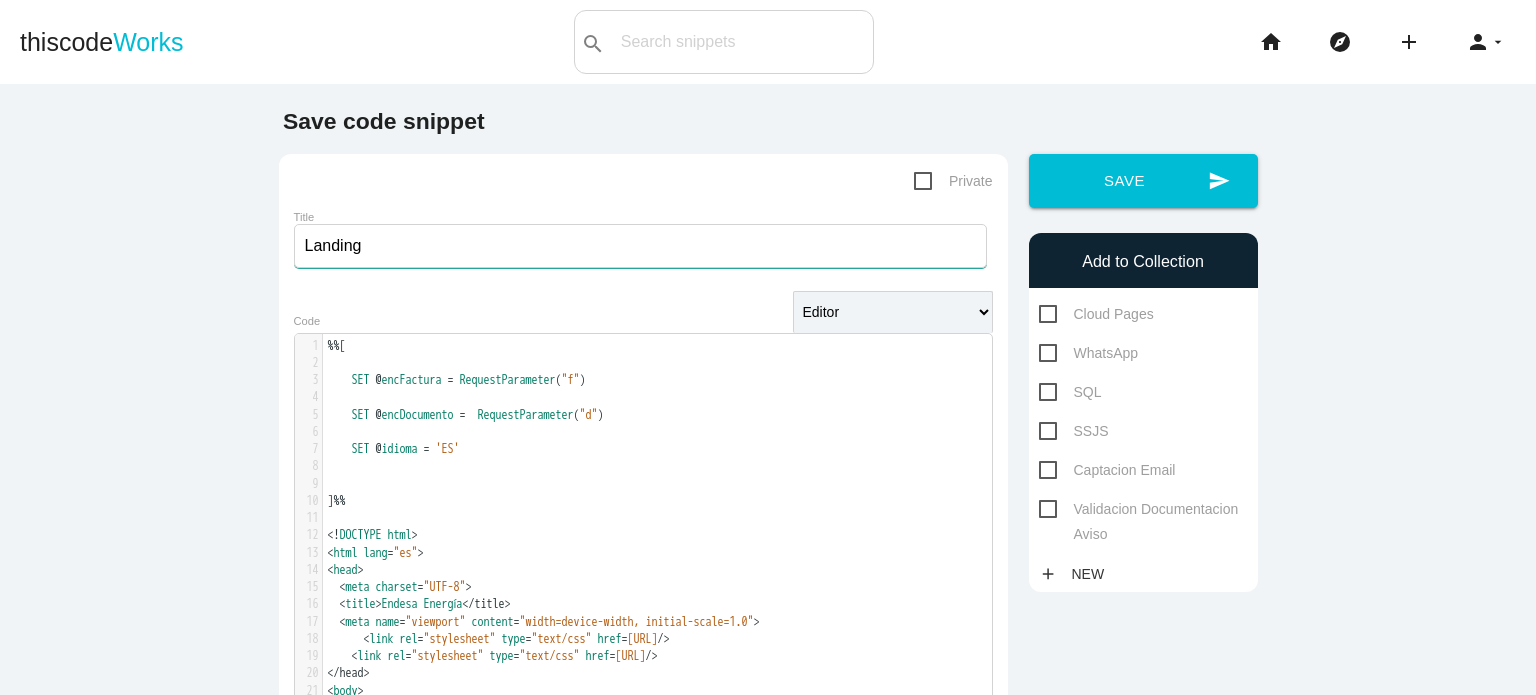 type on "Landing" 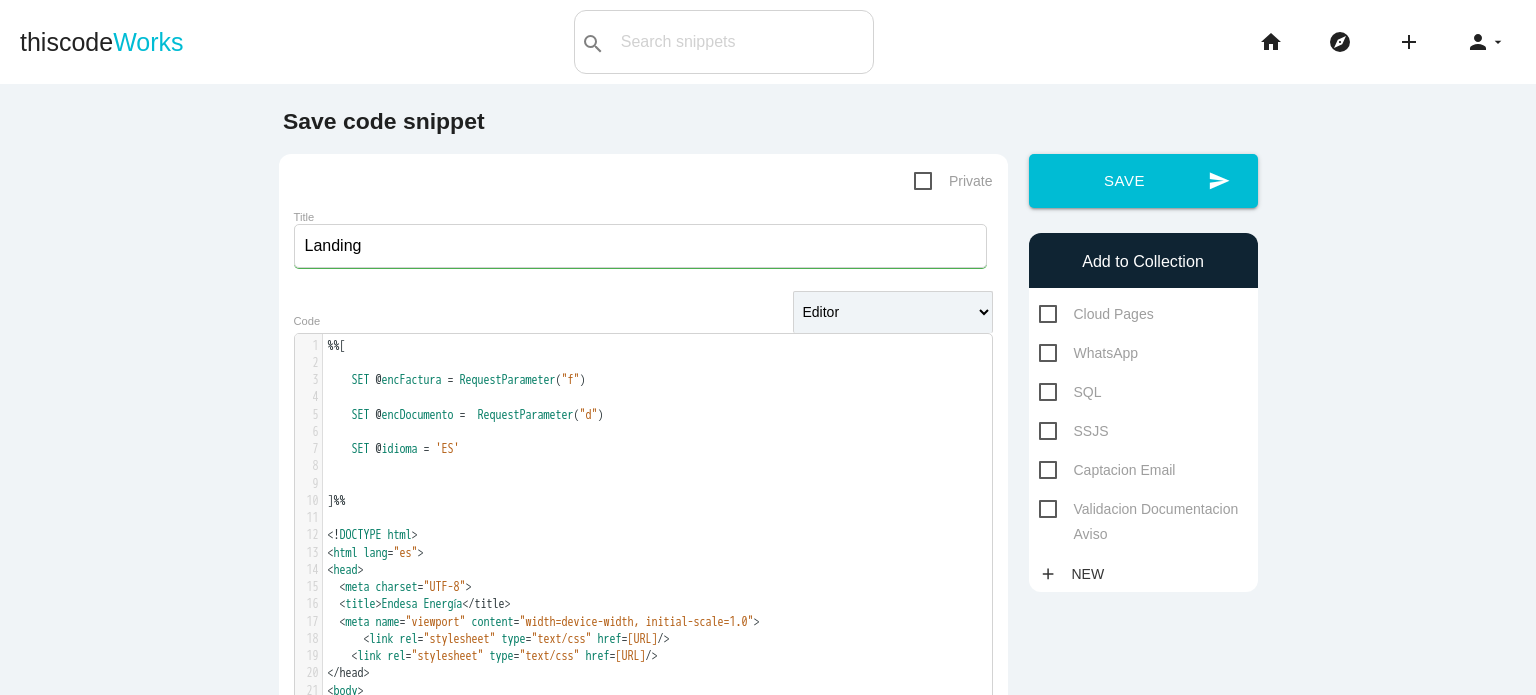 click on "Validacion Documentacion Aviso" at bounding box center [1143, 509] 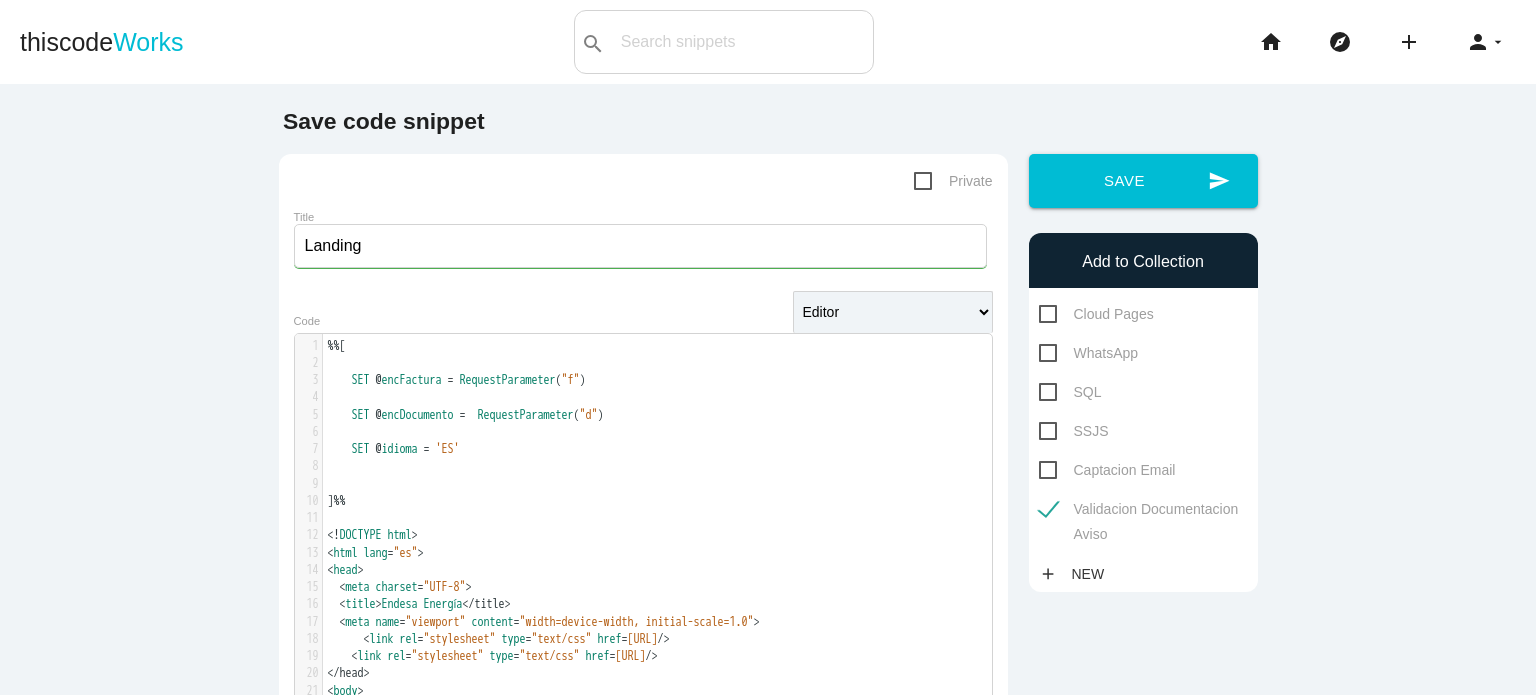 click on "Cloud Pages" at bounding box center (1096, 314) 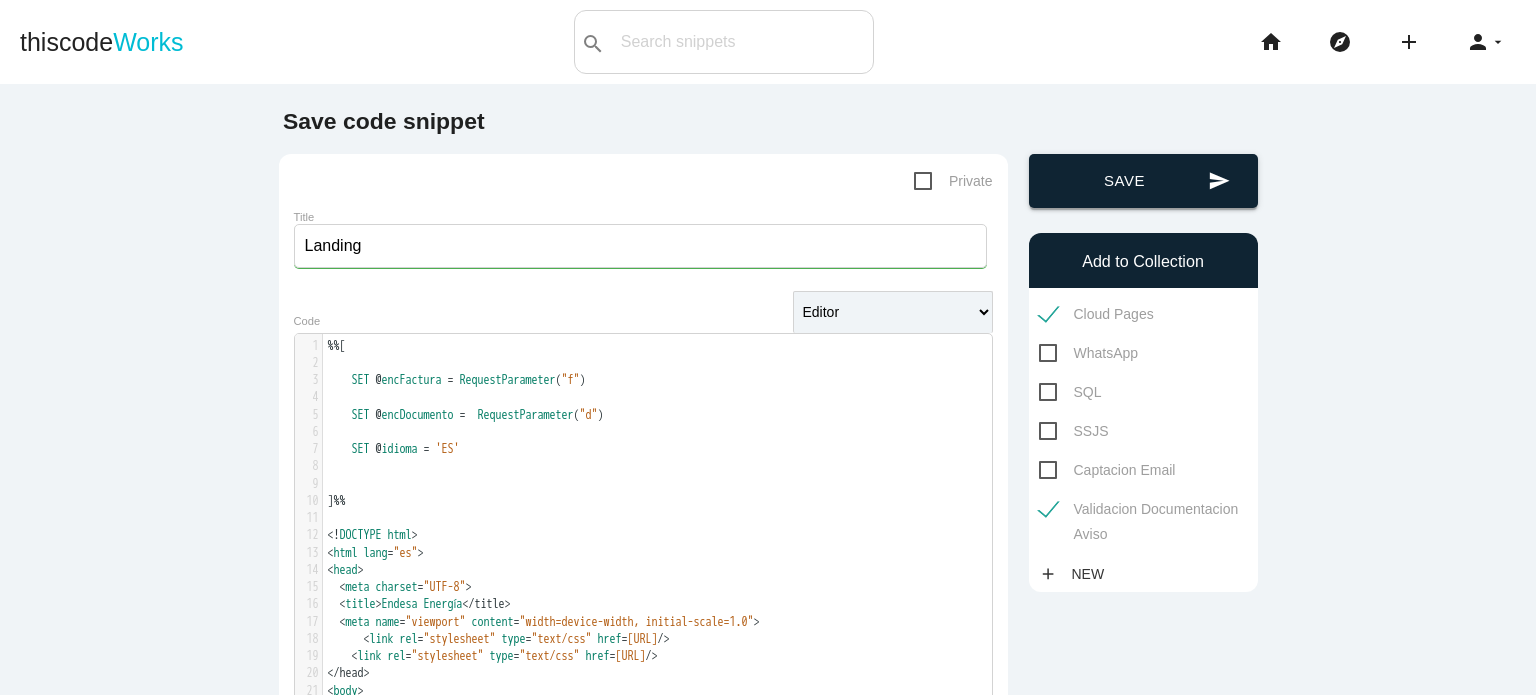click on "send Save" at bounding box center [1143, 181] 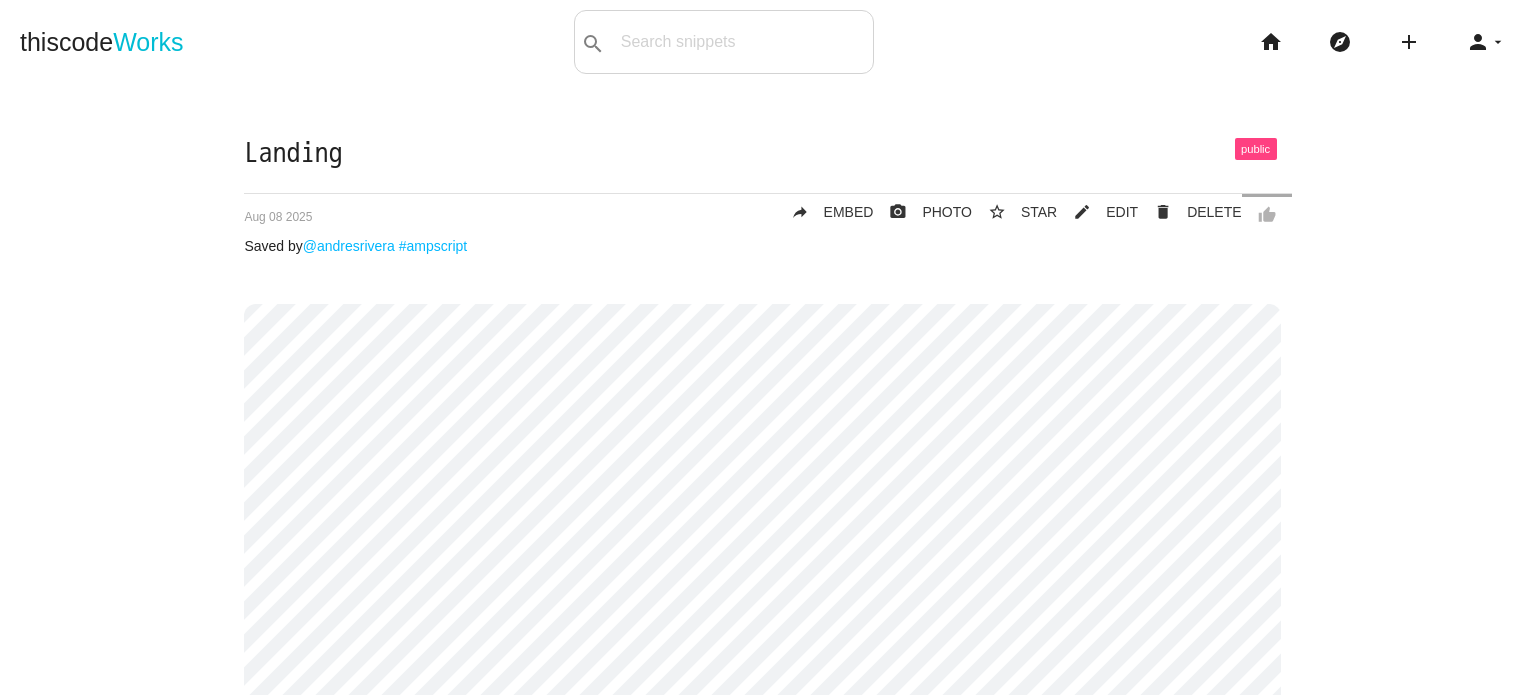 scroll, scrollTop: 0, scrollLeft: 0, axis: both 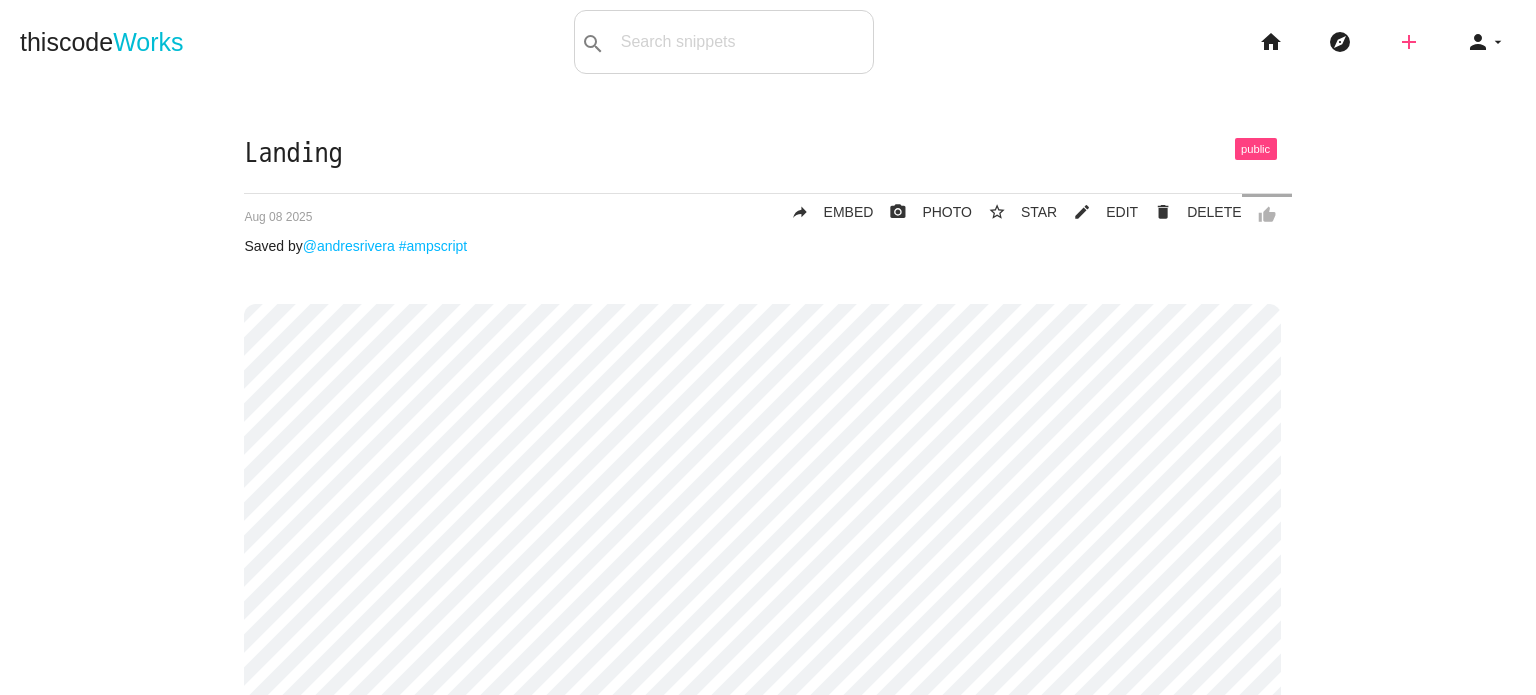 click on "add" at bounding box center (1409, 42) 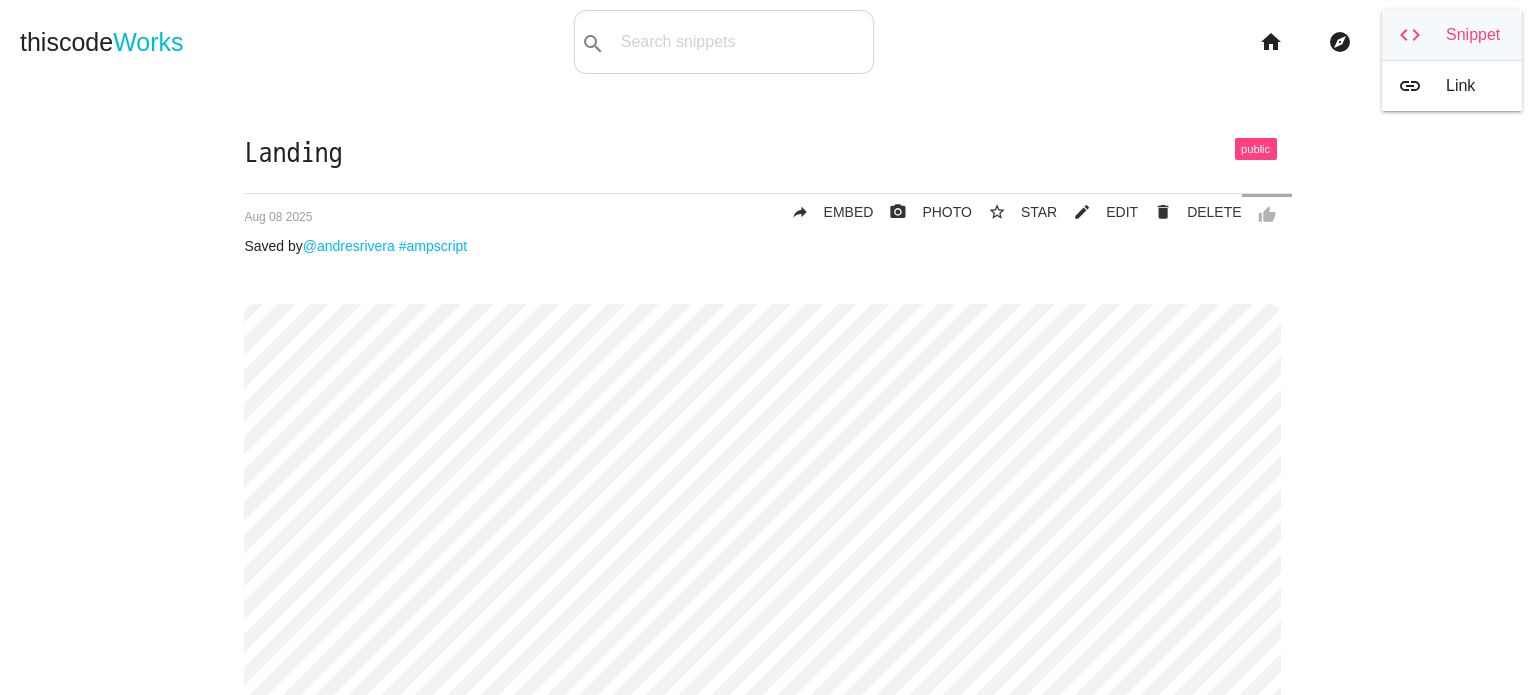 click on "code Snippet" at bounding box center (1452, 35) 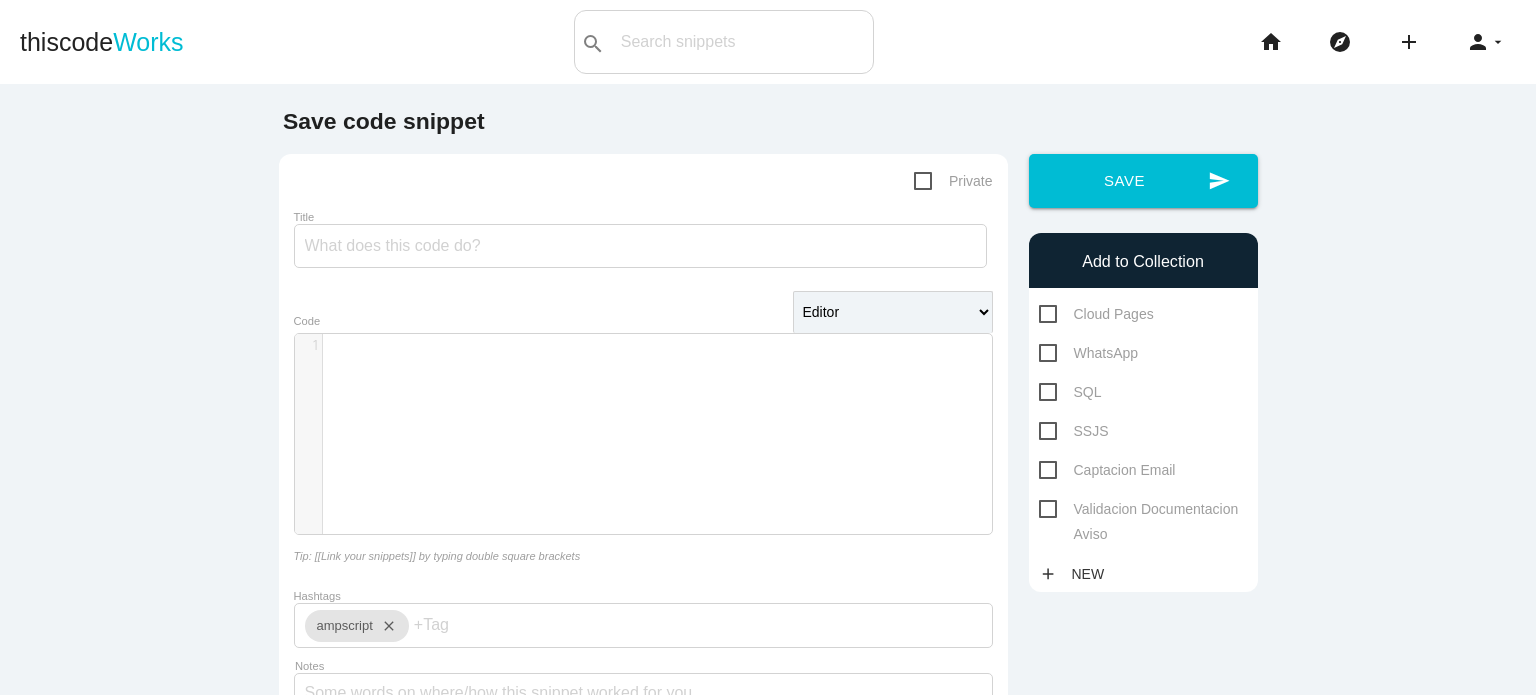 scroll, scrollTop: 0, scrollLeft: 0, axis: both 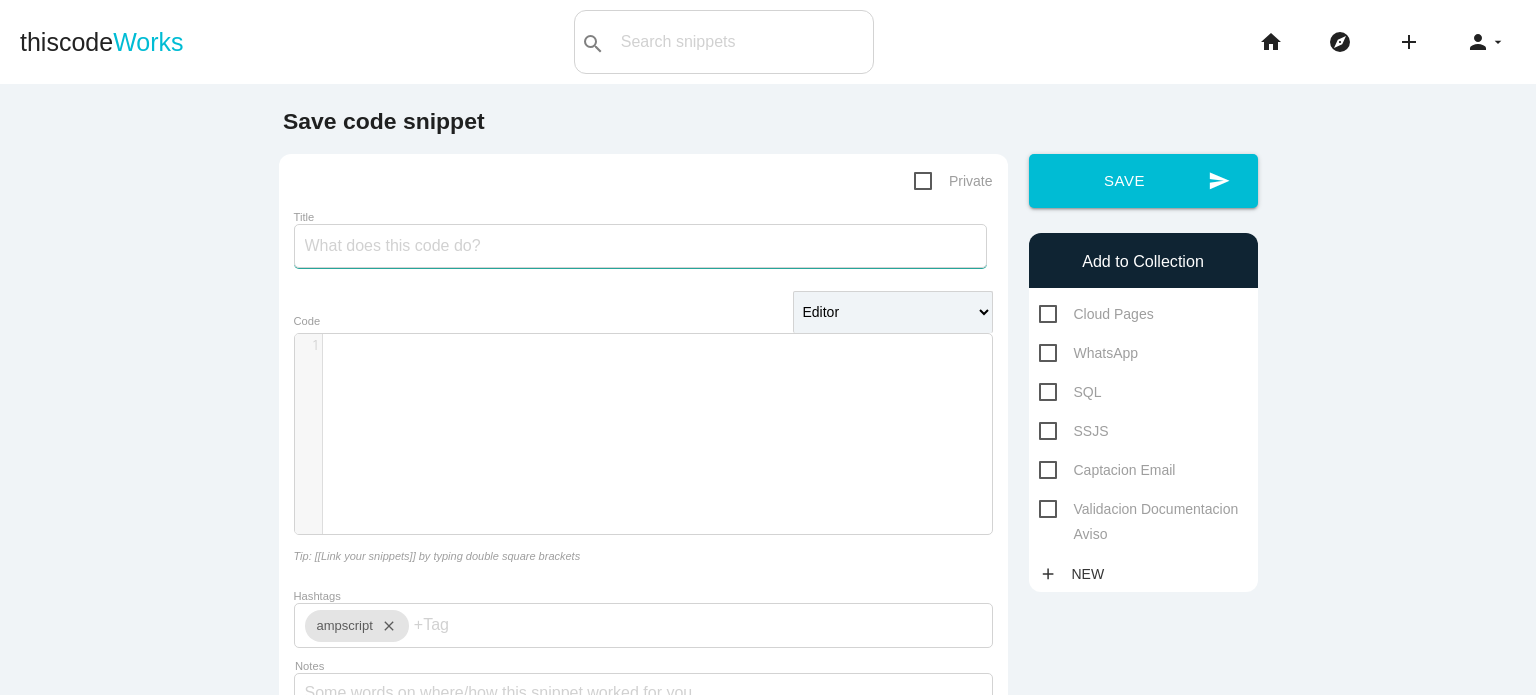 click on "Title" at bounding box center [640, 246] 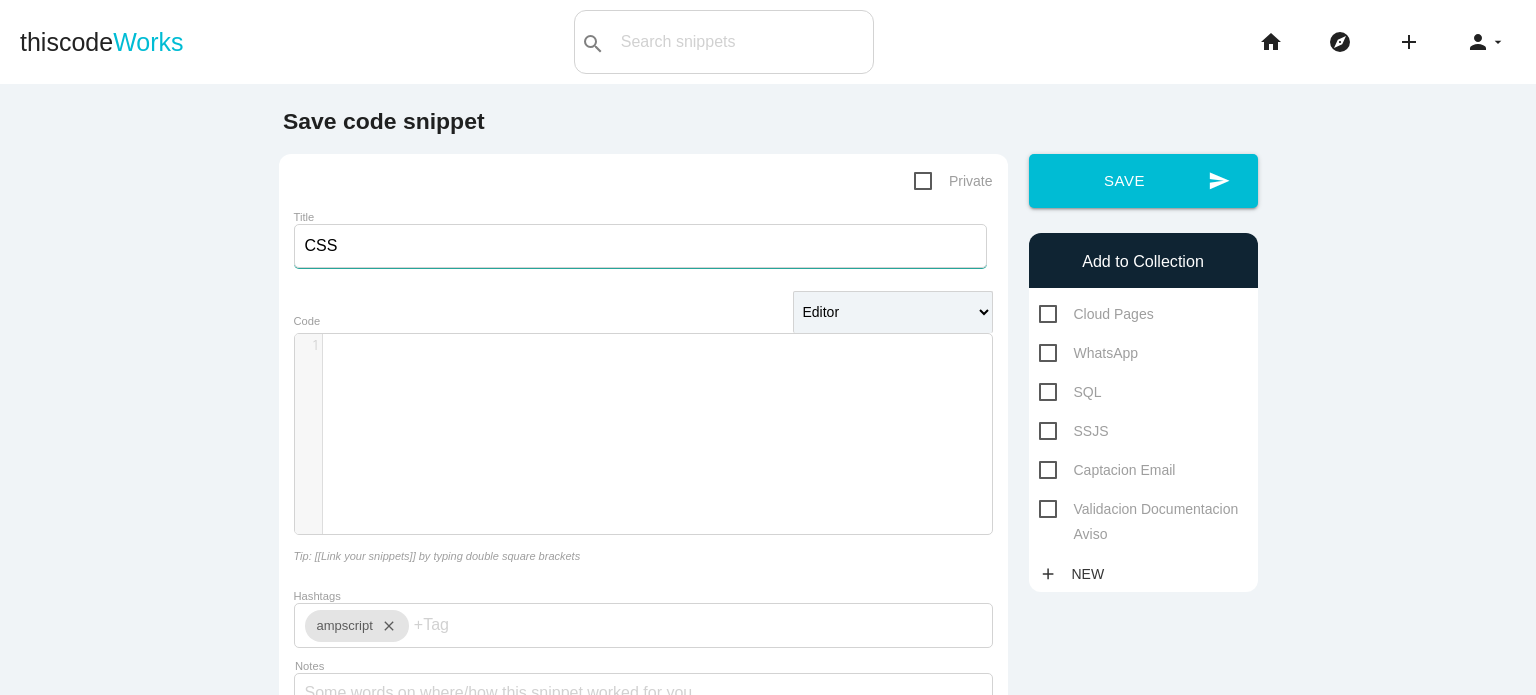 type on "CSS" 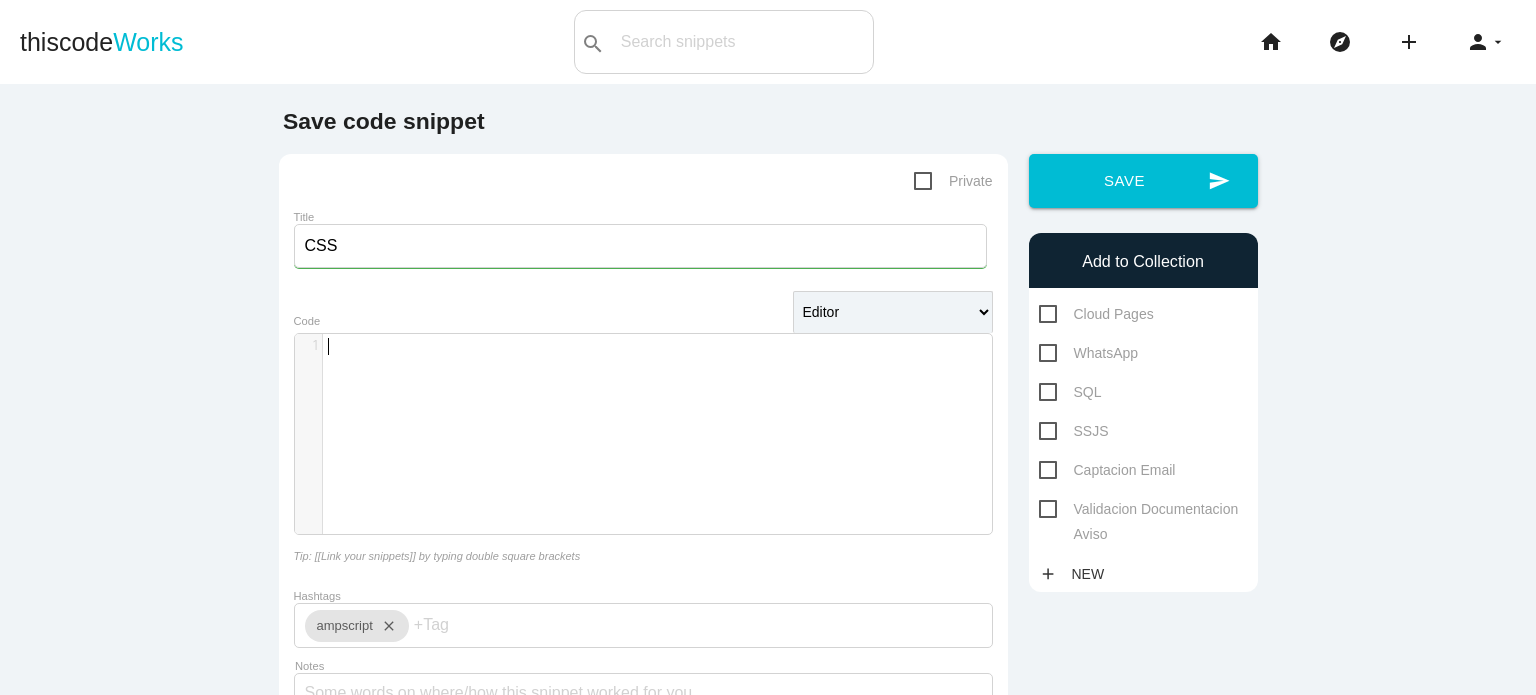scroll, scrollTop: 5, scrollLeft: 0, axis: vertical 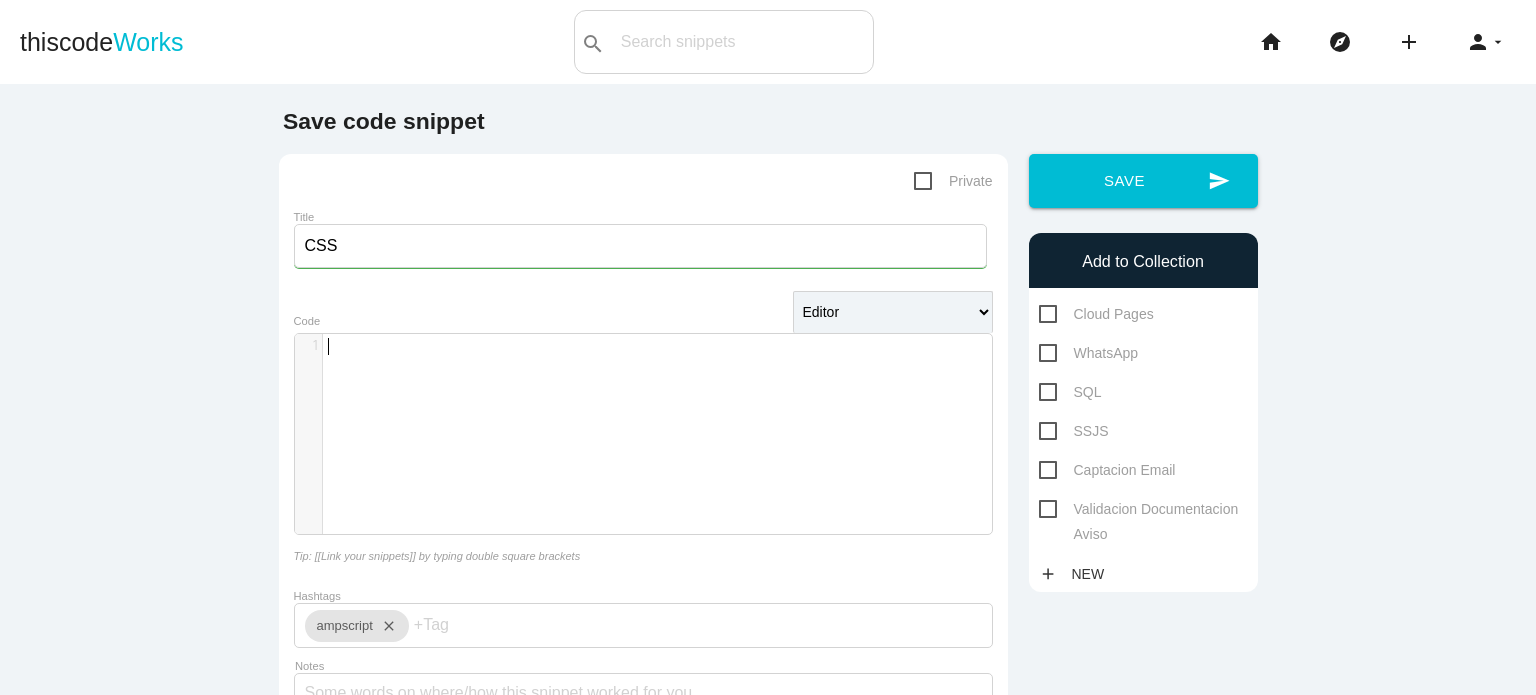 click on "​ x   1 ​" at bounding box center [658, 449] 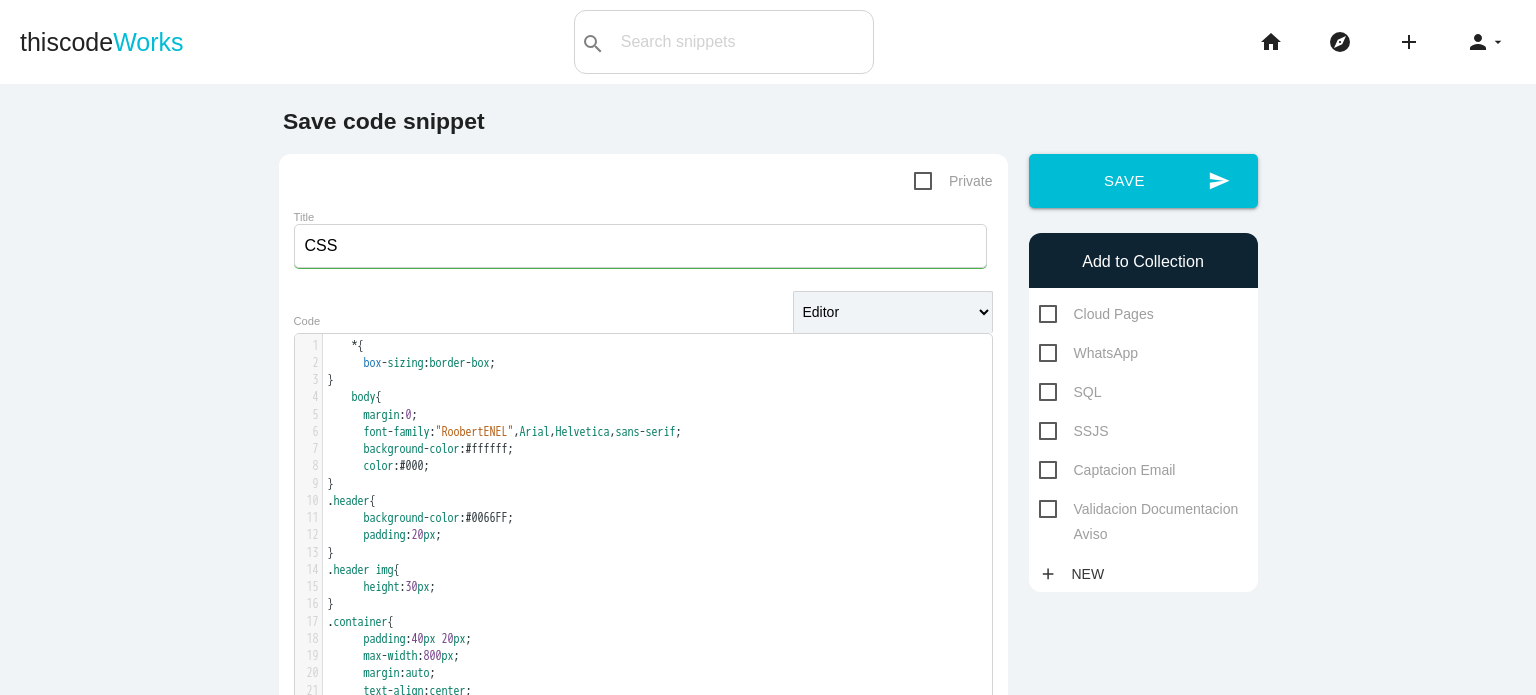 scroll, scrollTop: 0, scrollLeft: 0, axis: both 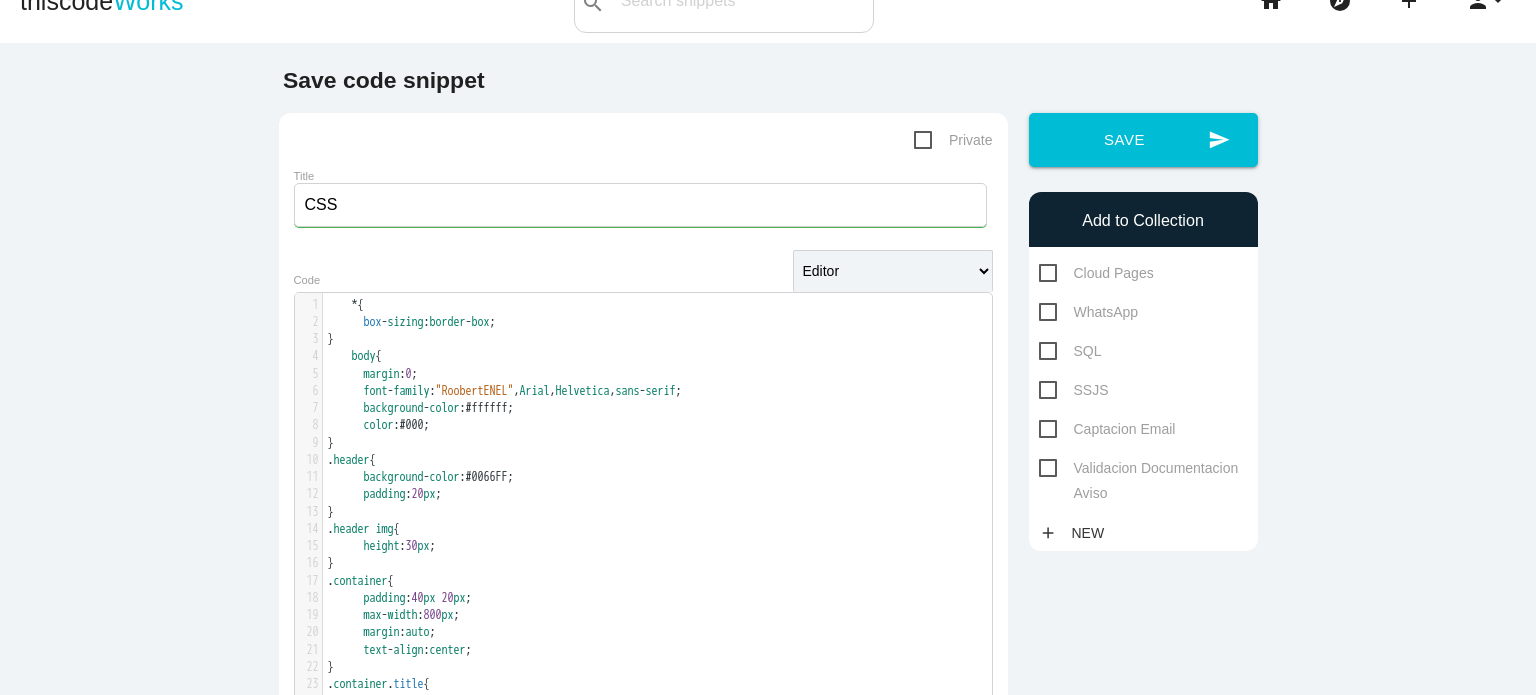 click on "Validacion Documentacion Aviso" at bounding box center [1143, 468] 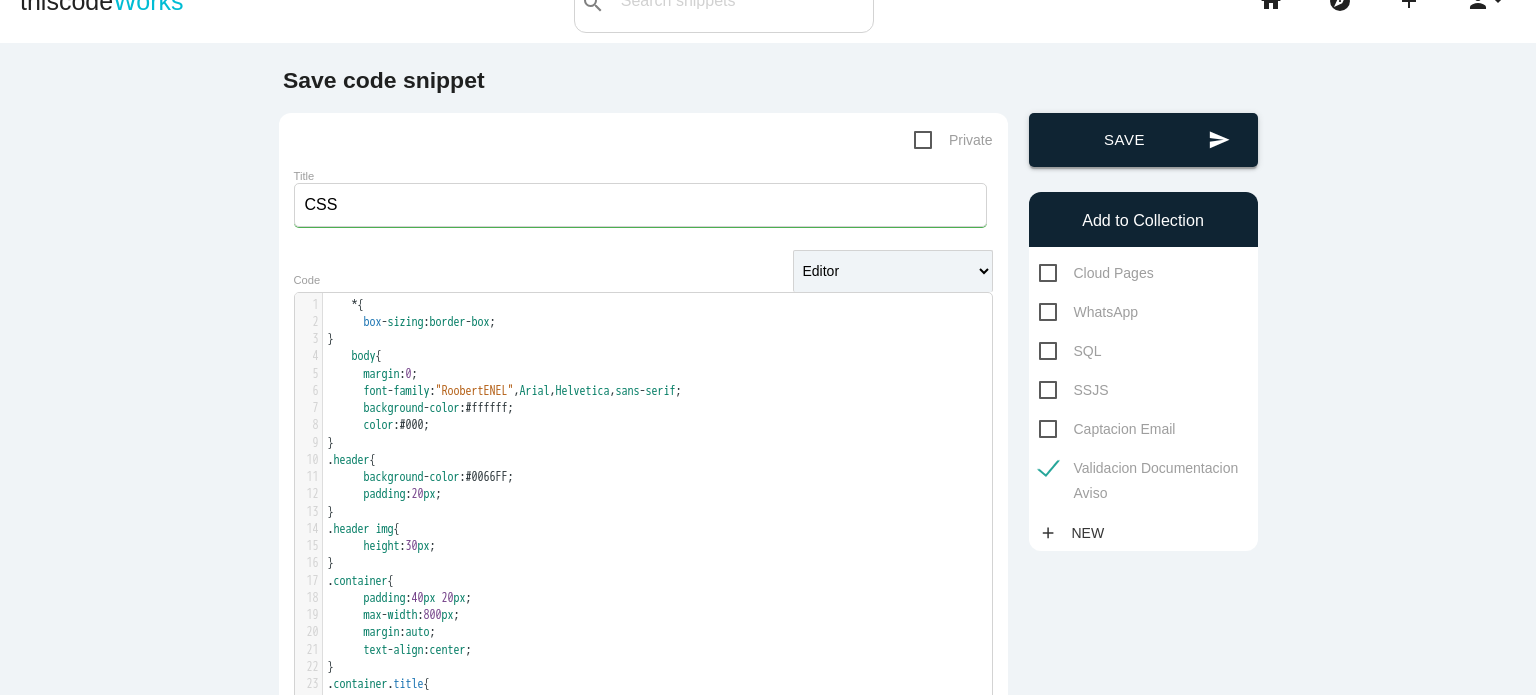 click on "send Save" at bounding box center (1143, 140) 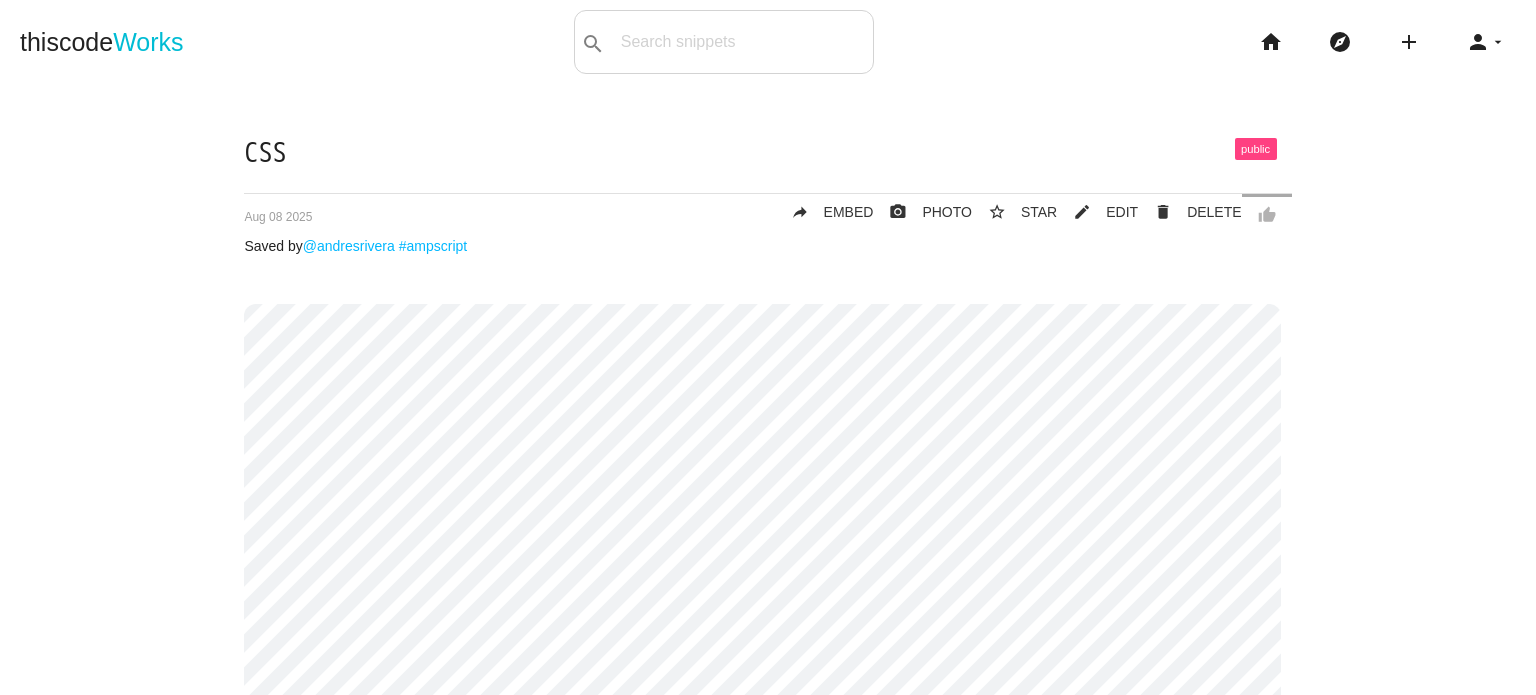 scroll, scrollTop: 0, scrollLeft: 0, axis: both 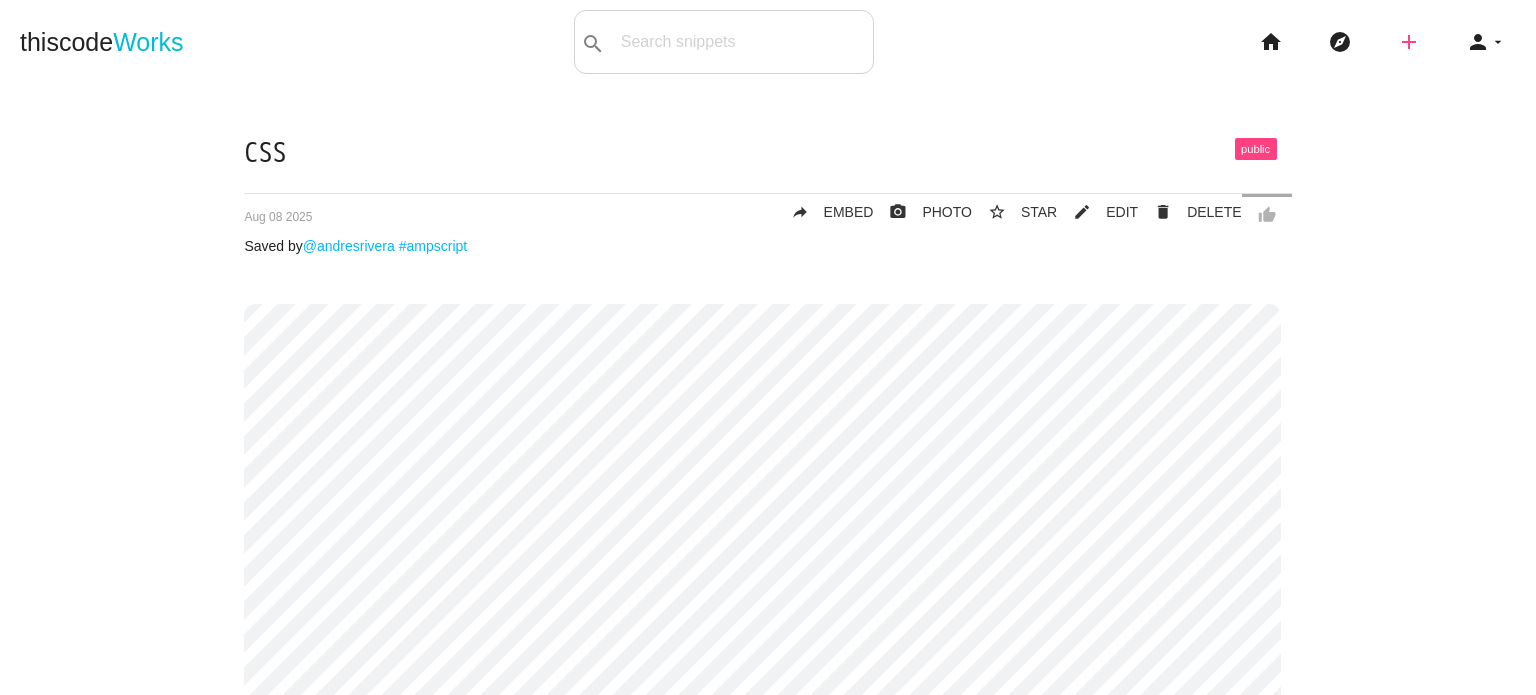 click on "add" at bounding box center [1409, 42] 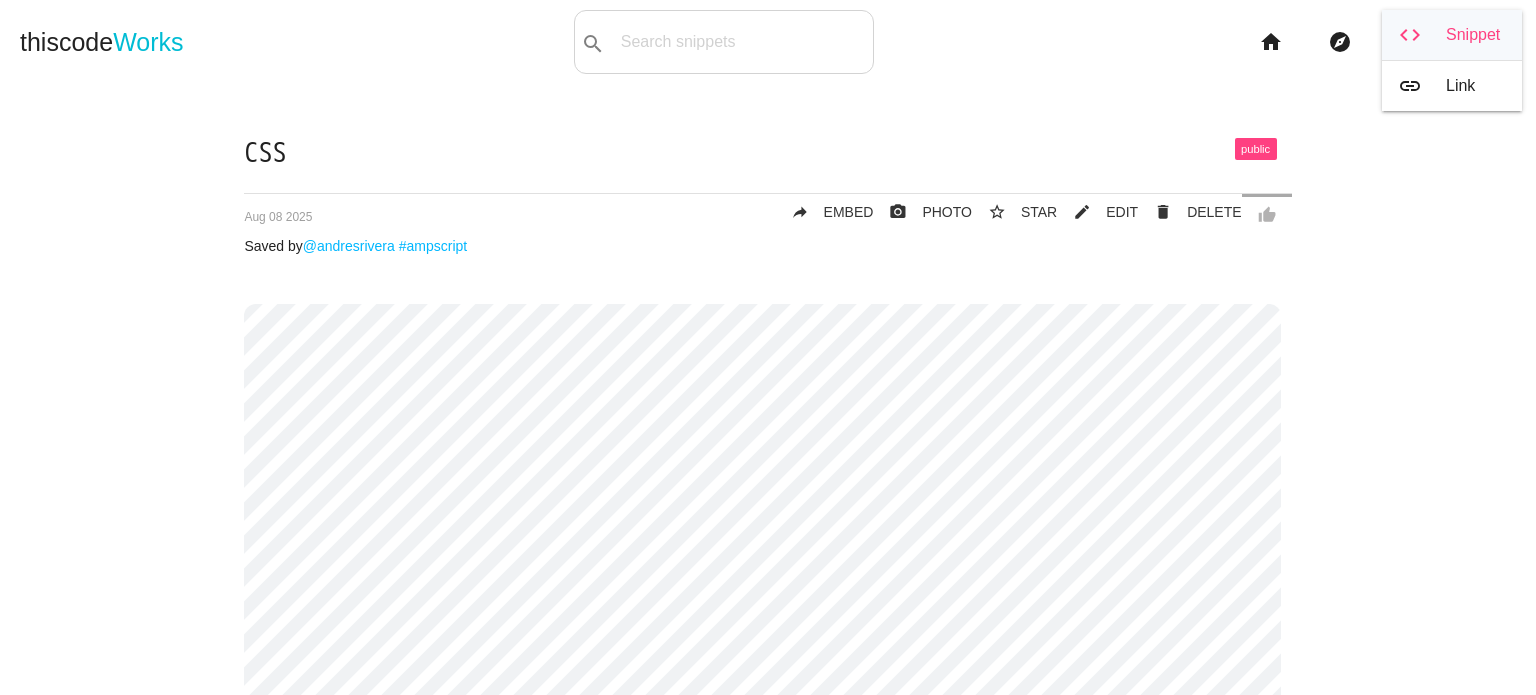 click on "code Snippet" at bounding box center (1452, 35) 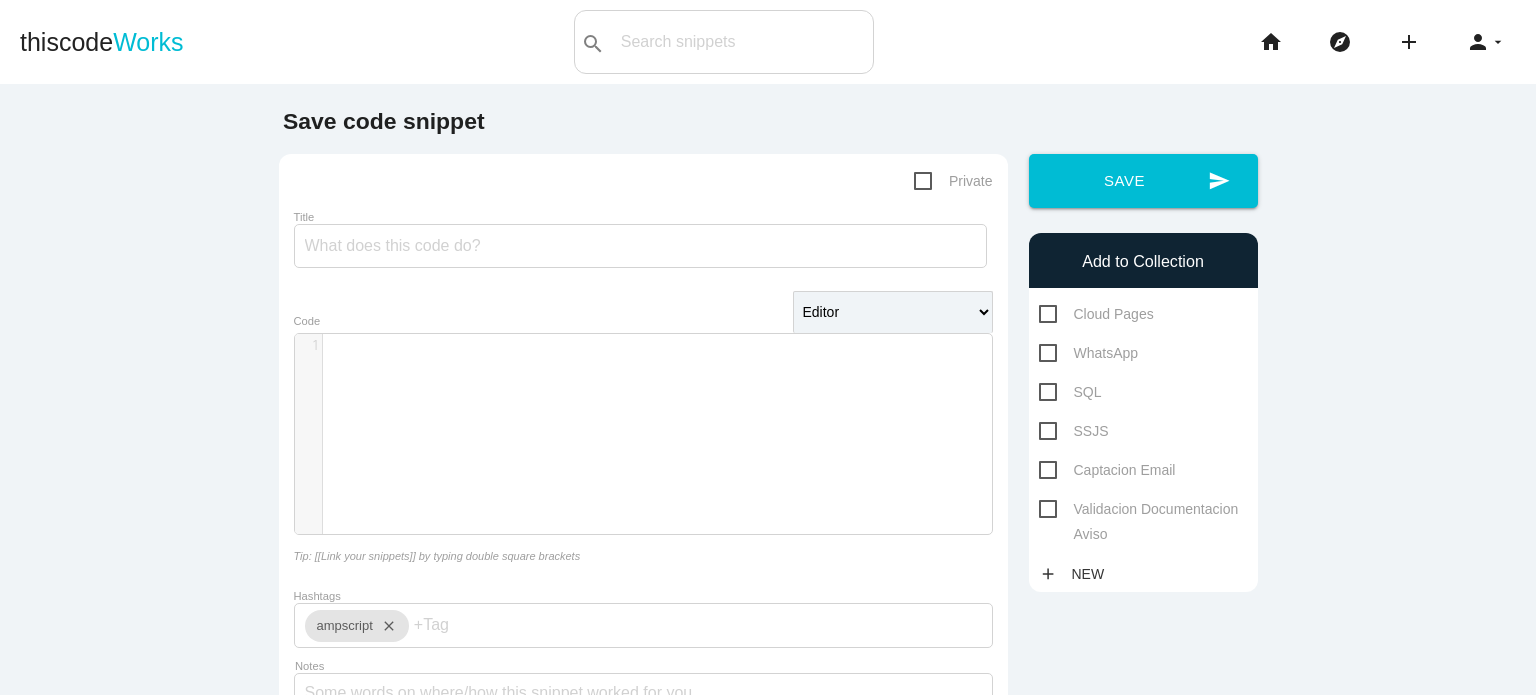 scroll, scrollTop: 0, scrollLeft: 0, axis: both 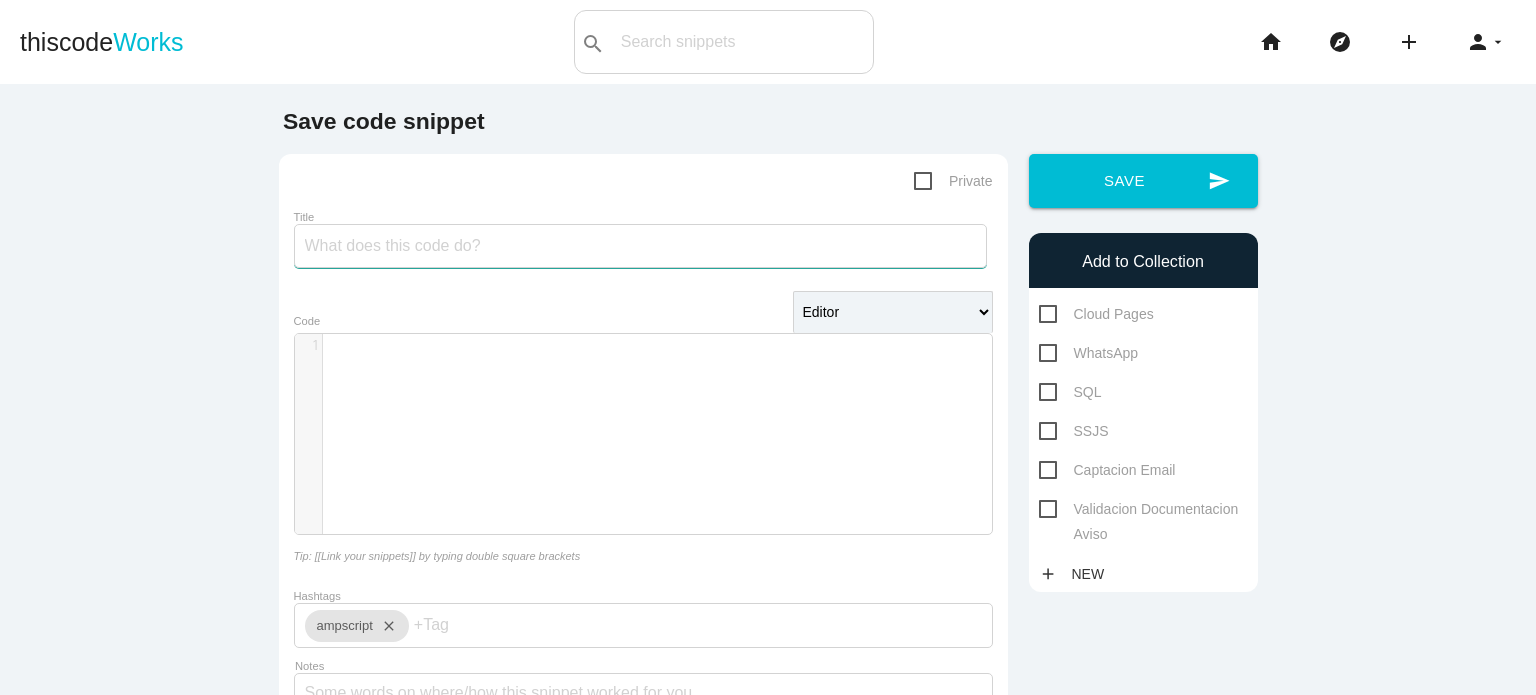 click on "Title" at bounding box center [640, 246] 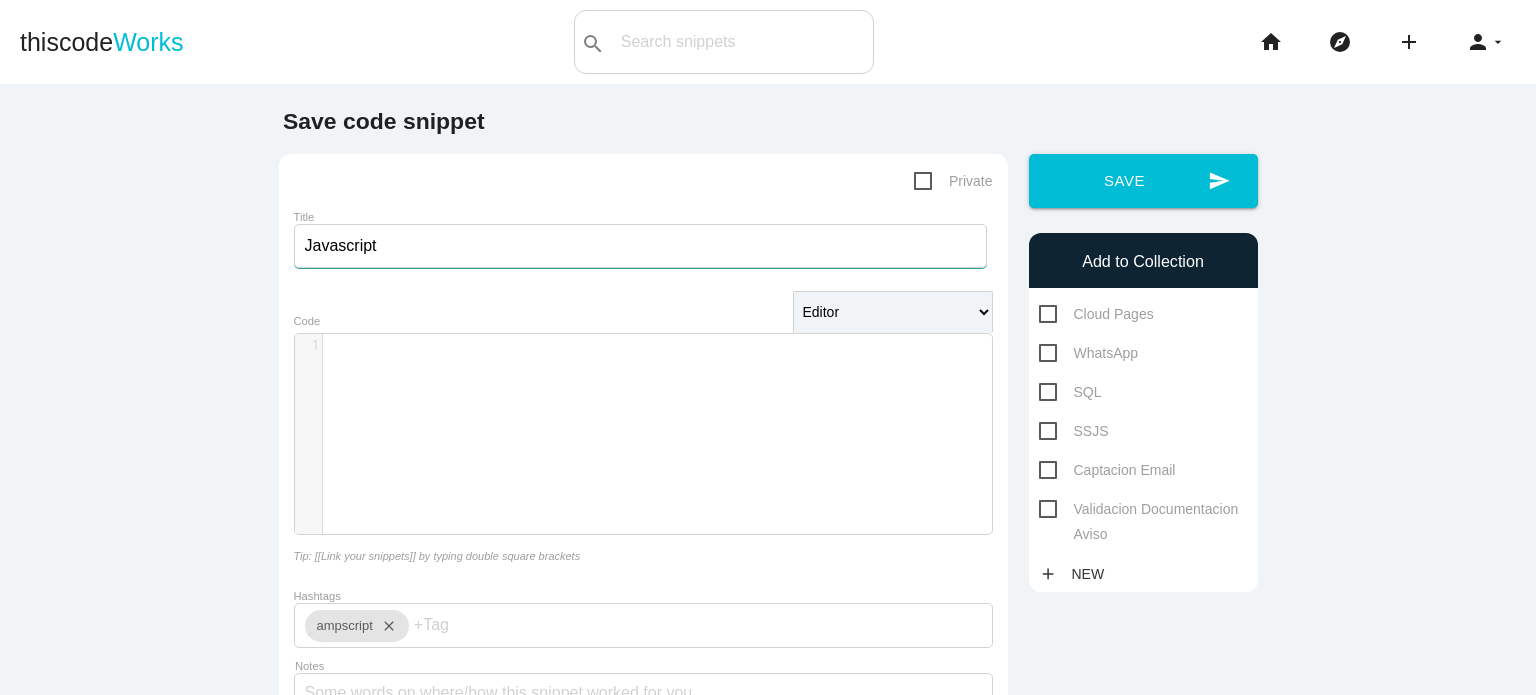 type on "Javascript" 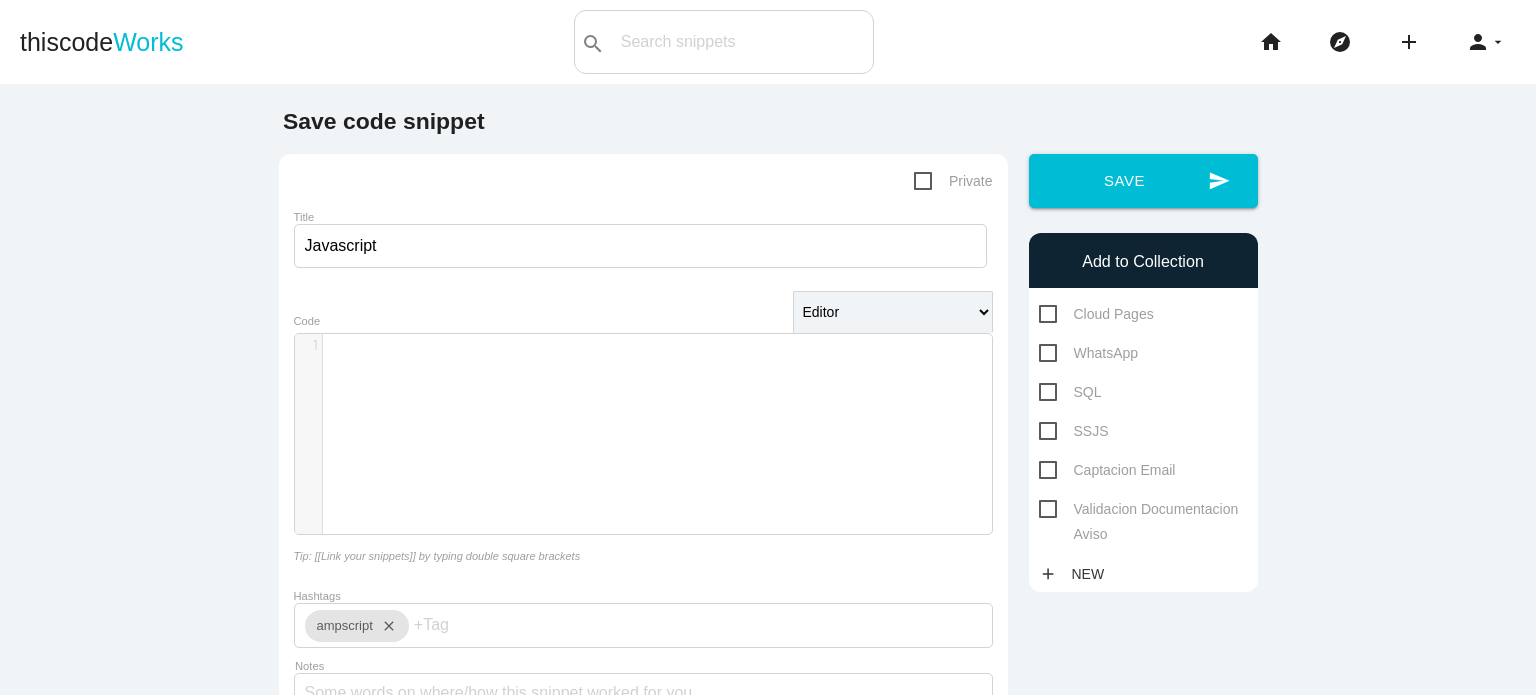 click on "​" at bounding box center (665, 346) 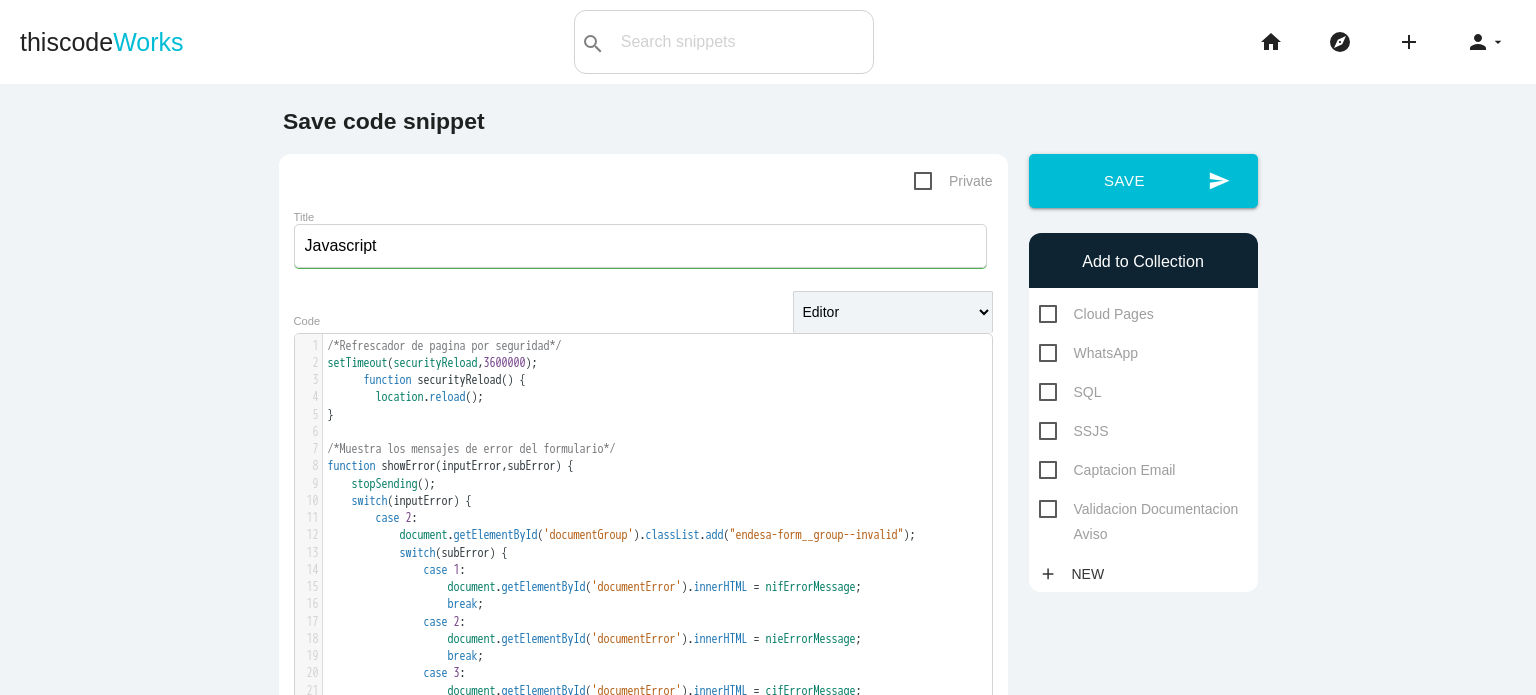 scroll, scrollTop: 0, scrollLeft: 0, axis: both 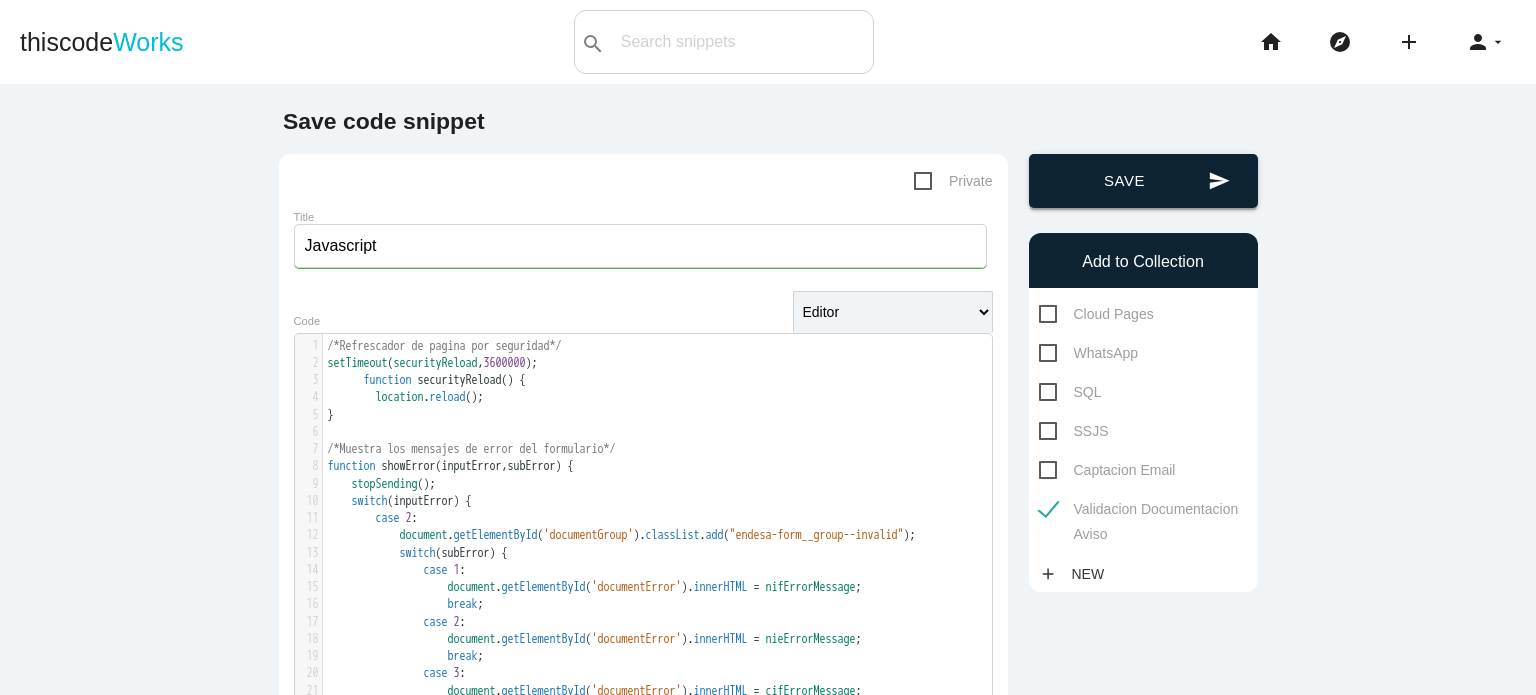 click on "send Save" at bounding box center (1143, 181) 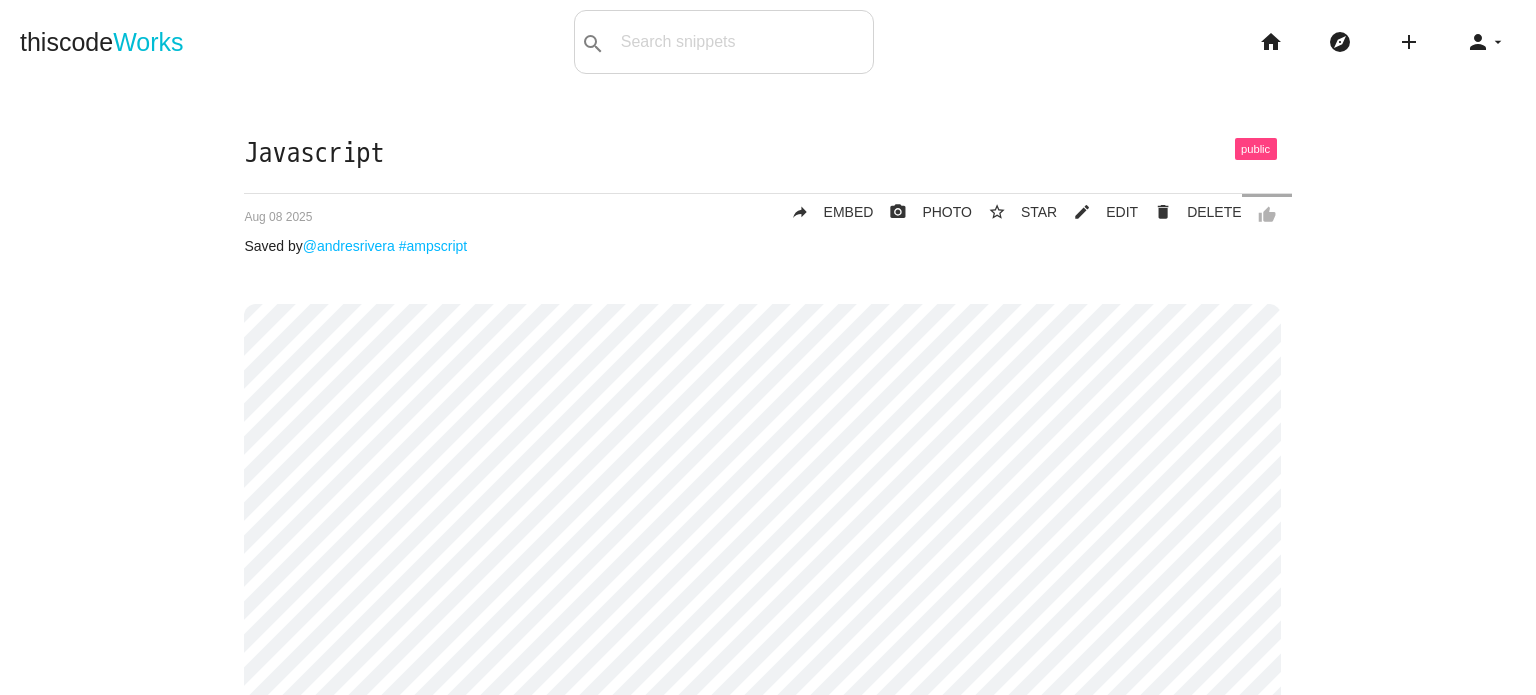 scroll, scrollTop: 0, scrollLeft: 0, axis: both 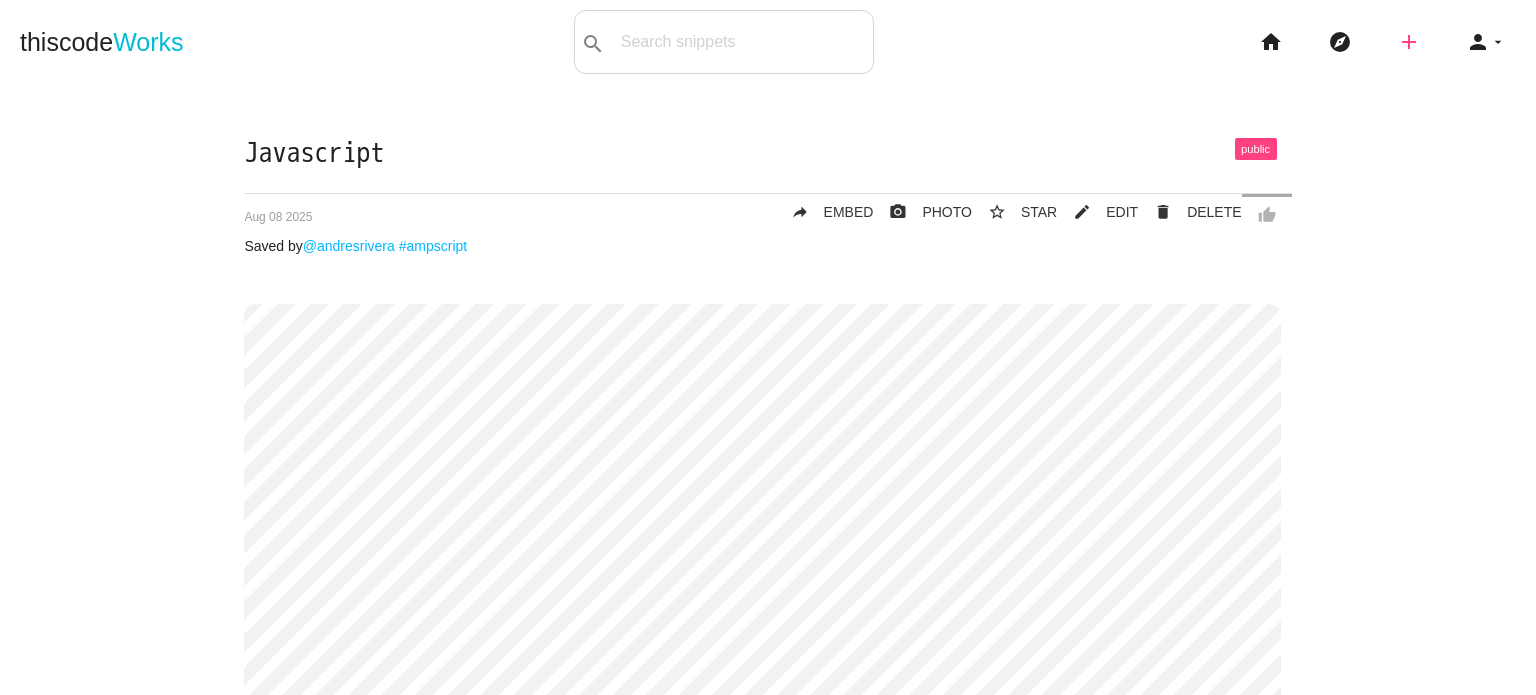 click on "add" at bounding box center (1409, 42) 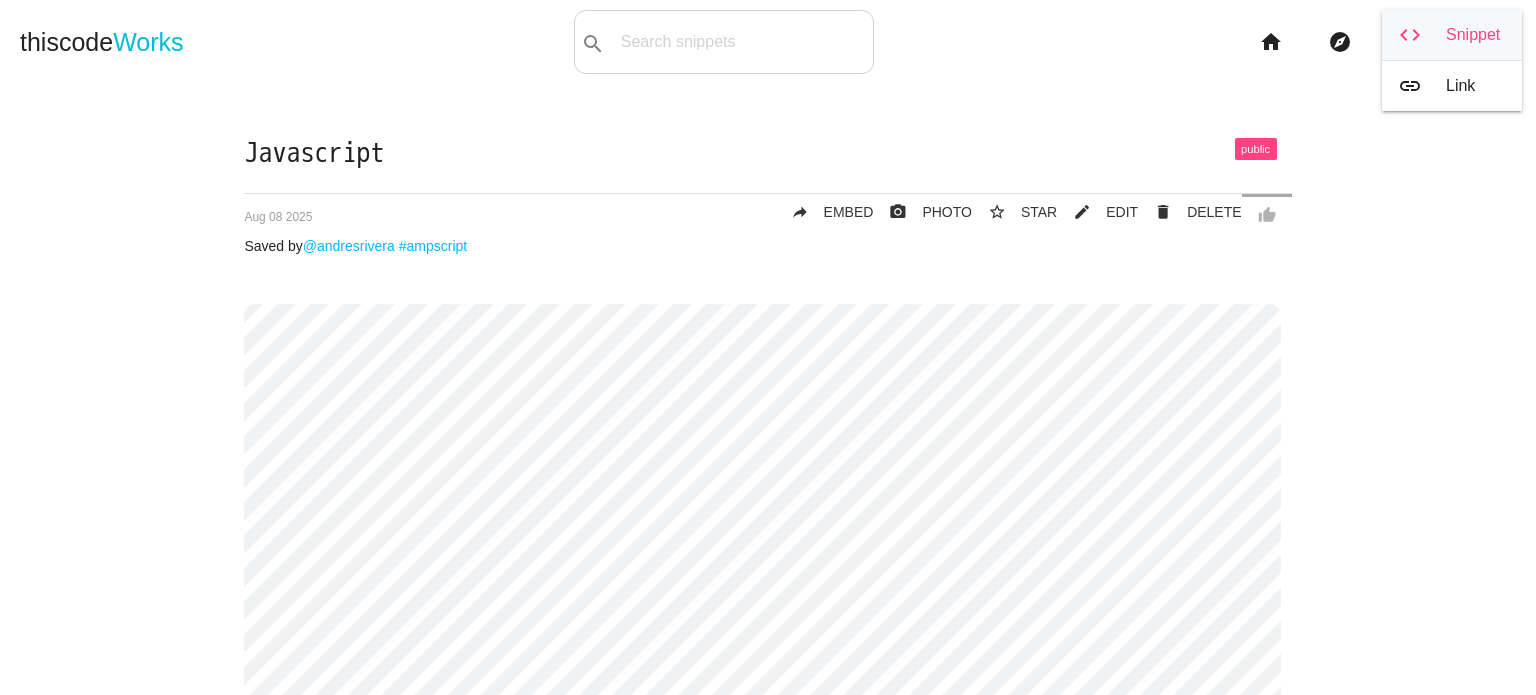 click on "code Snippet" at bounding box center (1452, 35) 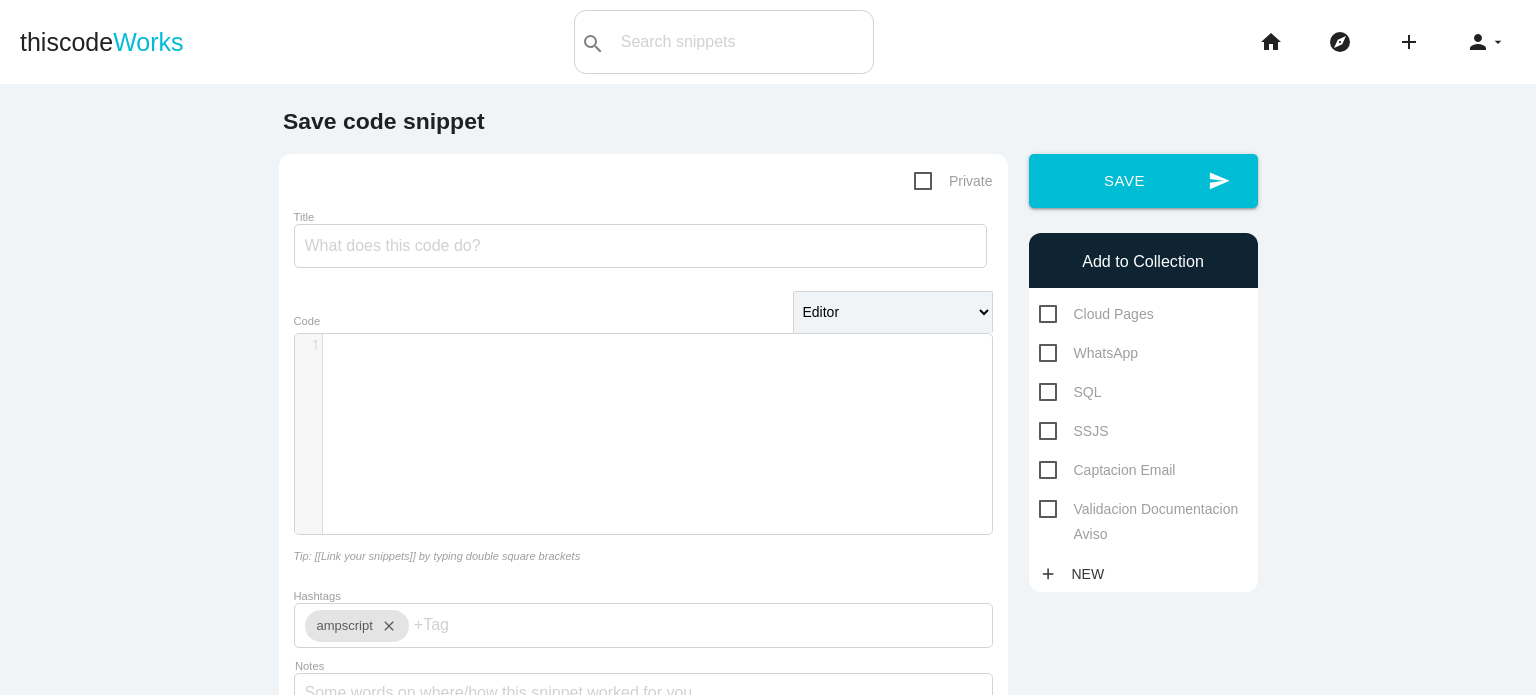 scroll, scrollTop: 0, scrollLeft: 0, axis: both 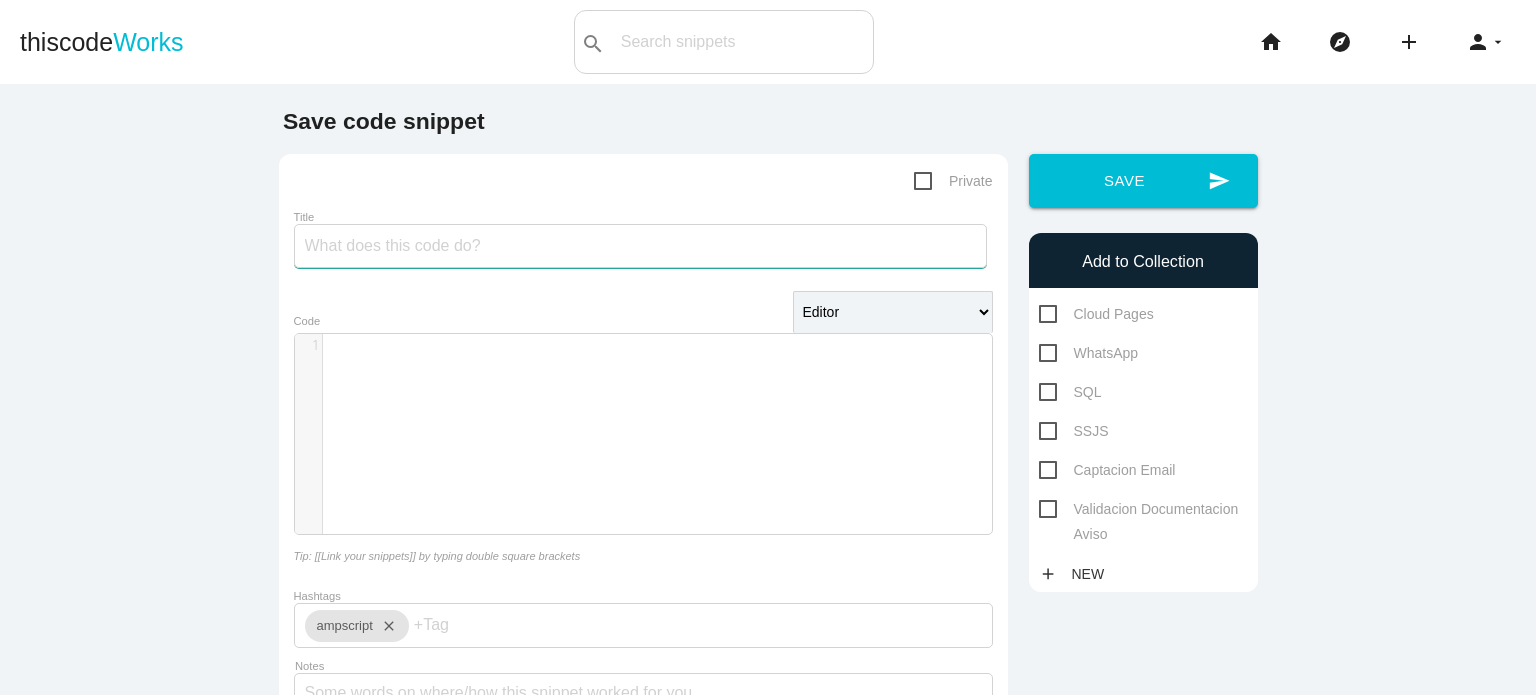 click on "Title" at bounding box center [640, 246] 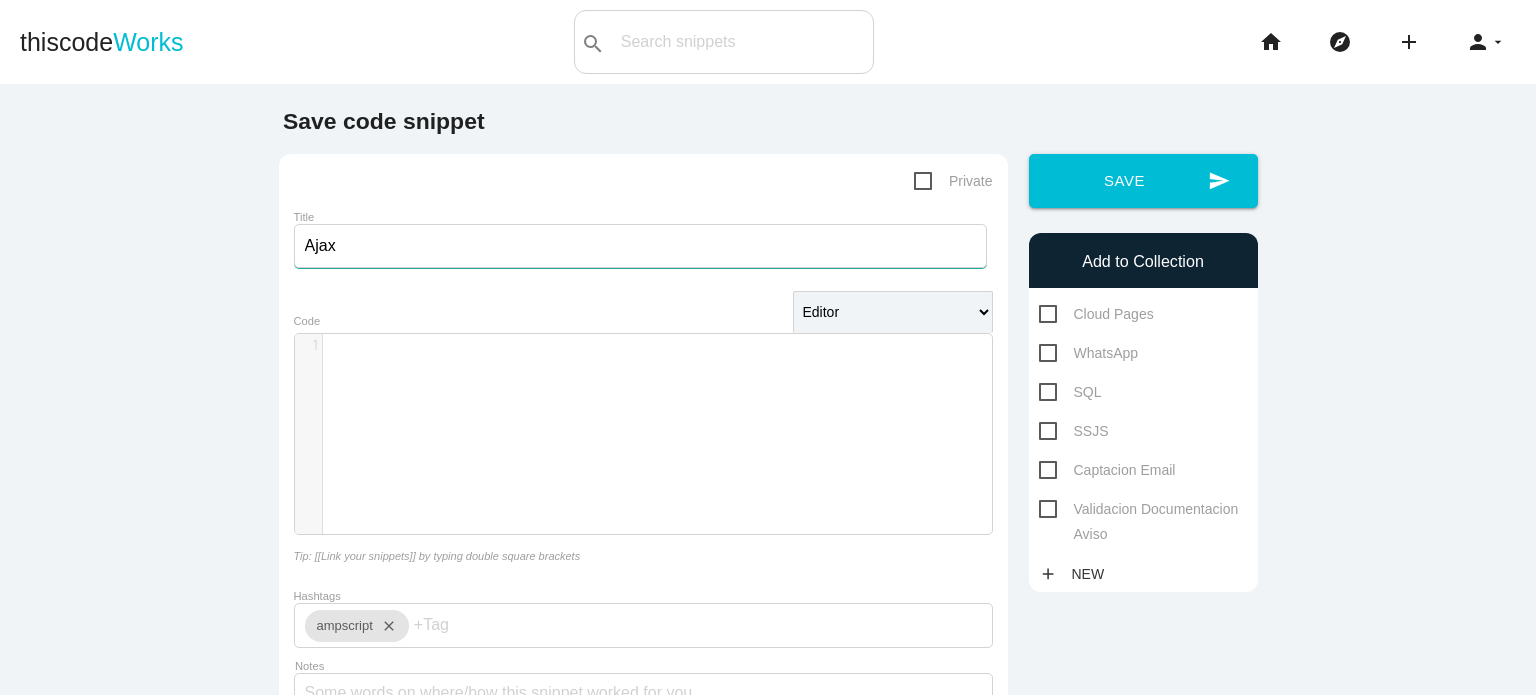 type on "Ajax" 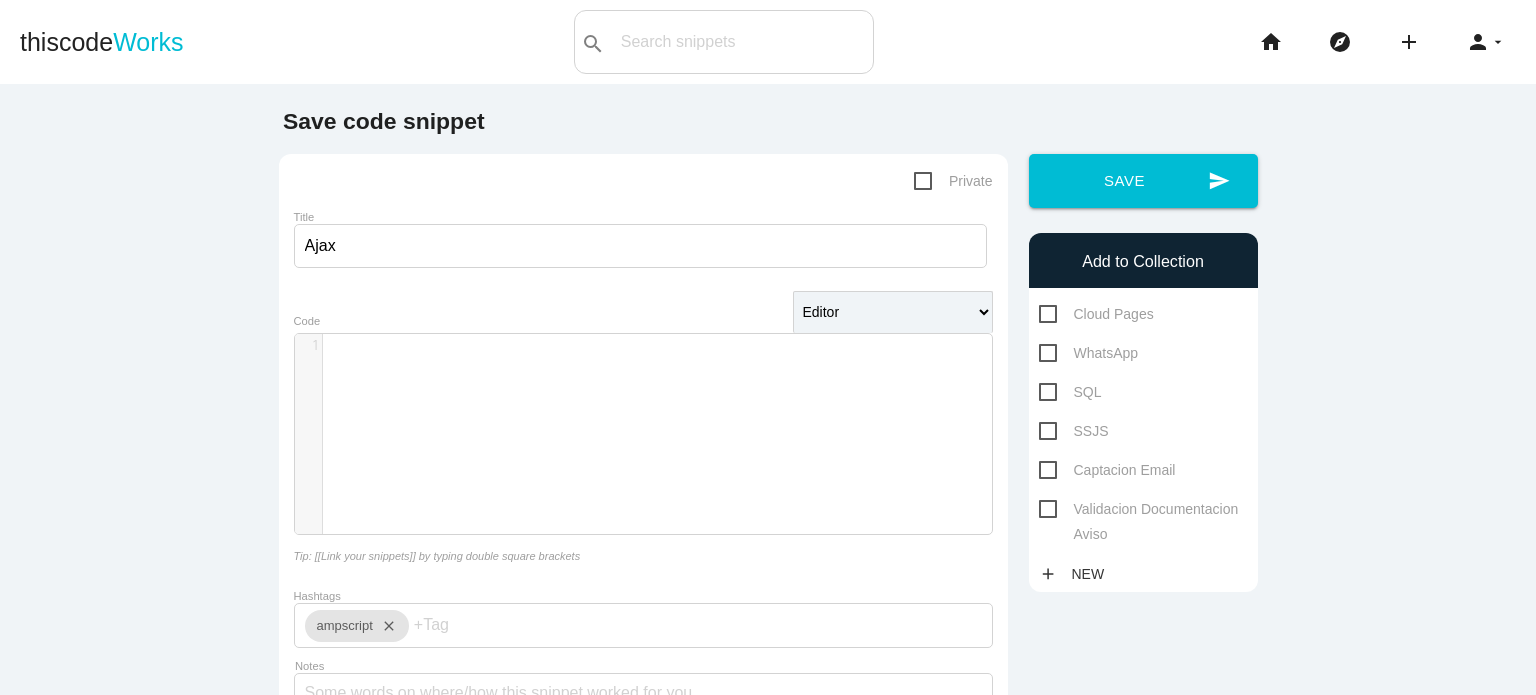 click on "​ x   1 ​" at bounding box center (658, 449) 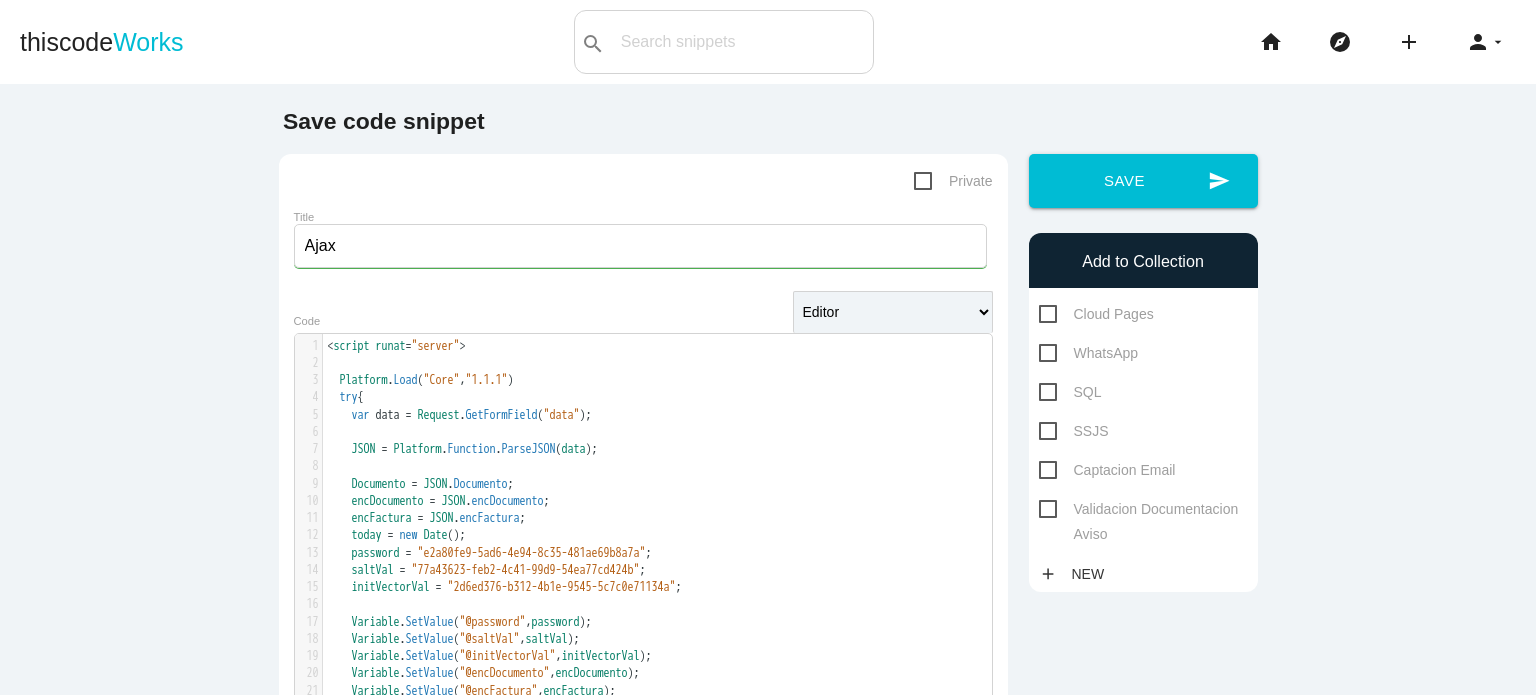 scroll, scrollTop: 0, scrollLeft: 0, axis: both 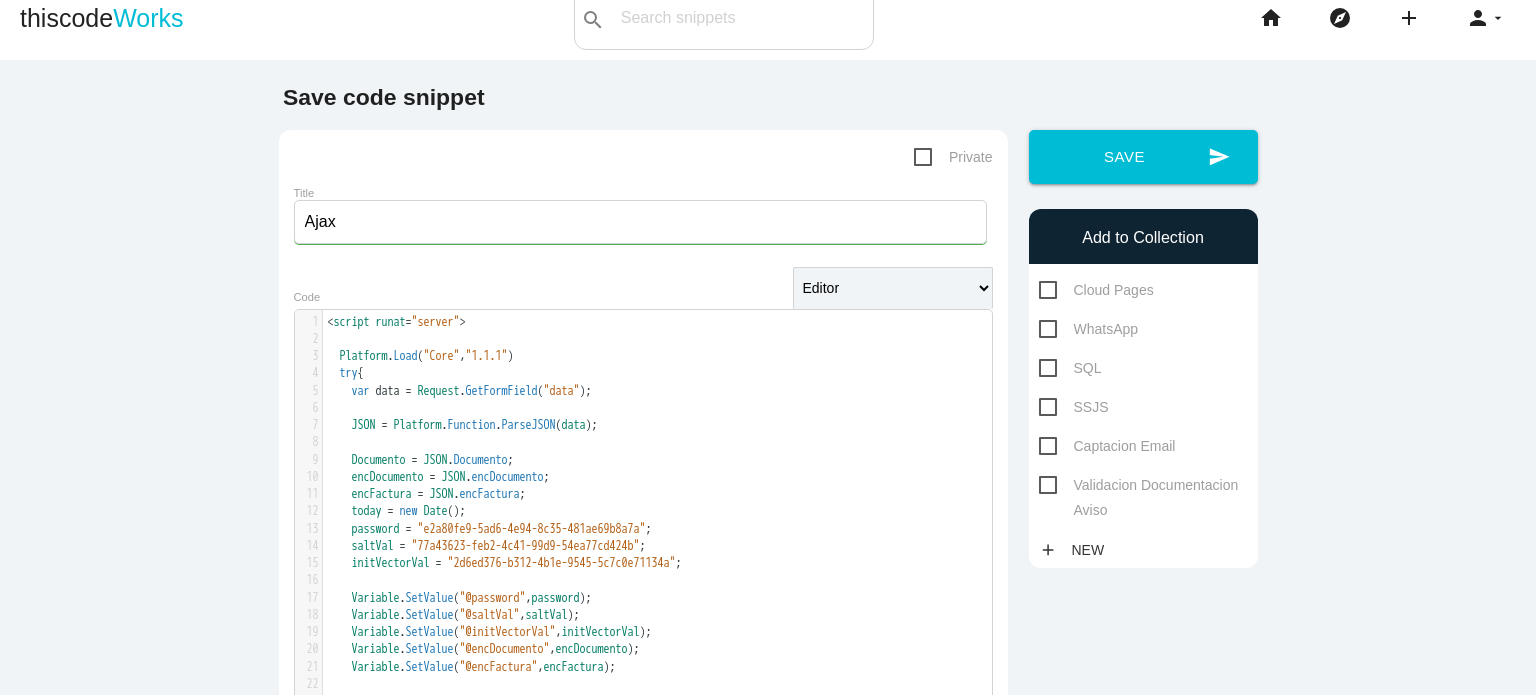 click on "Validacion Documentacion Aviso" at bounding box center (1143, 485) 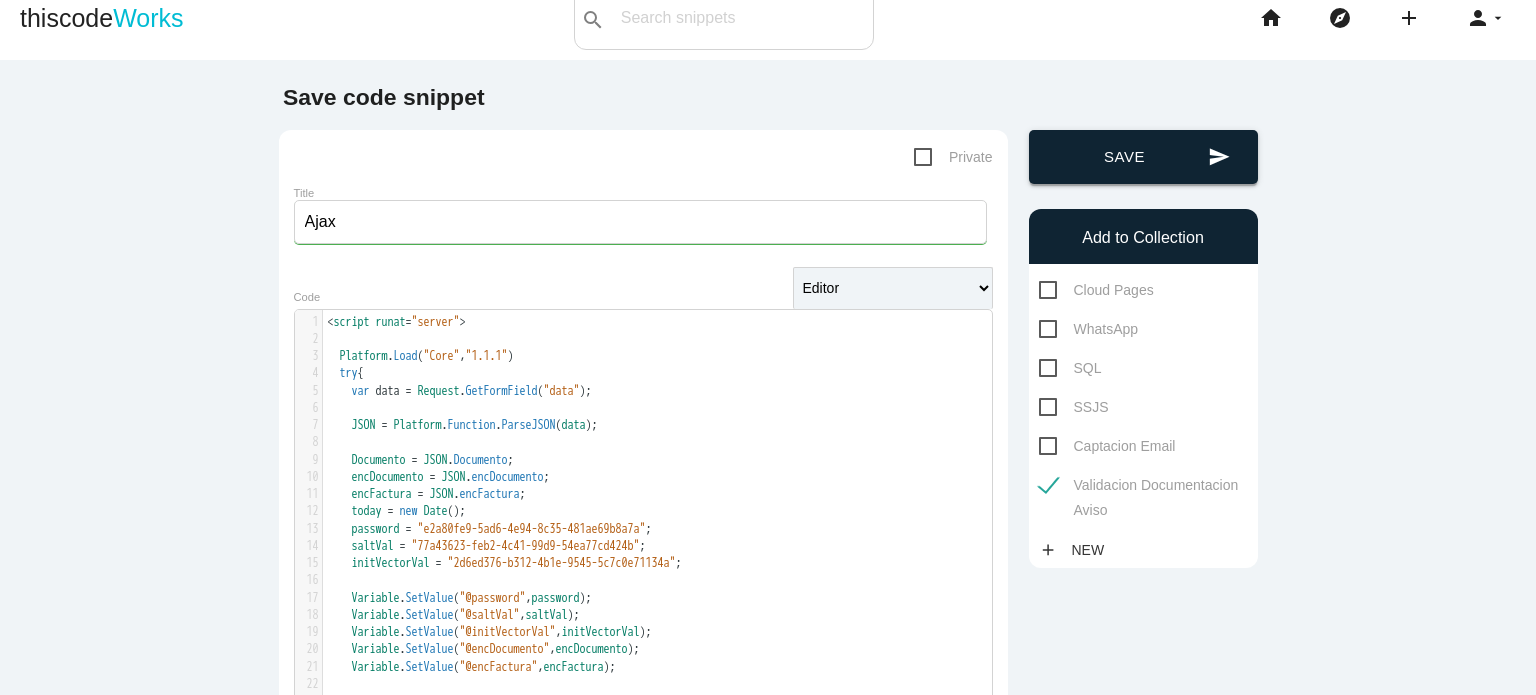 click on "send Save" at bounding box center (1143, 157) 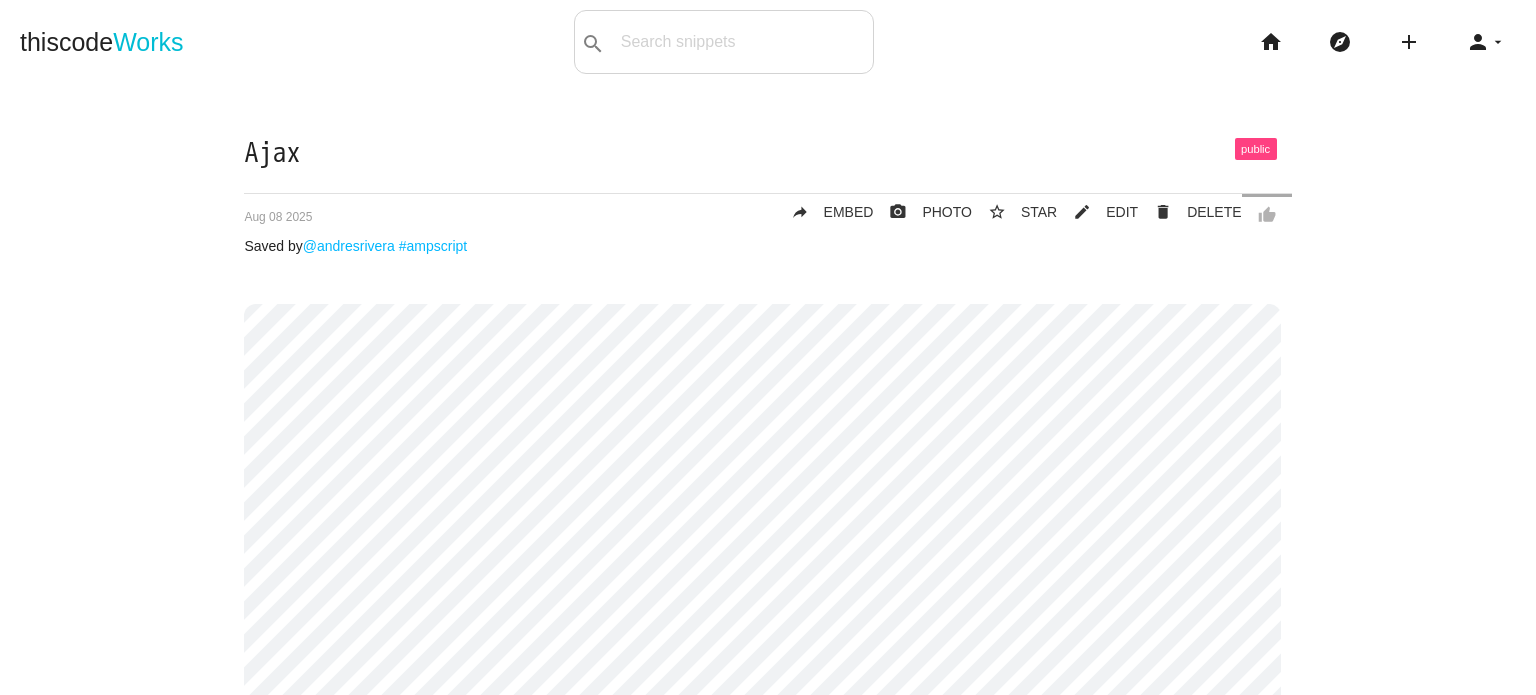 scroll, scrollTop: 0, scrollLeft: 0, axis: both 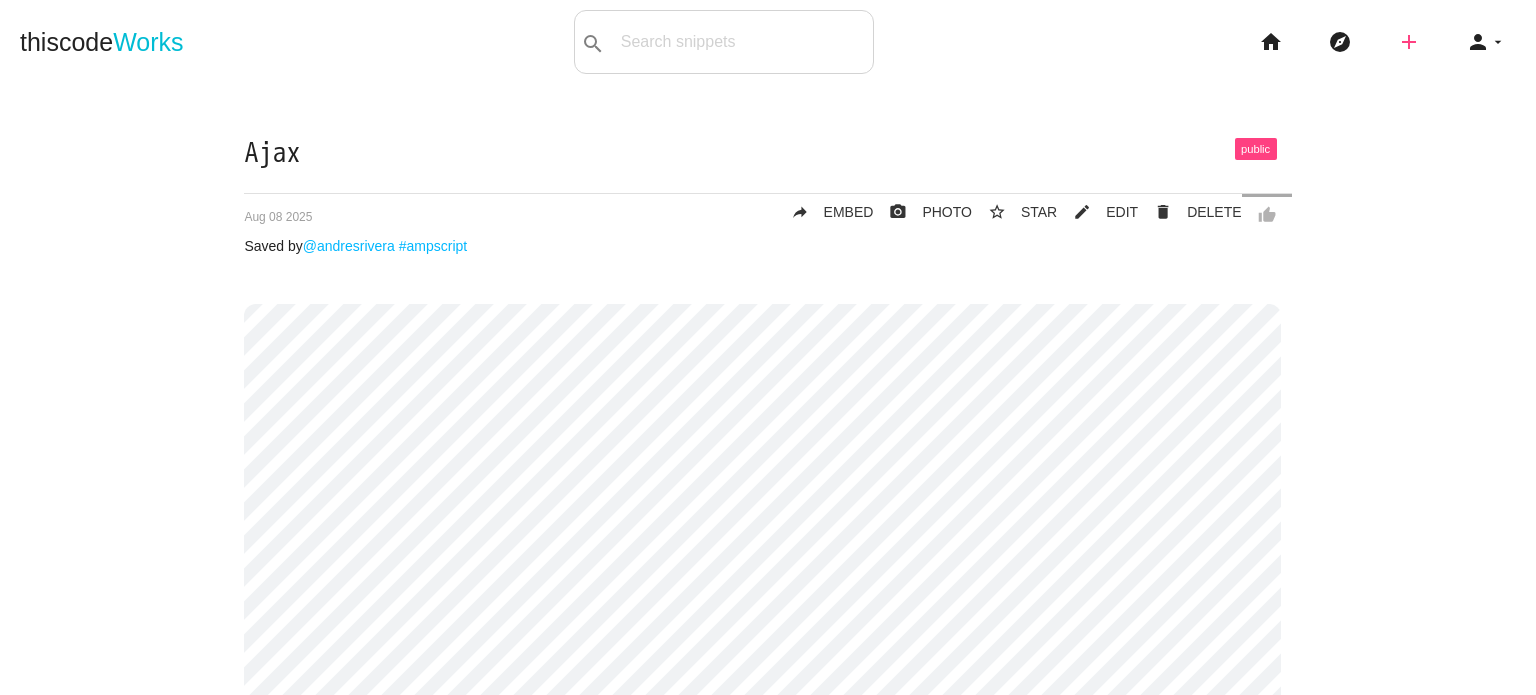 click on "add" at bounding box center [1409, 42] 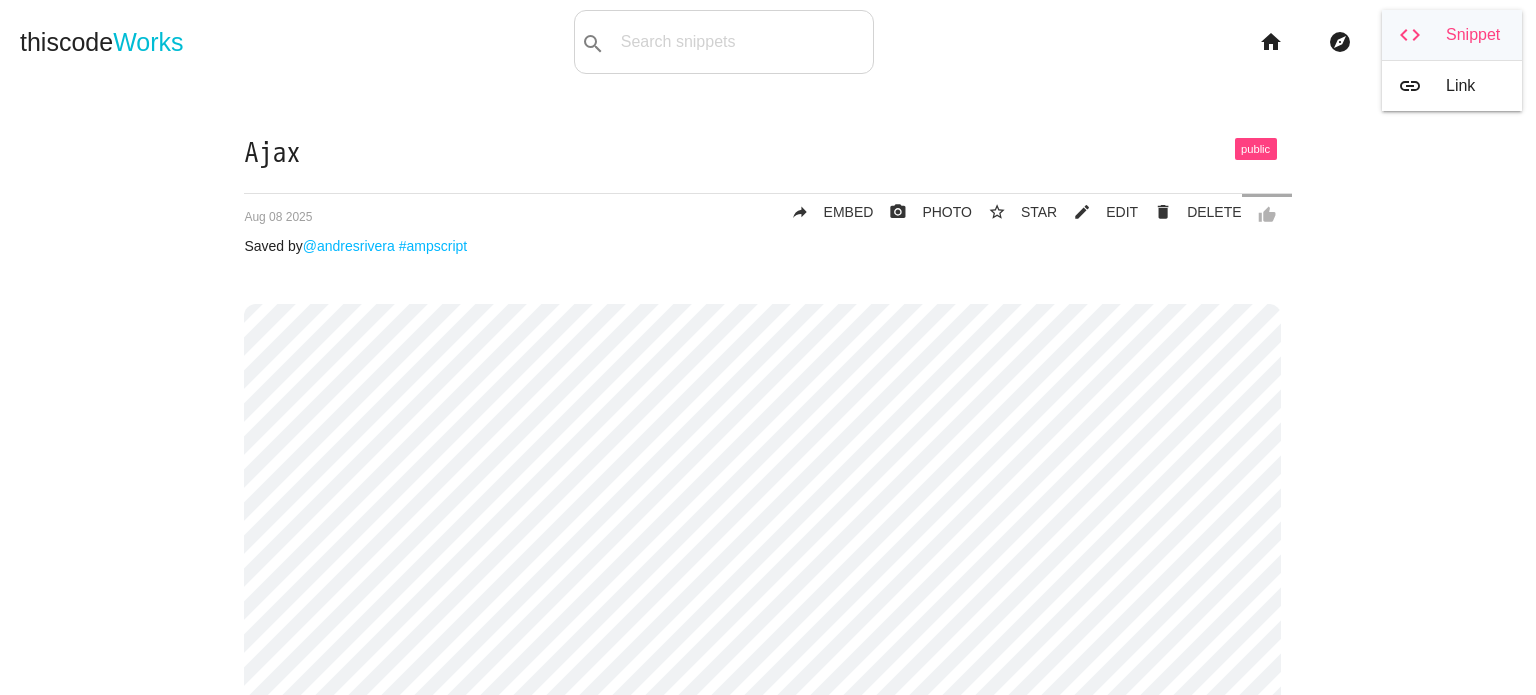 click on "code Snippet" at bounding box center [1452, 35] 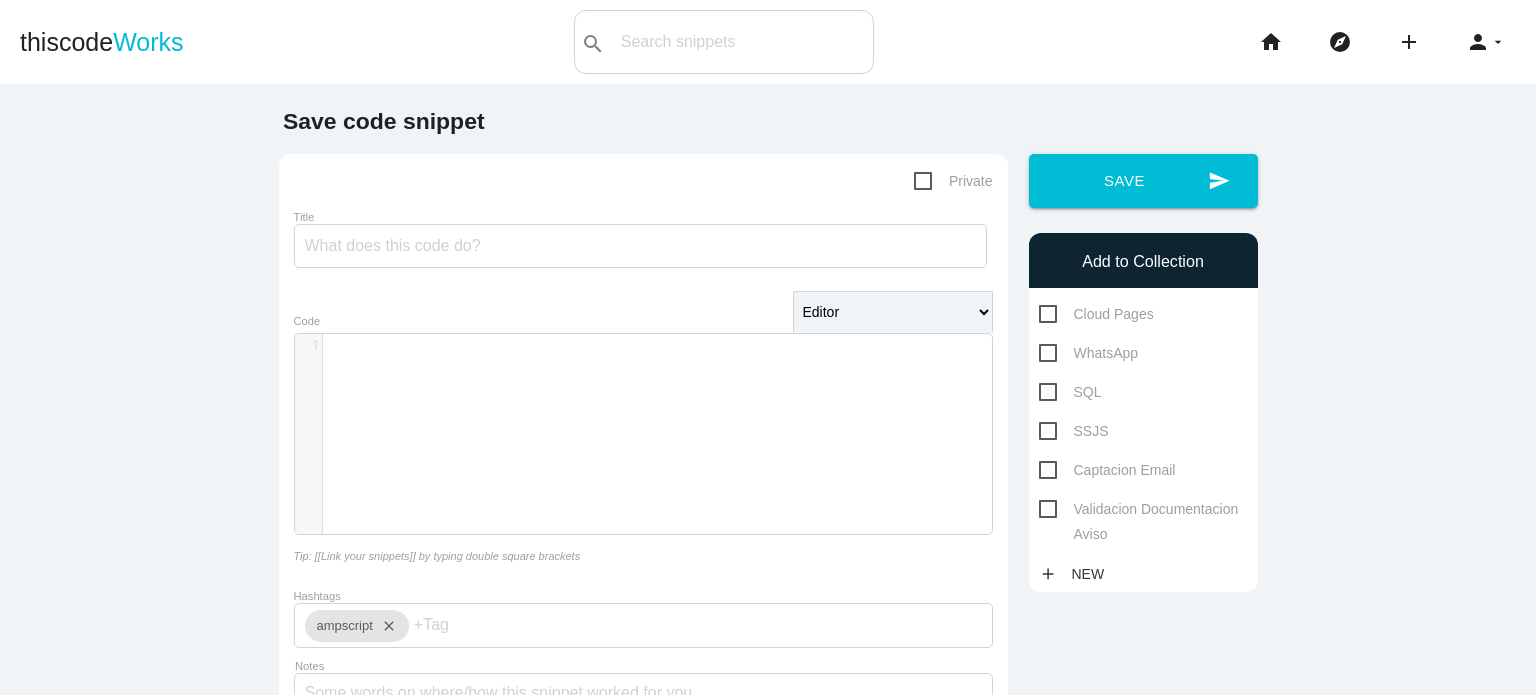 scroll, scrollTop: 0, scrollLeft: 0, axis: both 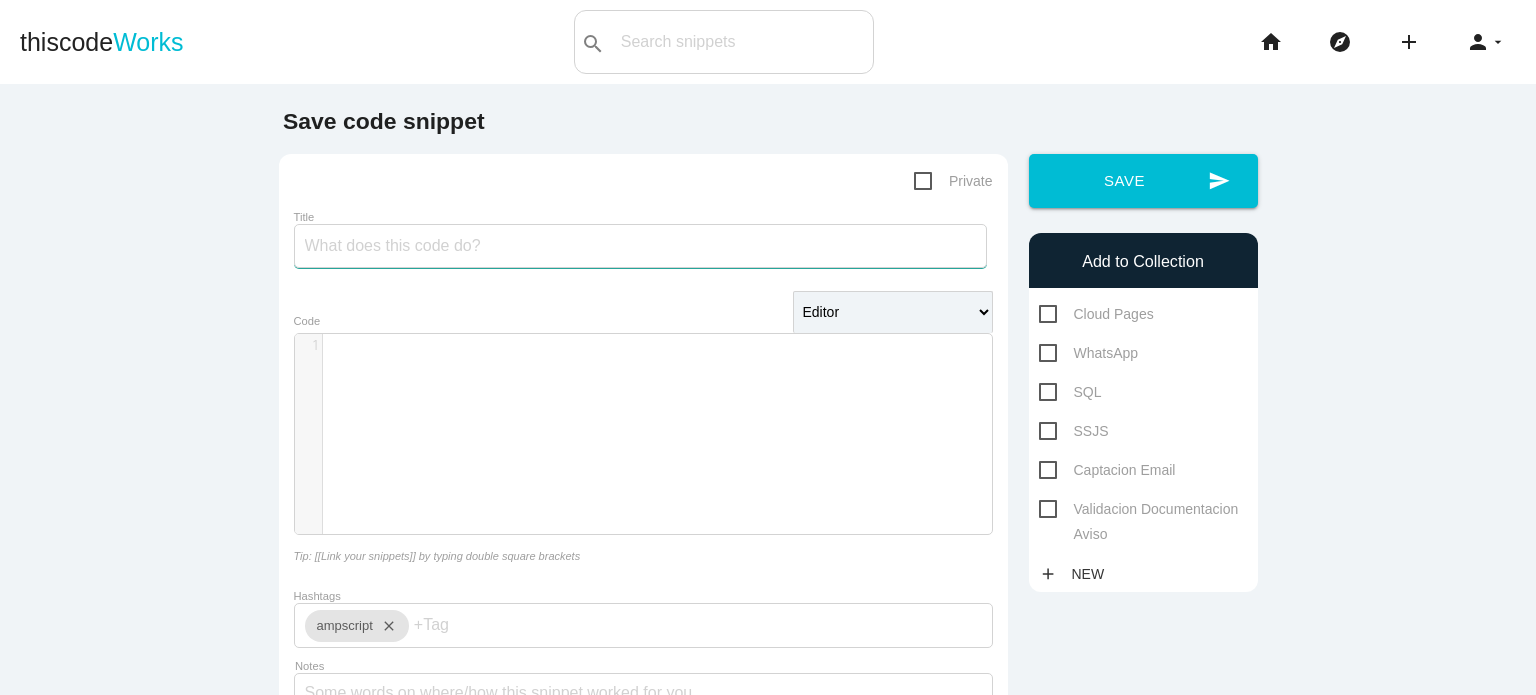 click on "Title" at bounding box center [640, 246] 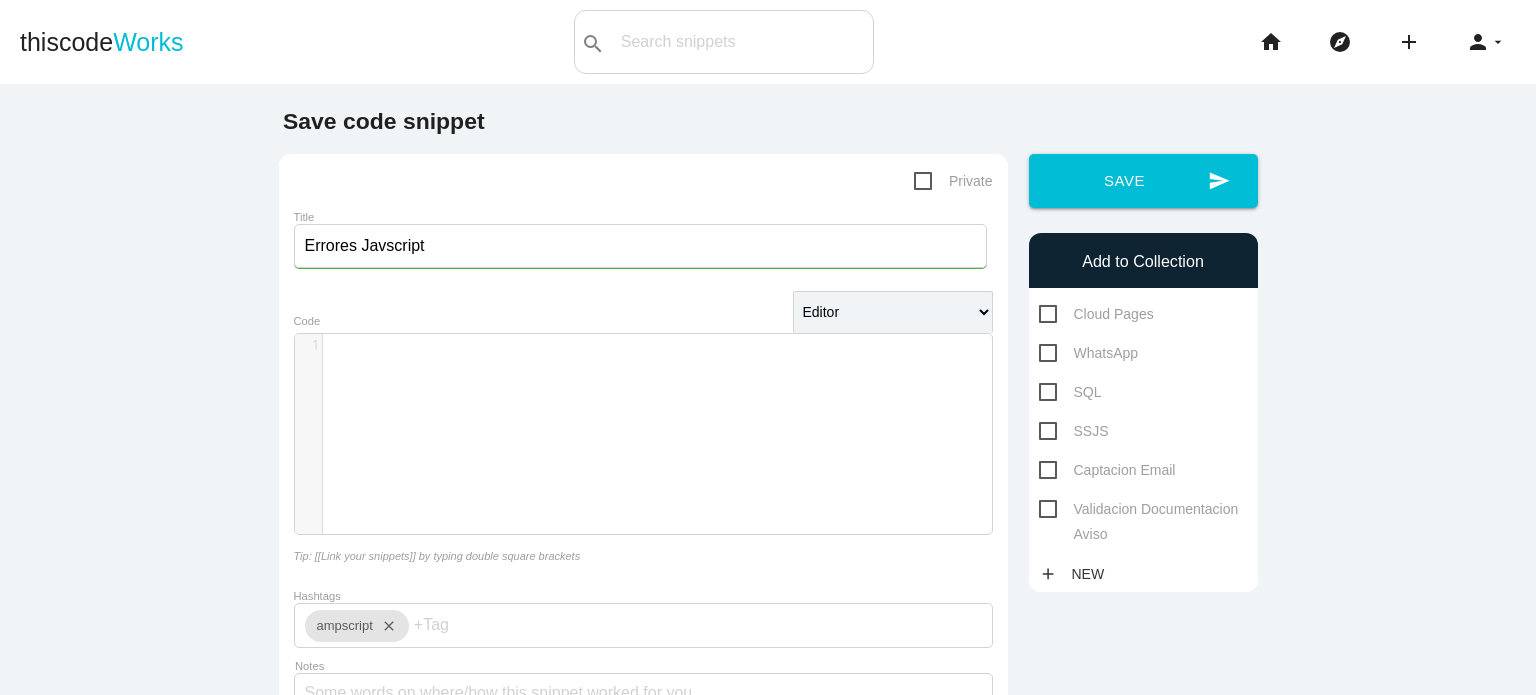 click on "Errores Javscript" at bounding box center (640, 246) 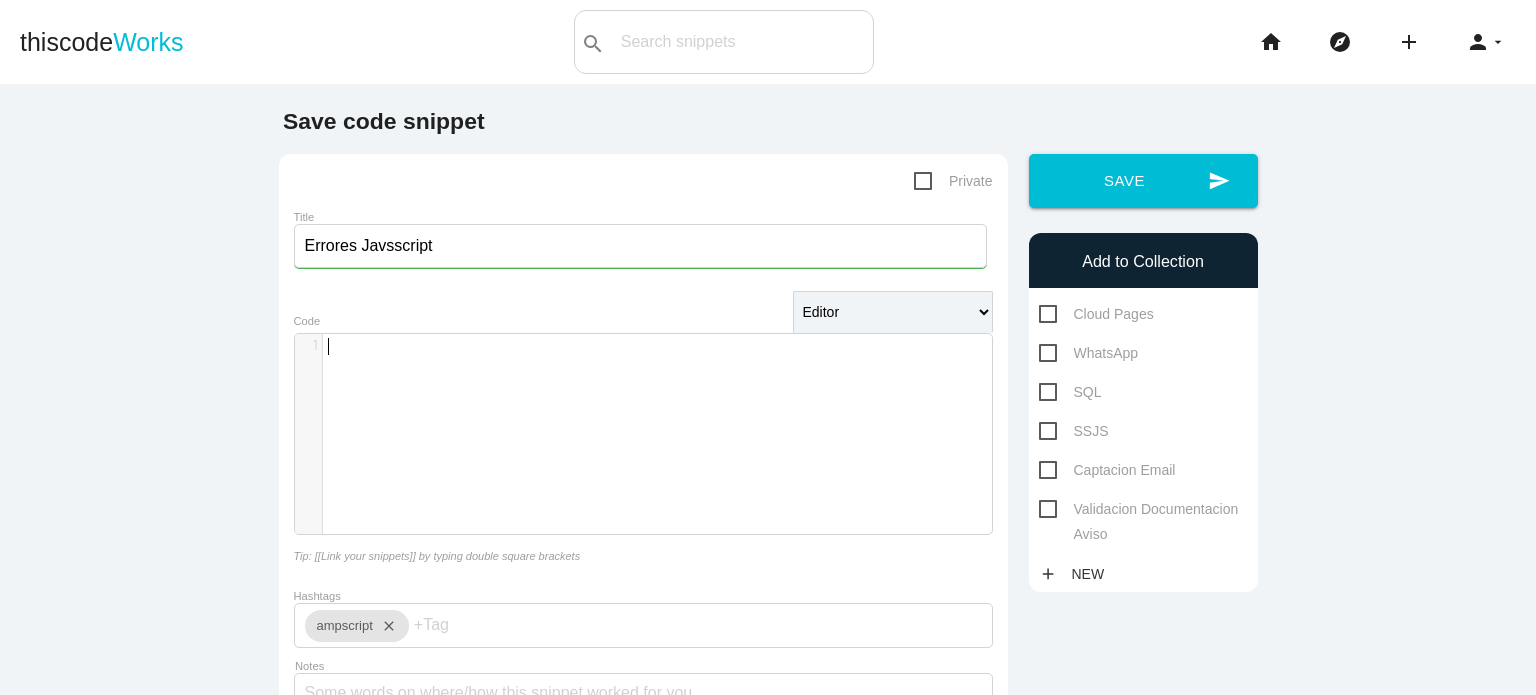 scroll, scrollTop: 5, scrollLeft: 0, axis: vertical 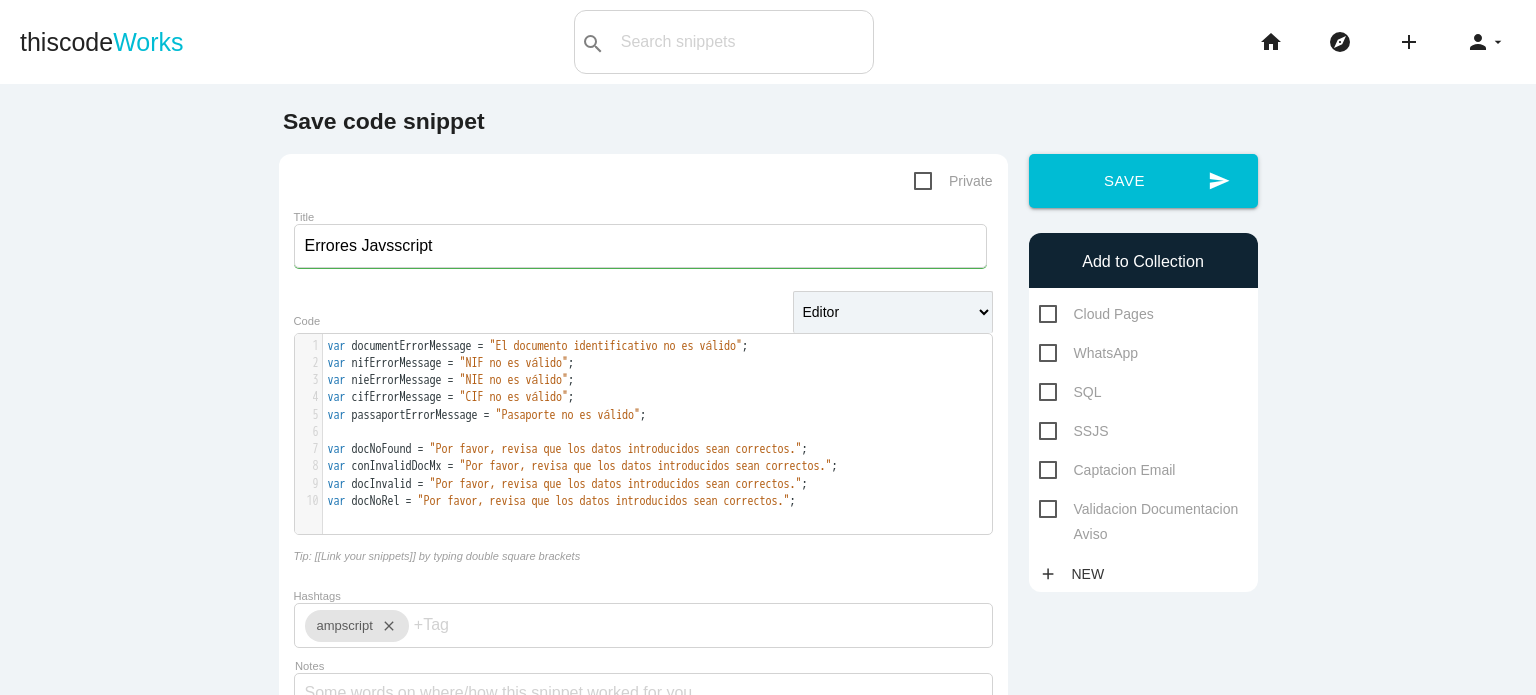 click on "Errores Javsscript" at bounding box center (640, 246) 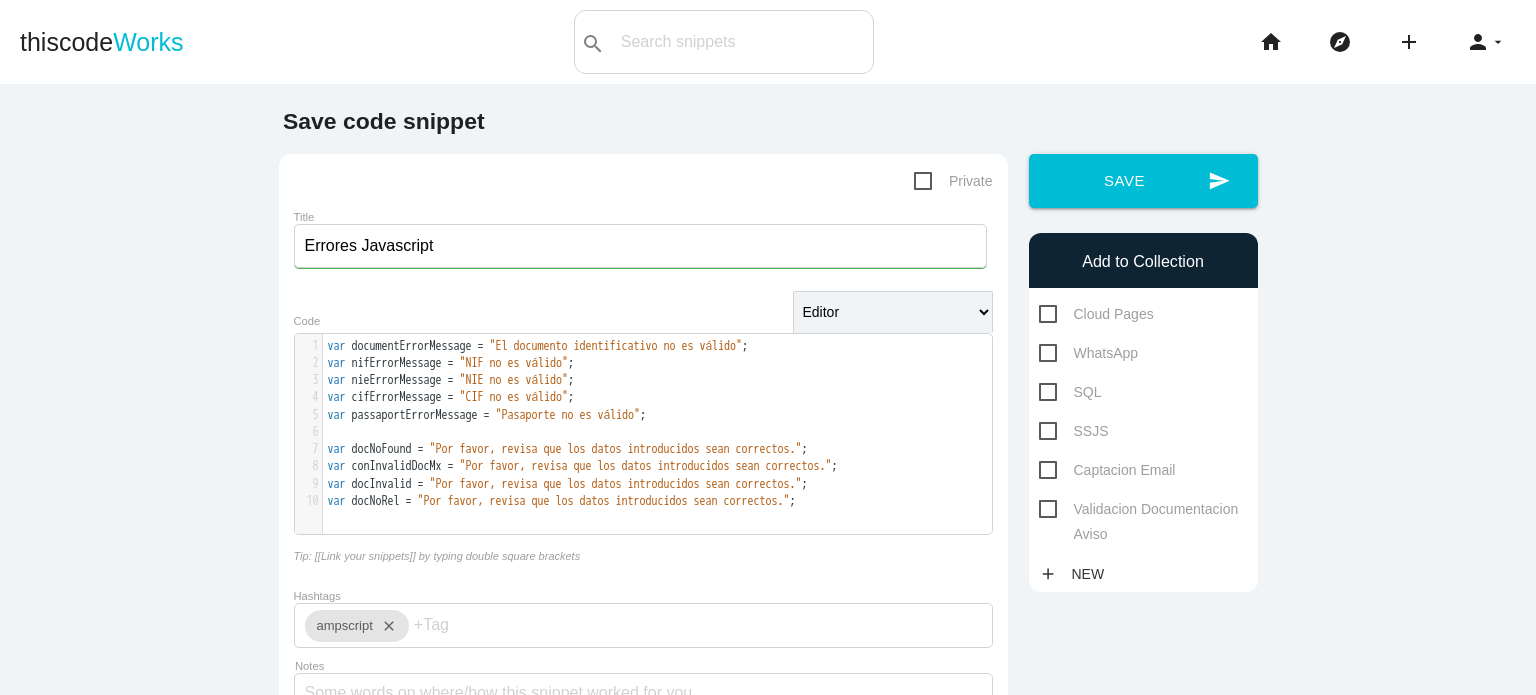 type on "Errores Javascript" 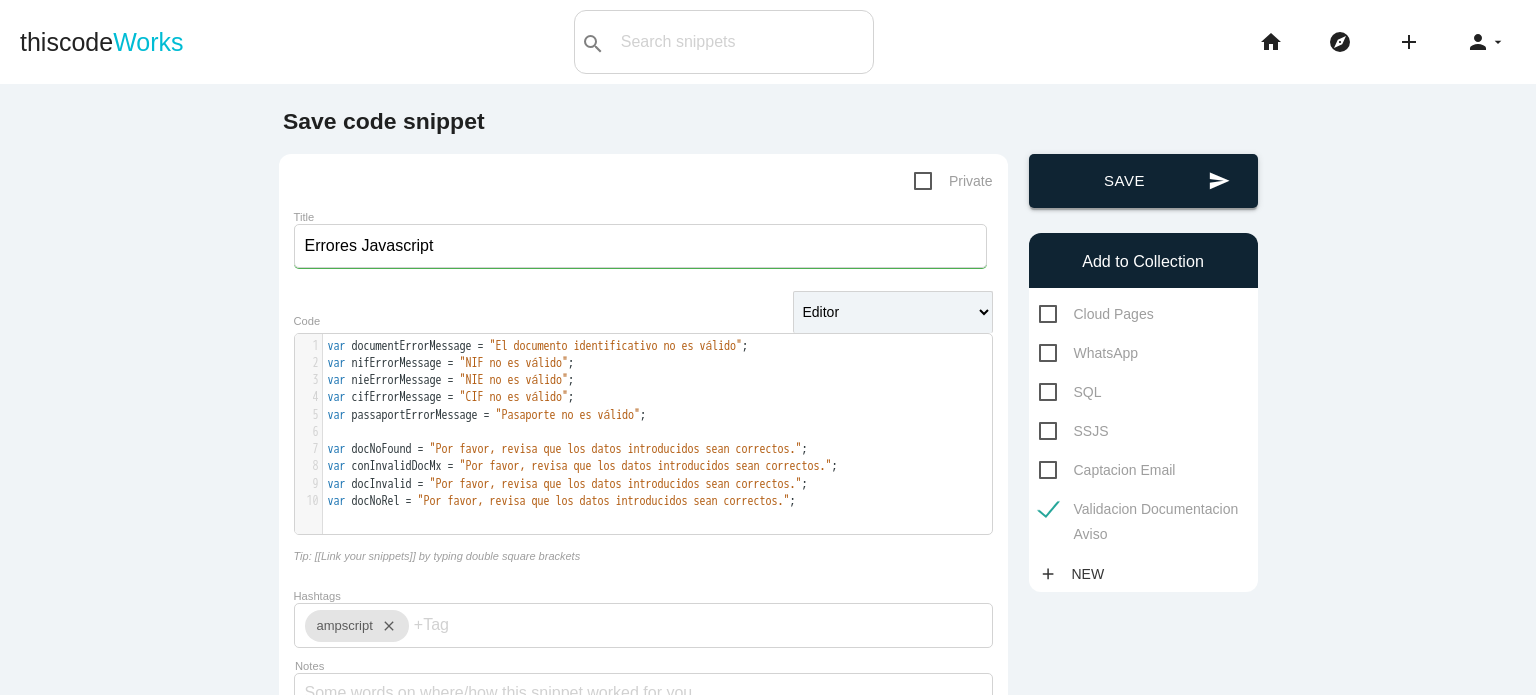 click on "send Save" at bounding box center [1143, 181] 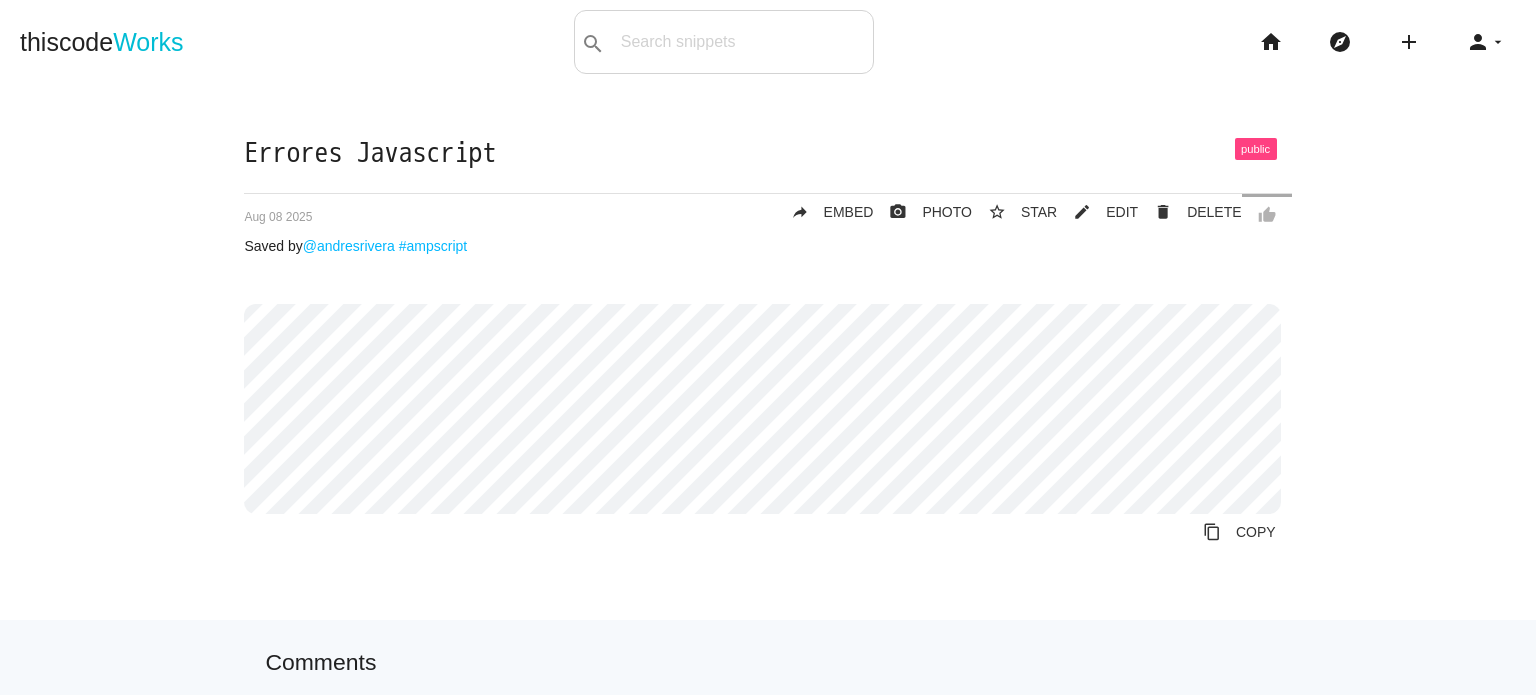 scroll, scrollTop: 0, scrollLeft: 0, axis: both 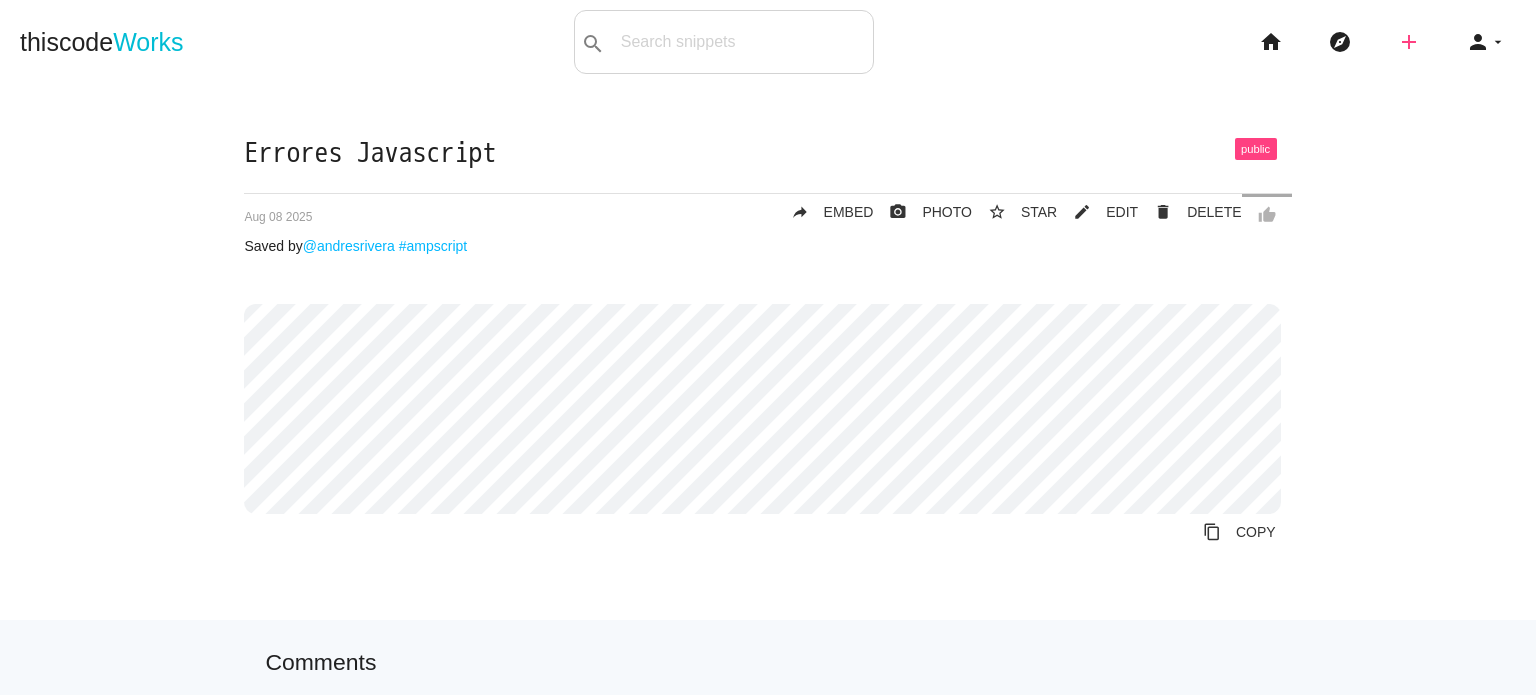 click on "add" at bounding box center [1409, 42] 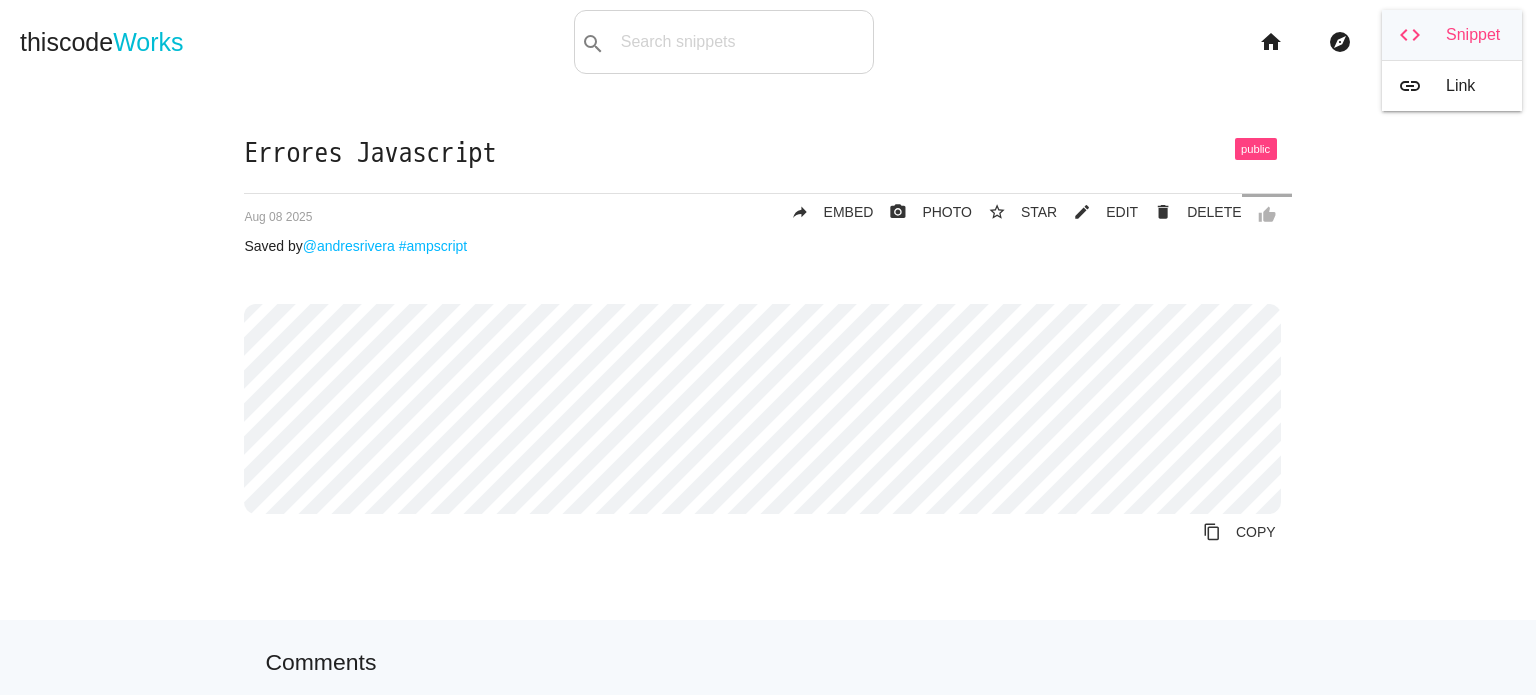 click on "code Snippet" at bounding box center [1452, 35] 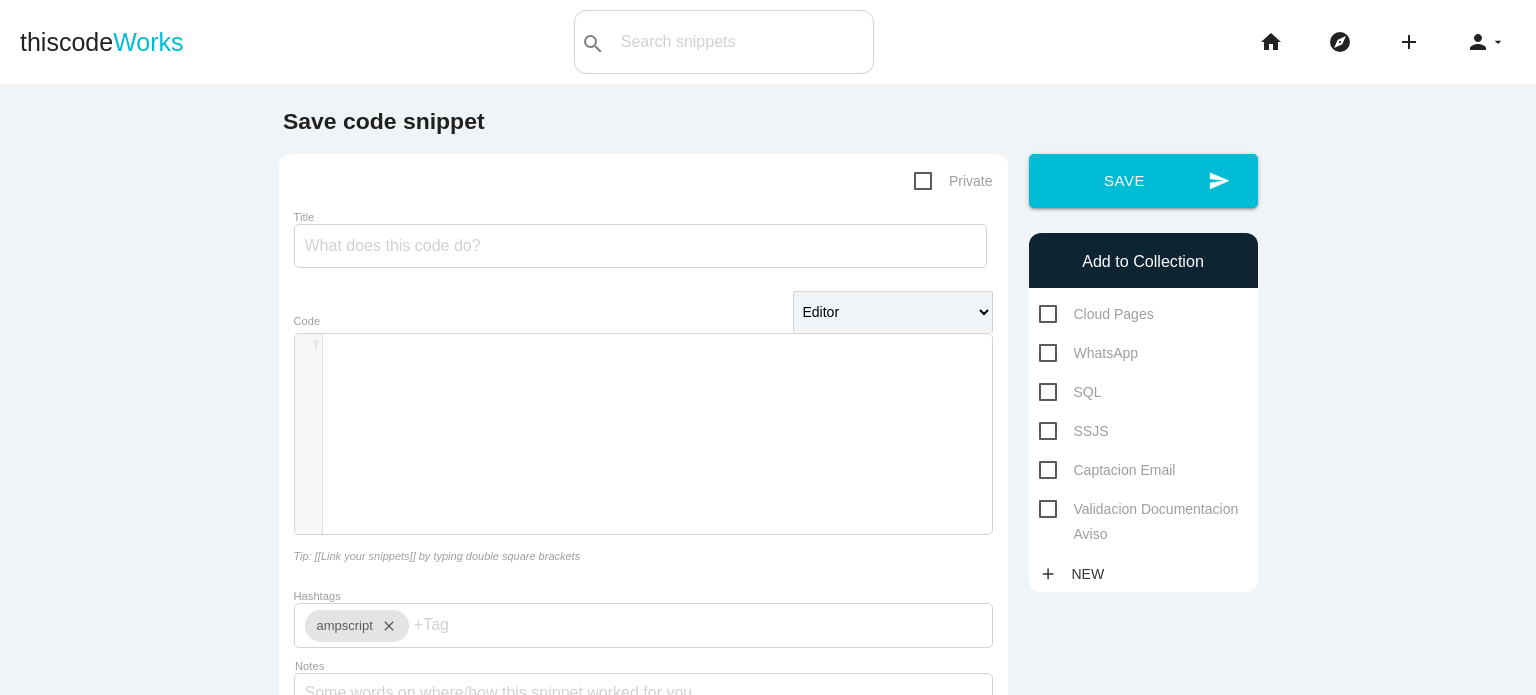 scroll, scrollTop: 0, scrollLeft: 0, axis: both 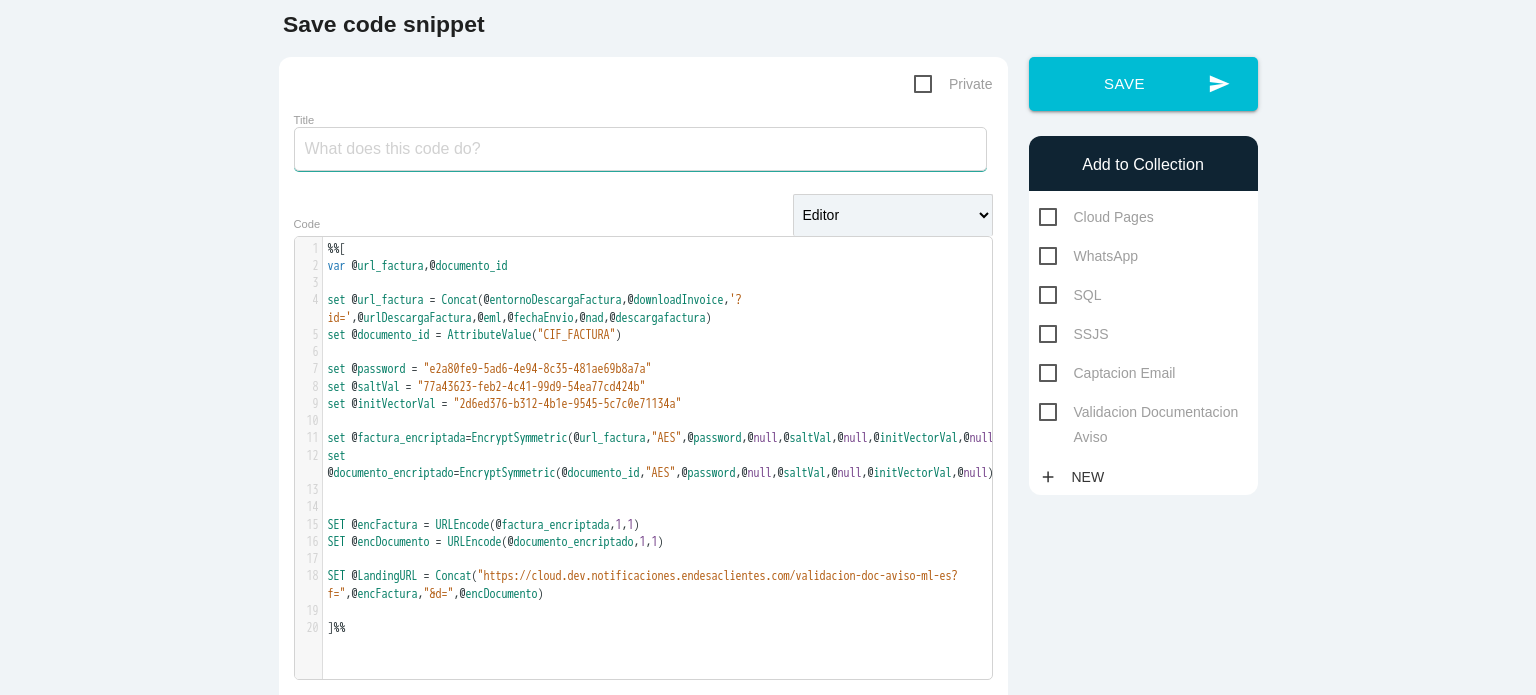 click on "Title" at bounding box center (640, 149) 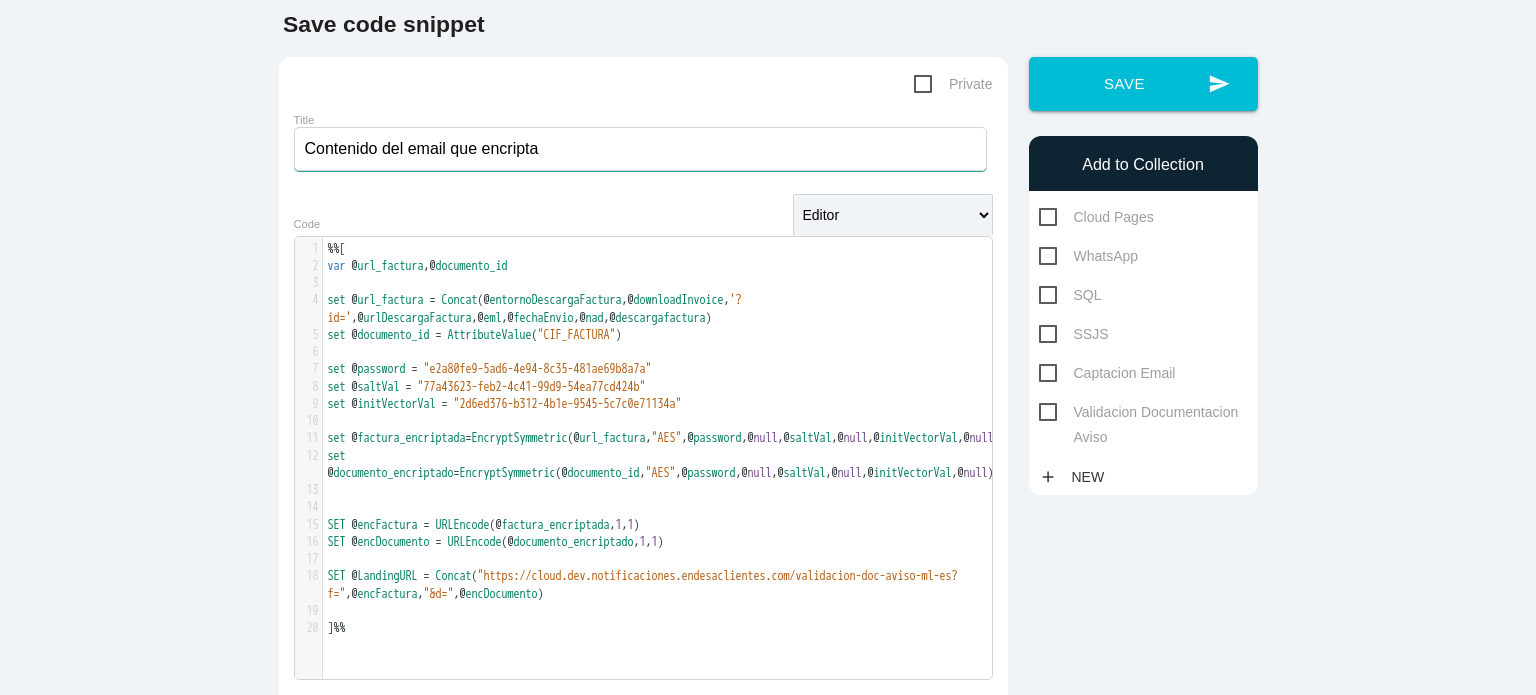 type on "Contenido del email que encripta" 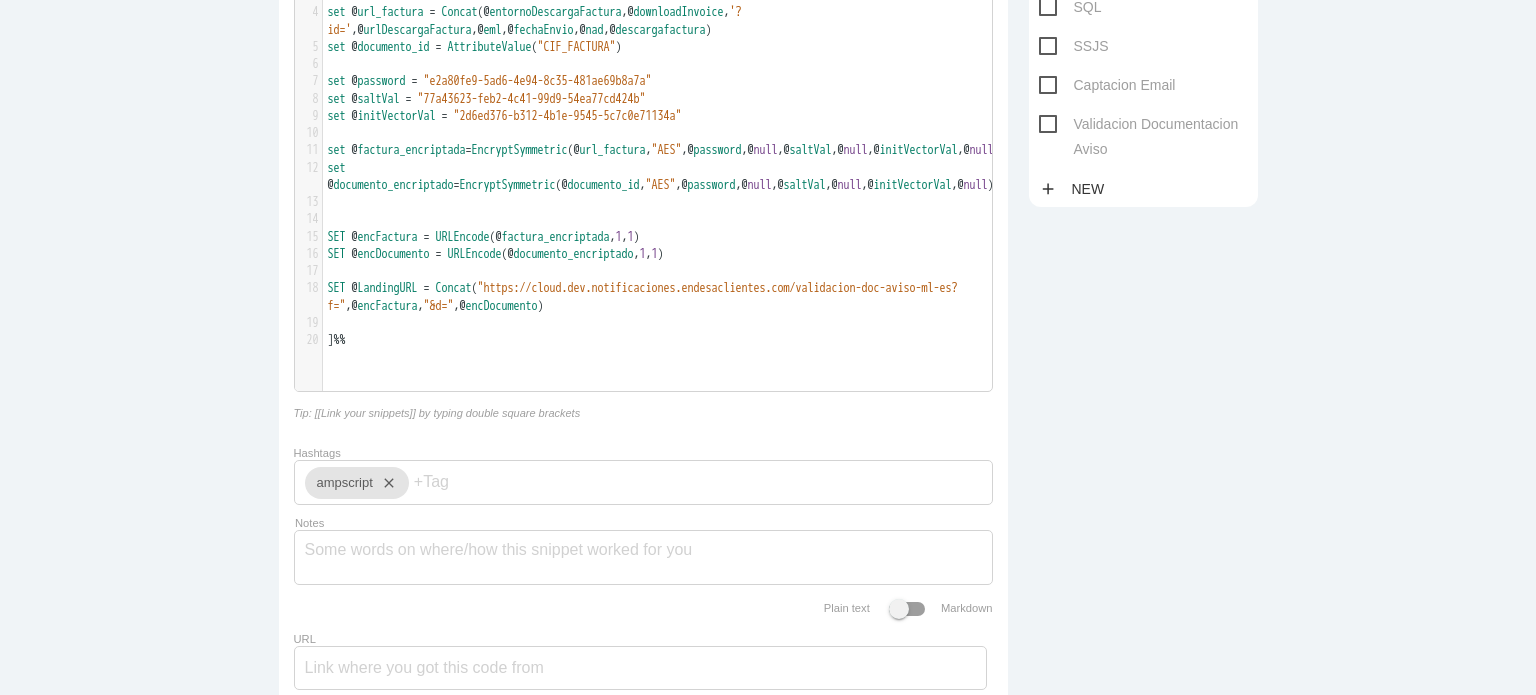 scroll, scrollTop: 546, scrollLeft: 0, axis: vertical 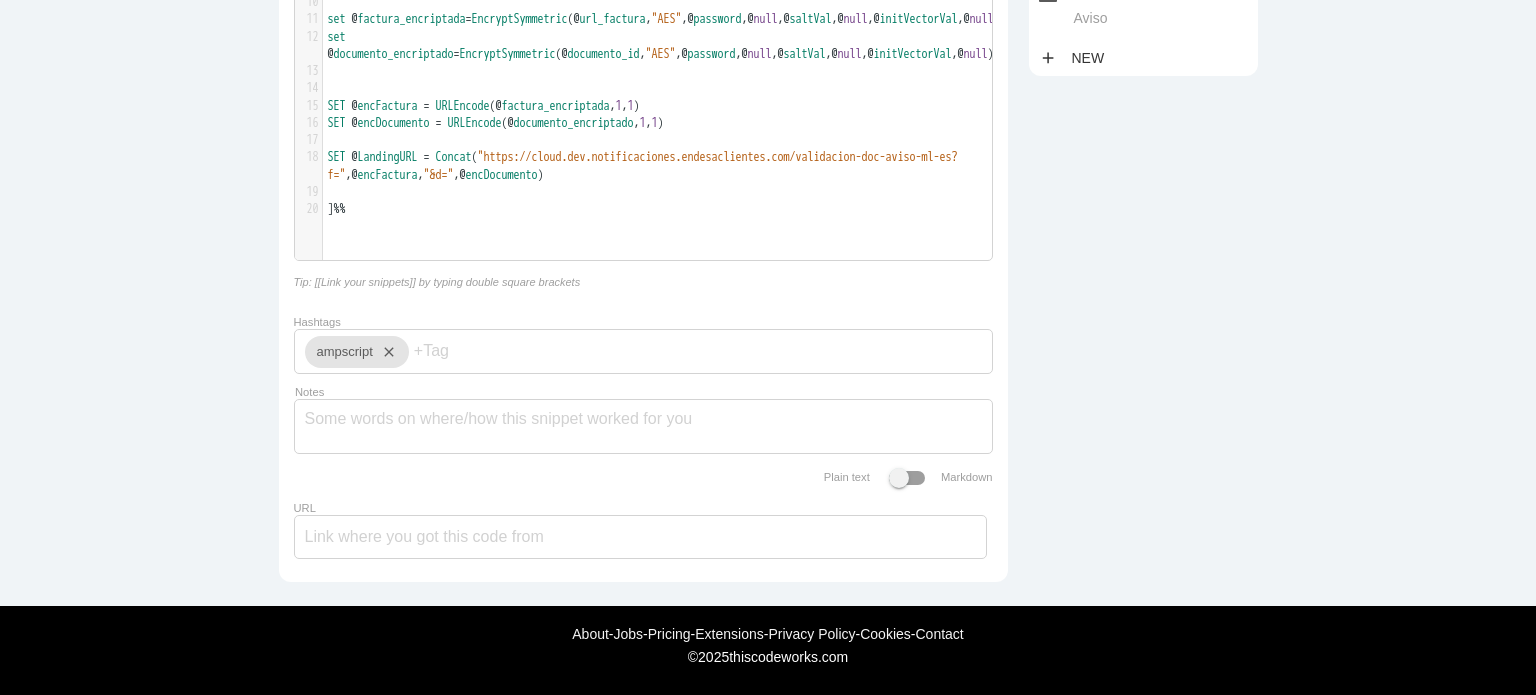 click on "] %%" at bounding box center (665, 209) 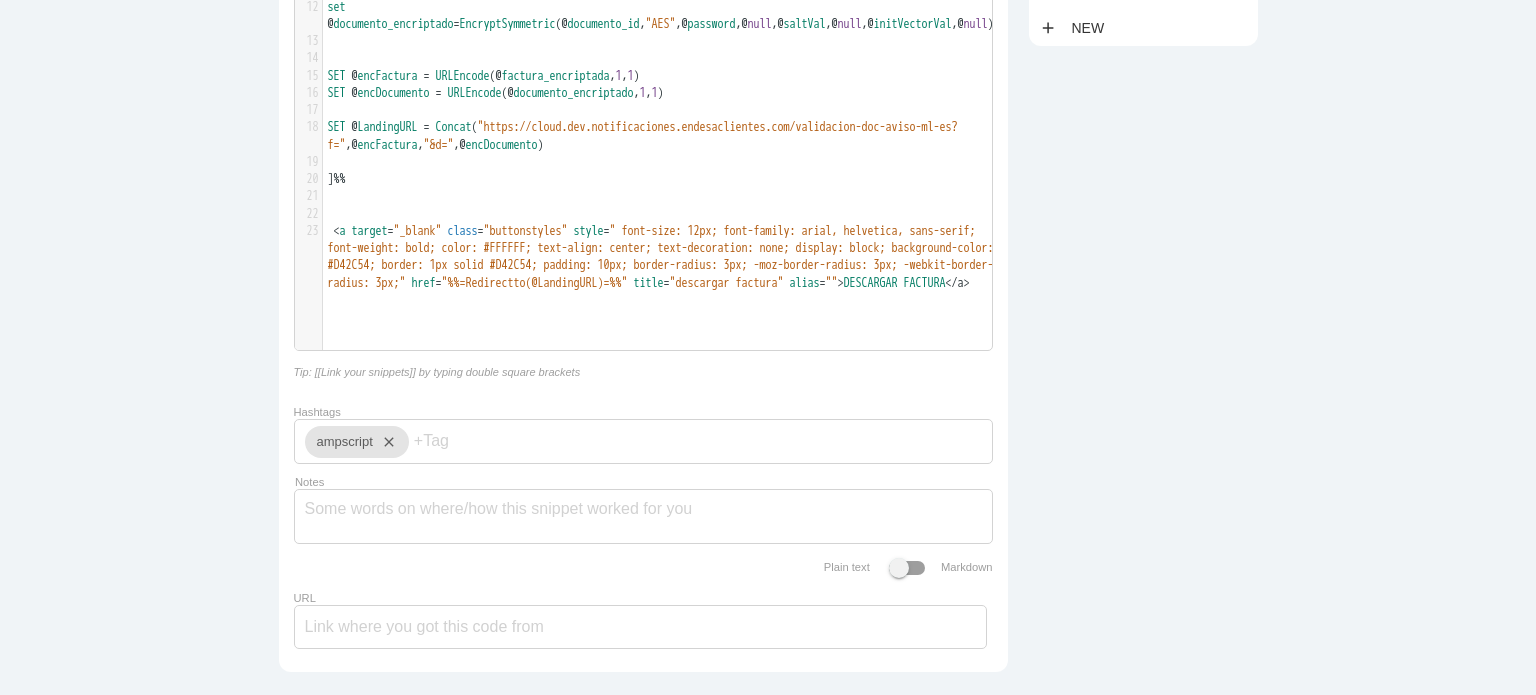 click on "style" at bounding box center [589, 231] 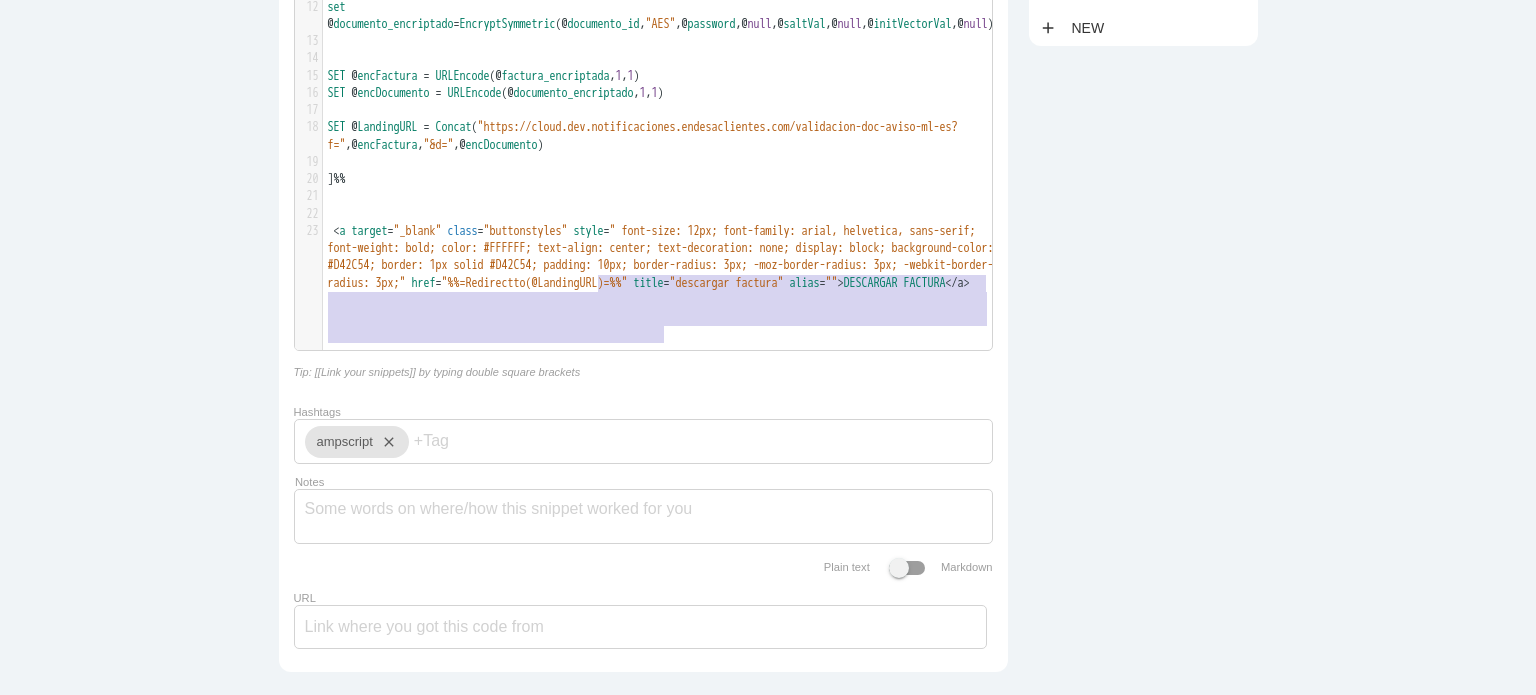 type on "style=" font-size: 12px; font-family: arial, helvetica, sans-serif; font-weight: bold; color: #FFFFFF; text-align: center; text-decoration: none; display: block; background-color: #D42C54; border: 1px solid #D42C54; padding: 10px; border-radius: 3px; -moz-border-radius: 3px; -webkit-border-radius: 3px;"" 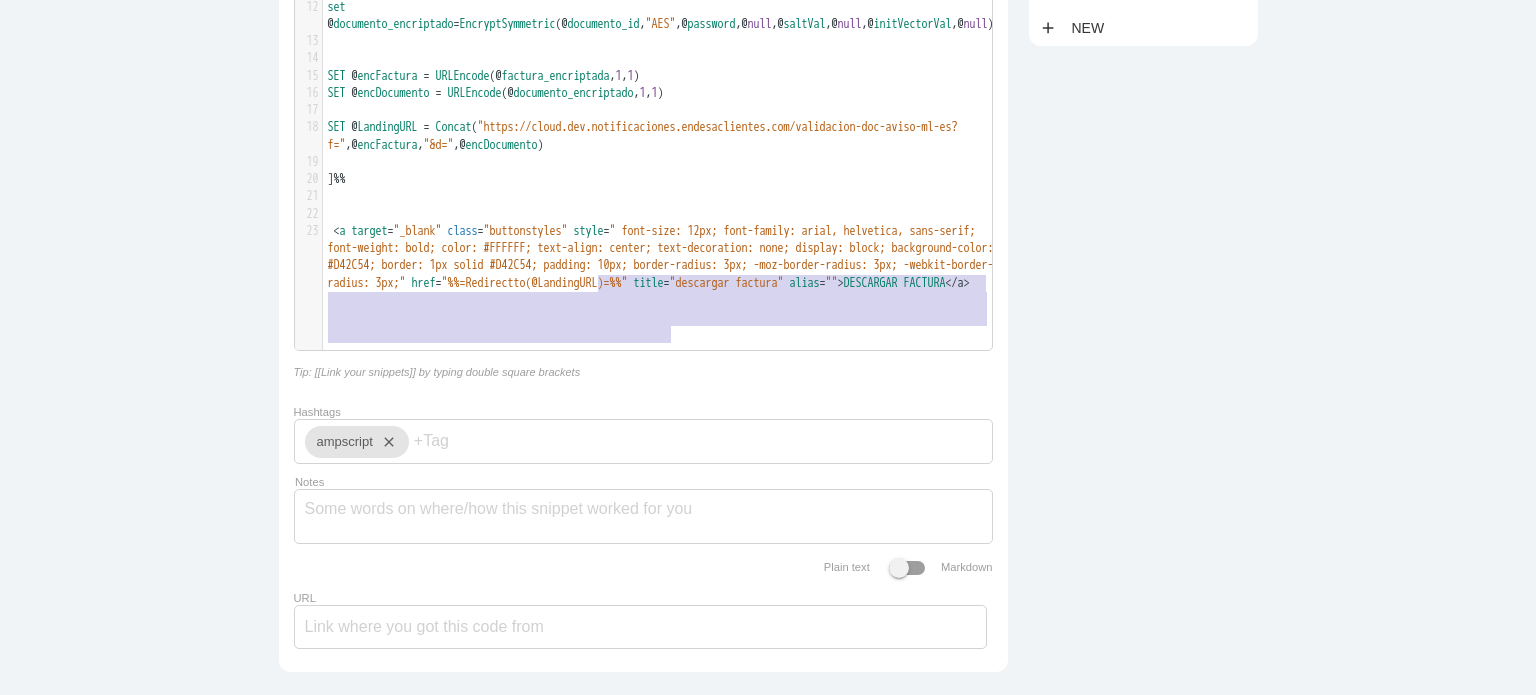 drag, startPoint x: 588, startPoint y: 287, endPoint x: 663, endPoint y: 334, distance: 88.50989 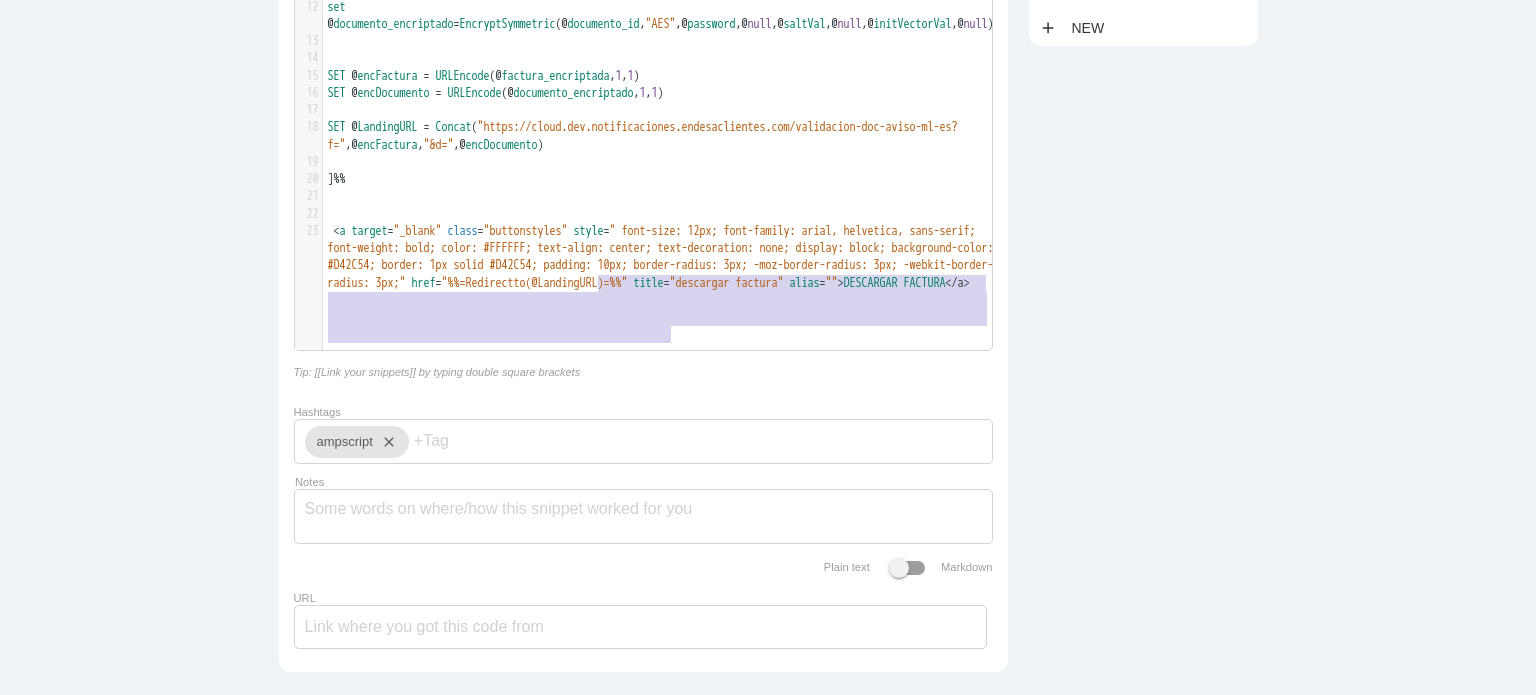 click on "< a   target = "_blank"   class = "buttonstyles"   style = " font-size: 12px; font-family: arial, helvetica, sans-serif; font-weight: bold; color: #FFFFFF; text-align: center; text-decoration: none; display: block; background-color: #D42C54; border: 1px solid #D42C54; padding: 10px; border-radius: 3px; -moz-border-radius: 3px; -webkit-border-radius: 3px;"   href = "%%=Redirectto(@LandingURL)=%%"   title = "descargar factura"   alias = "" > DESCARGAR   FACTURA < /a>" at bounding box center (664, 257) 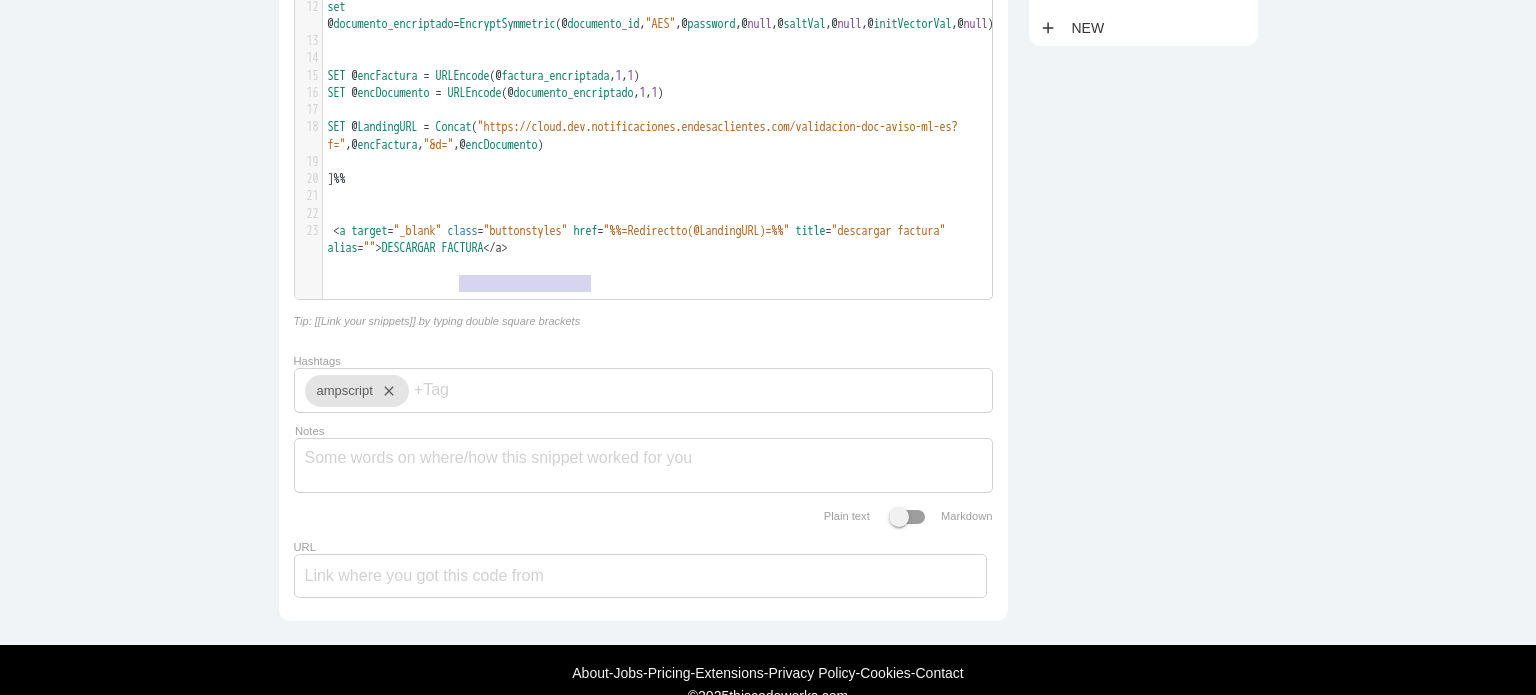 type on "class="buttonstyles"" 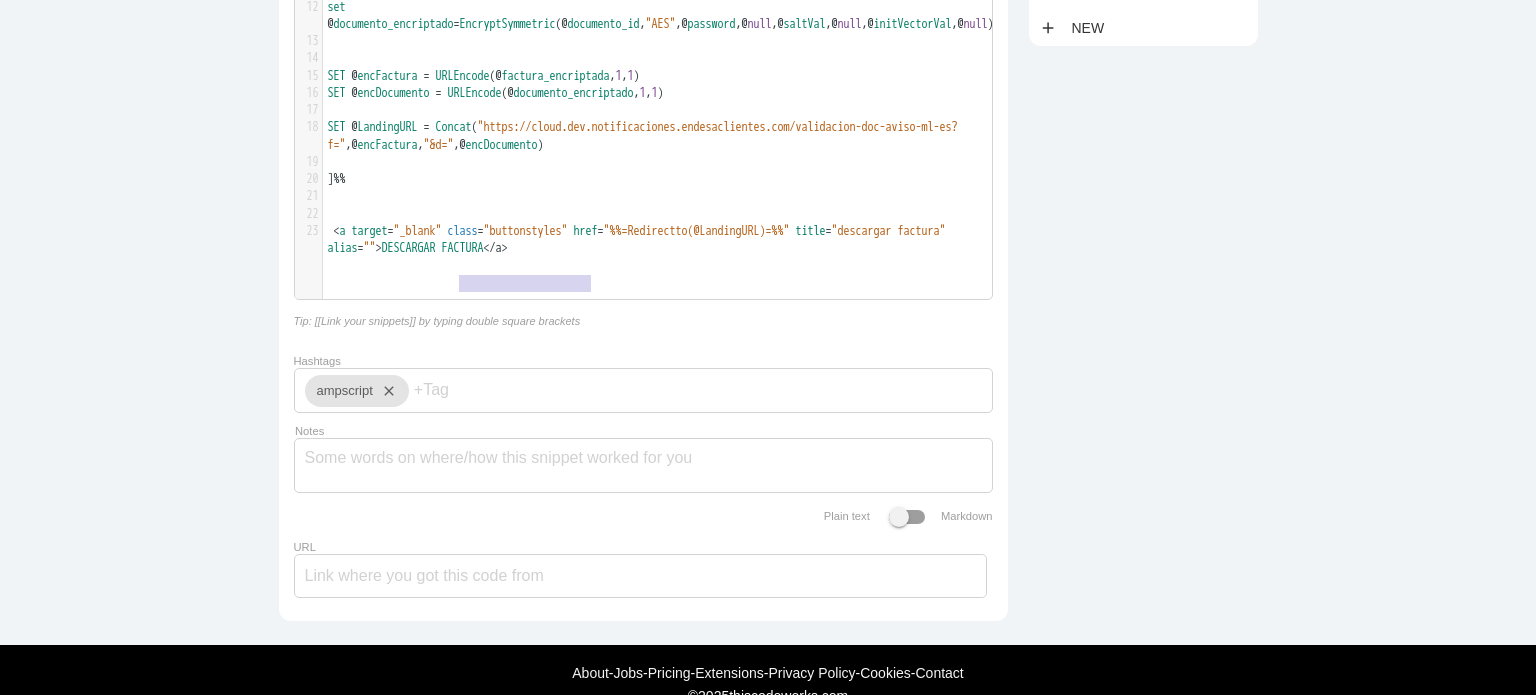drag, startPoint x: 454, startPoint y: 283, endPoint x: 588, endPoint y: 284, distance: 134.00374 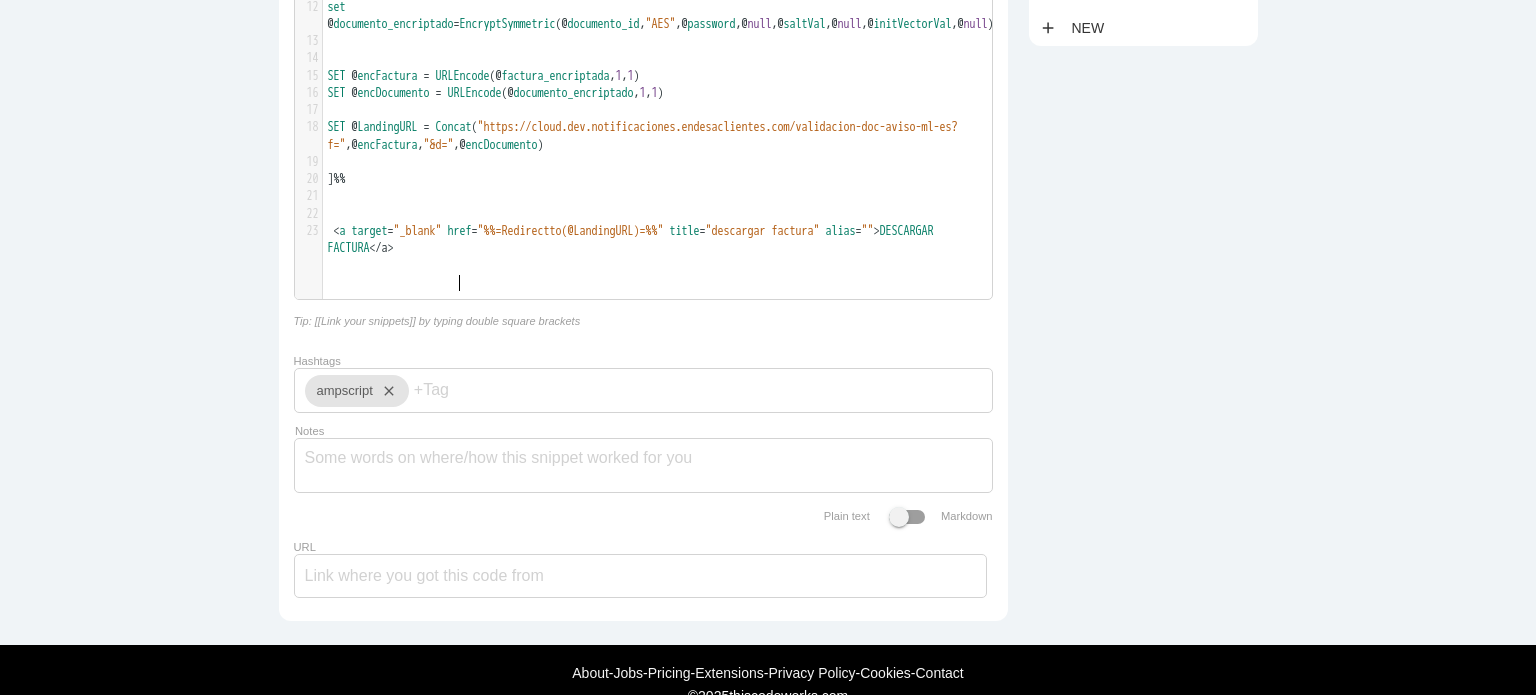 scroll, scrollTop: 5, scrollLeft: 1, axis: both 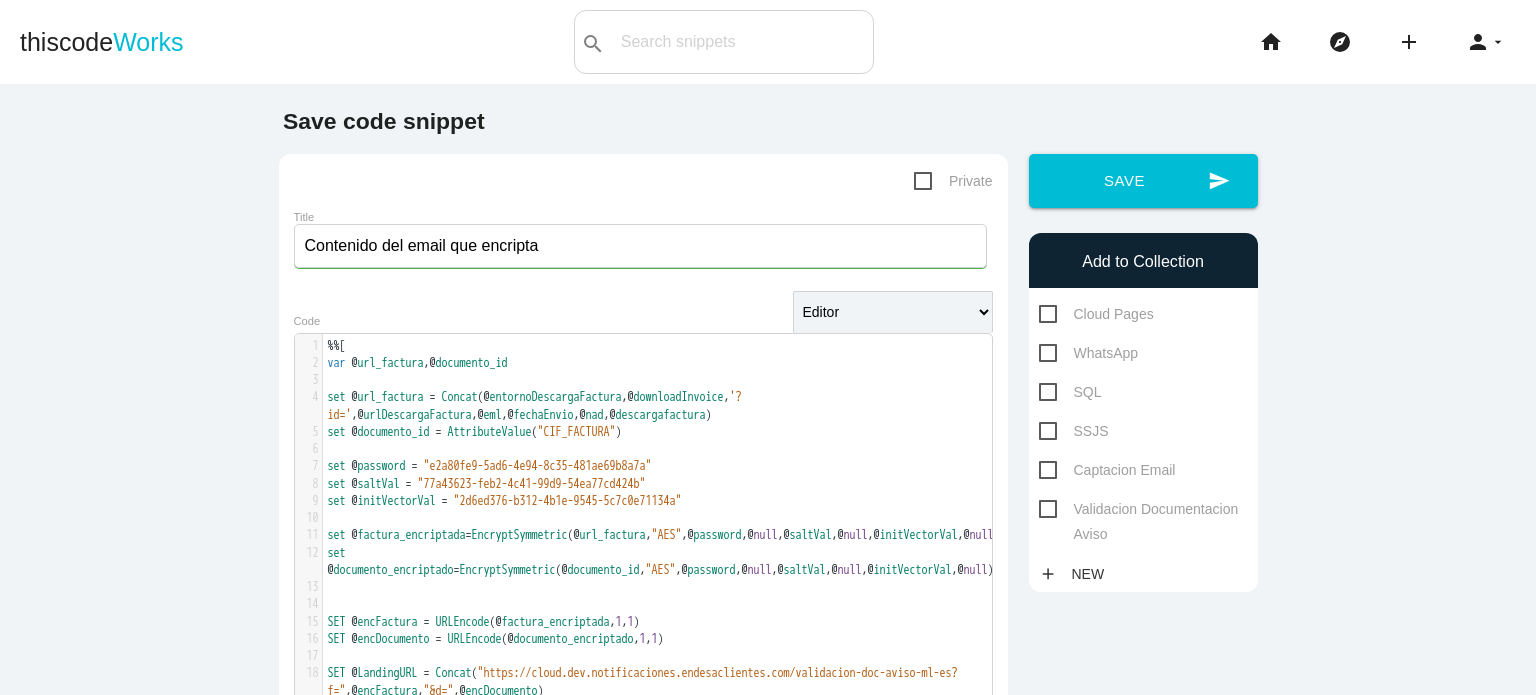 type 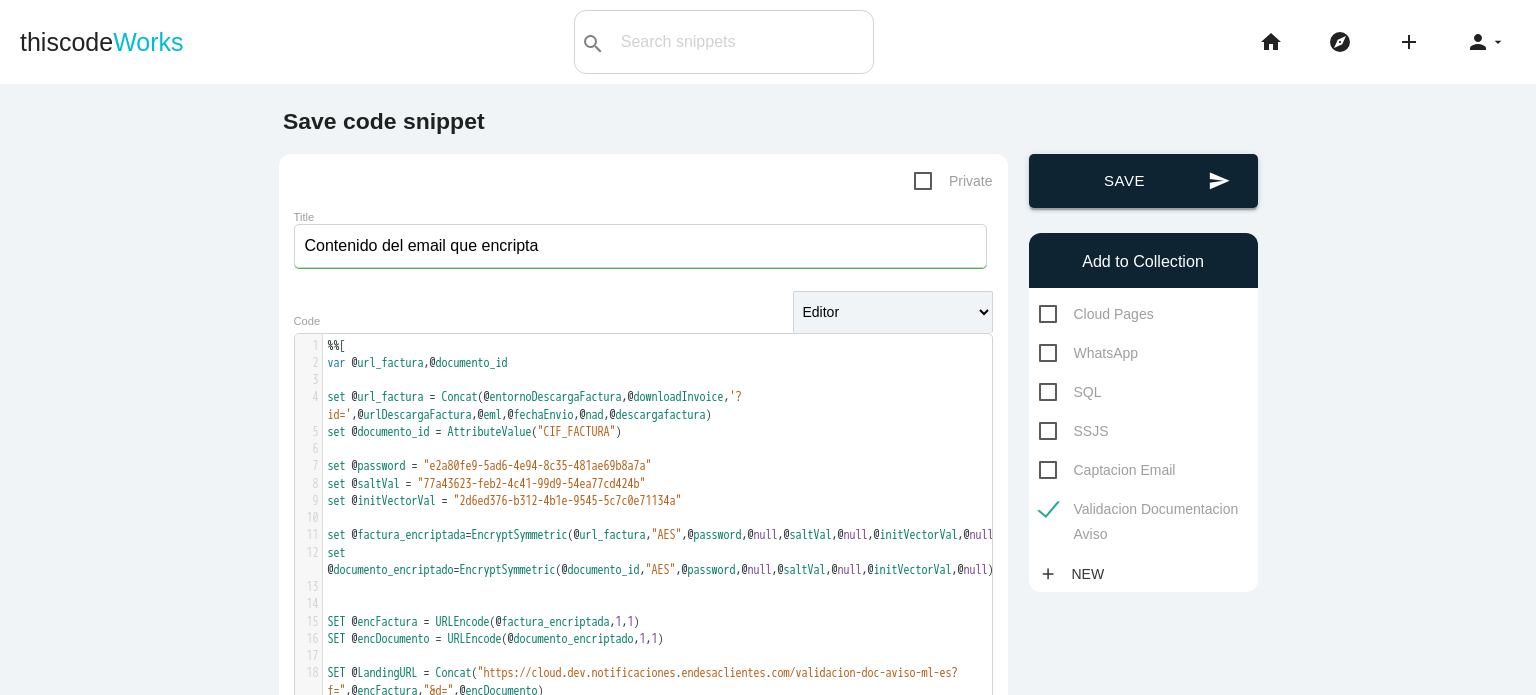 click on "send Save" at bounding box center [1143, 181] 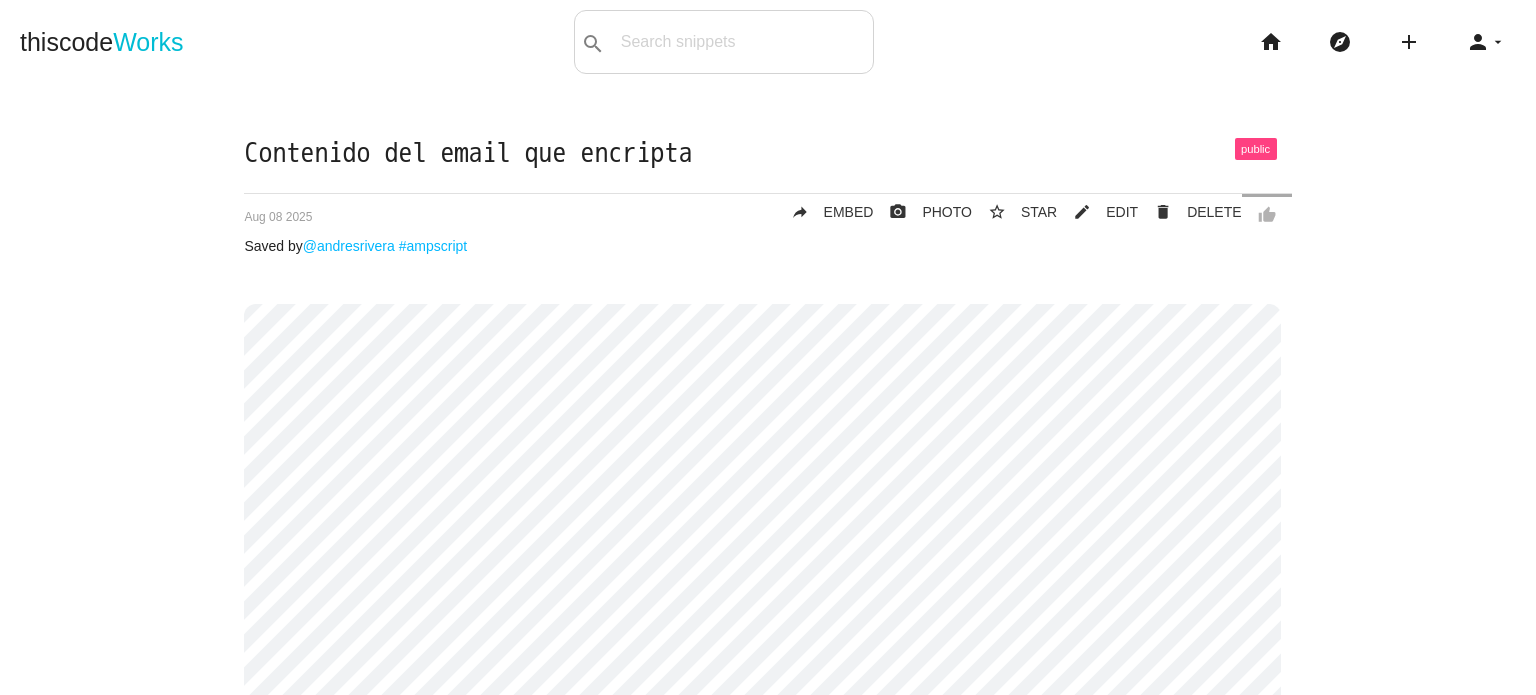 scroll, scrollTop: 0, scrollLeft: 0, axis: both 